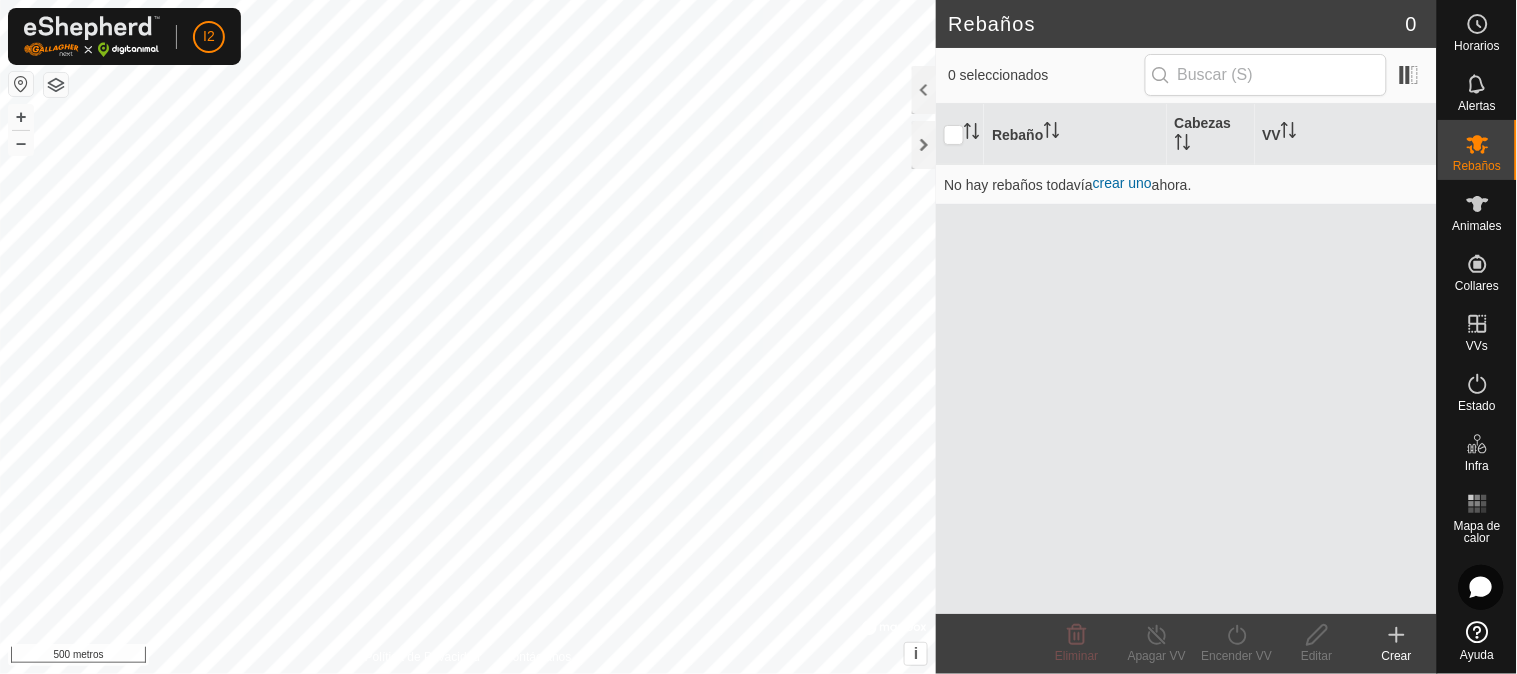 scroll, scrollTop: 0, scrollLeft: 0, axis: both 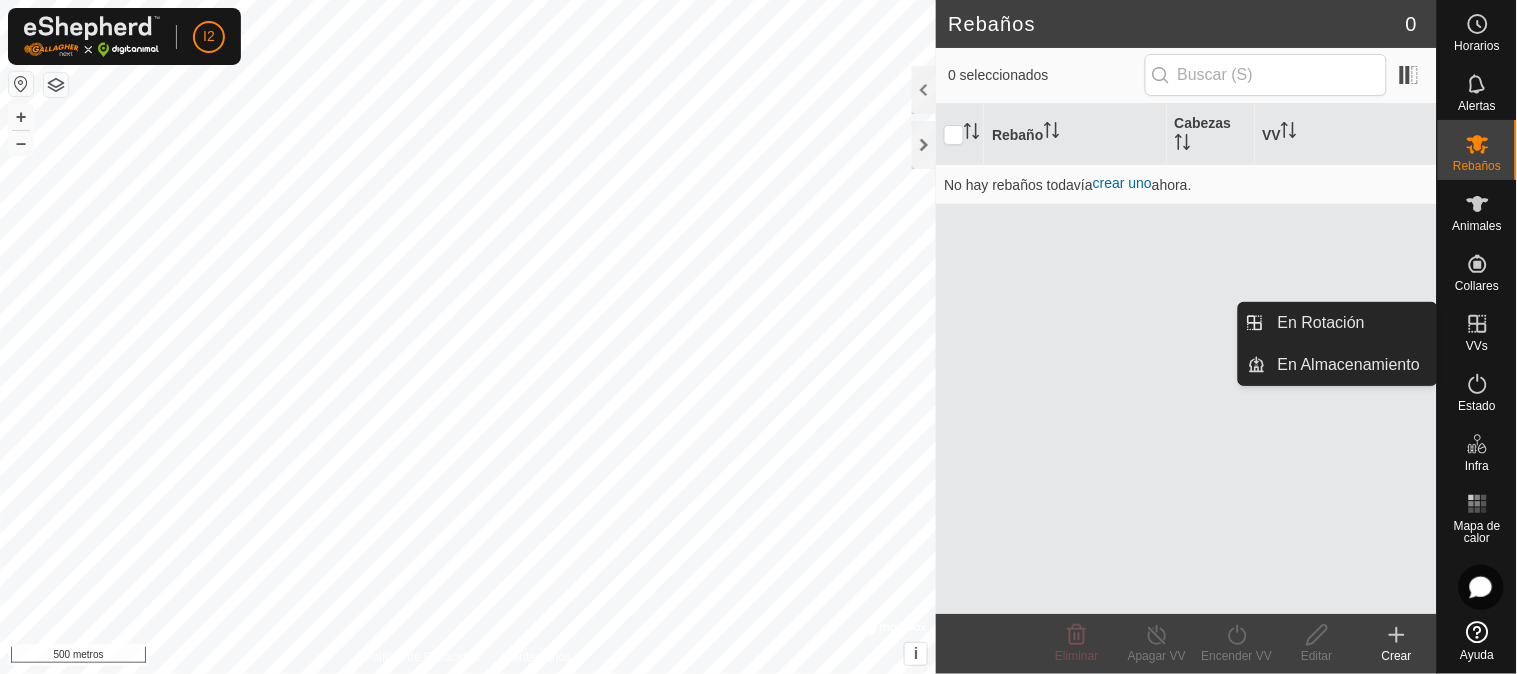 click at bounding box center [1478, 324] 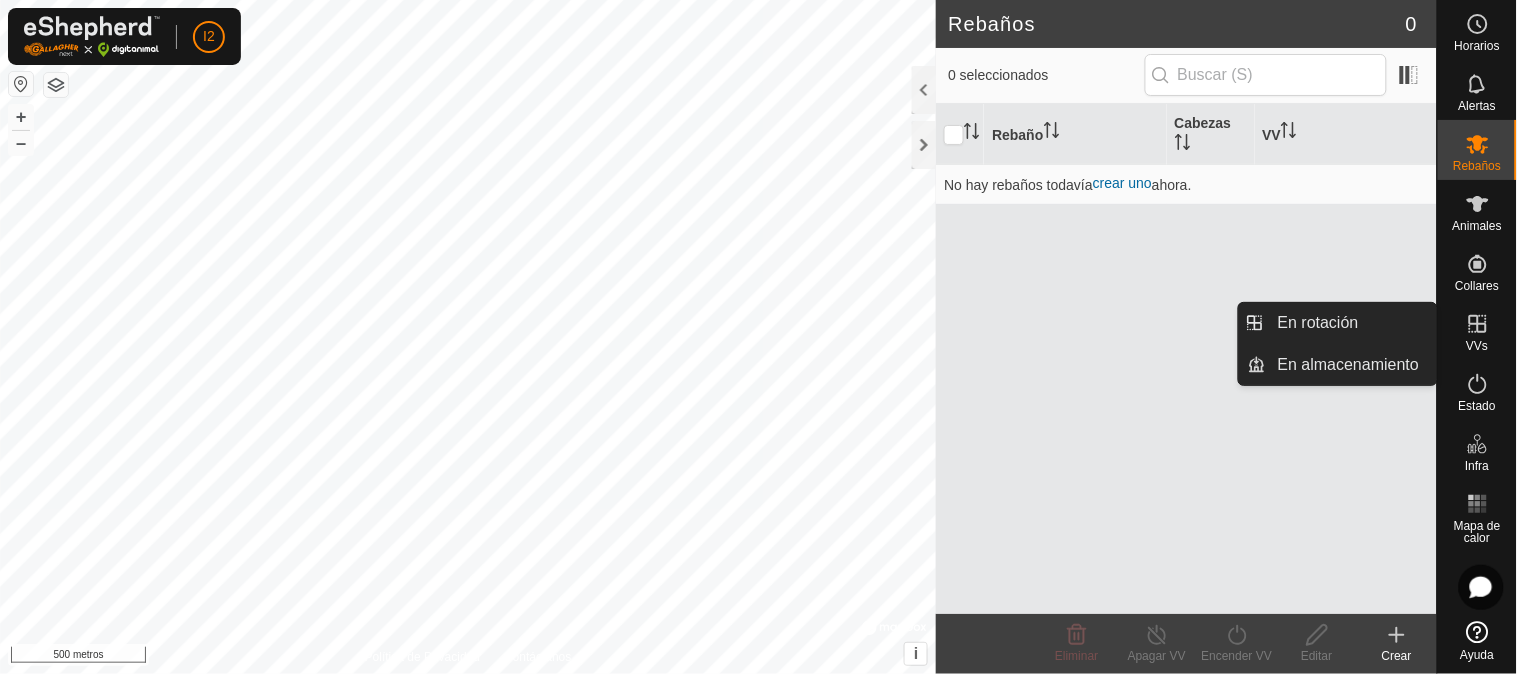 click 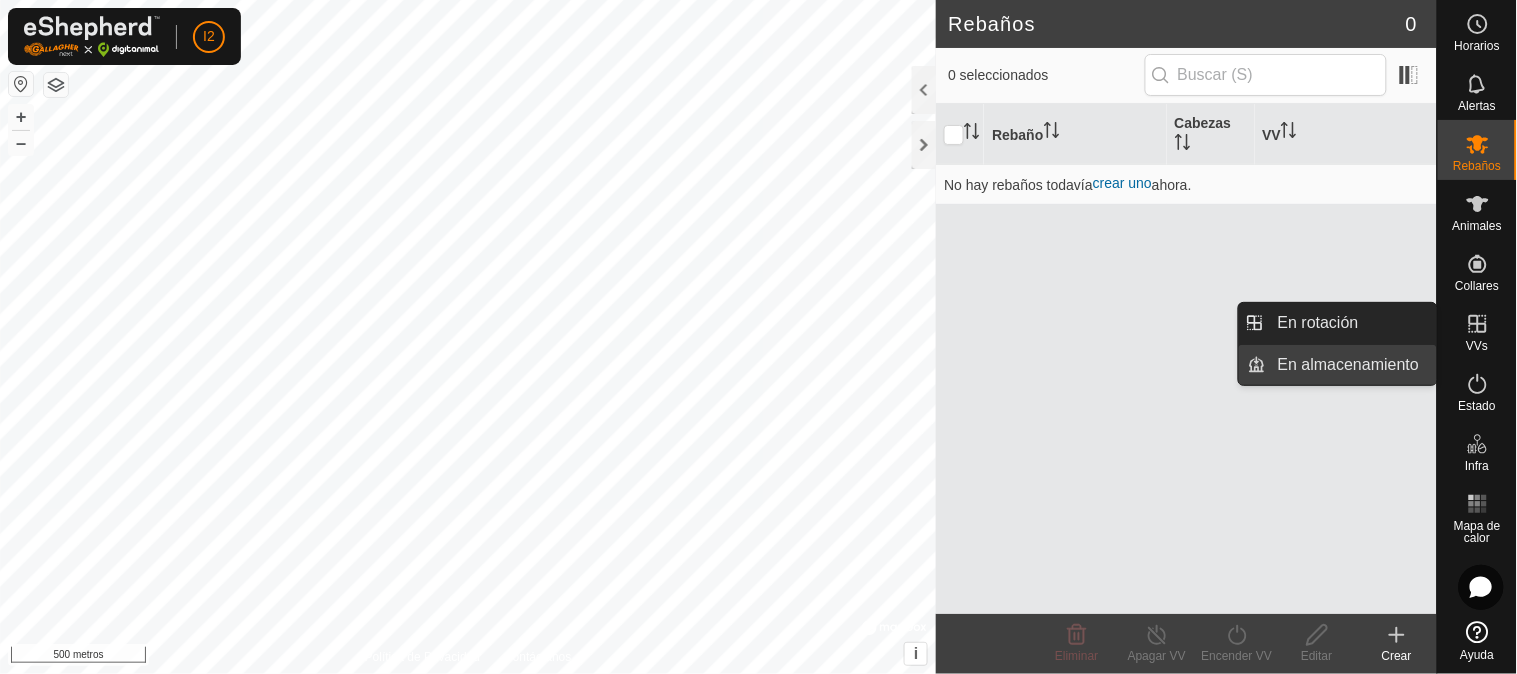 click on "En almacenamiento" at bounding box center (1348, 364) 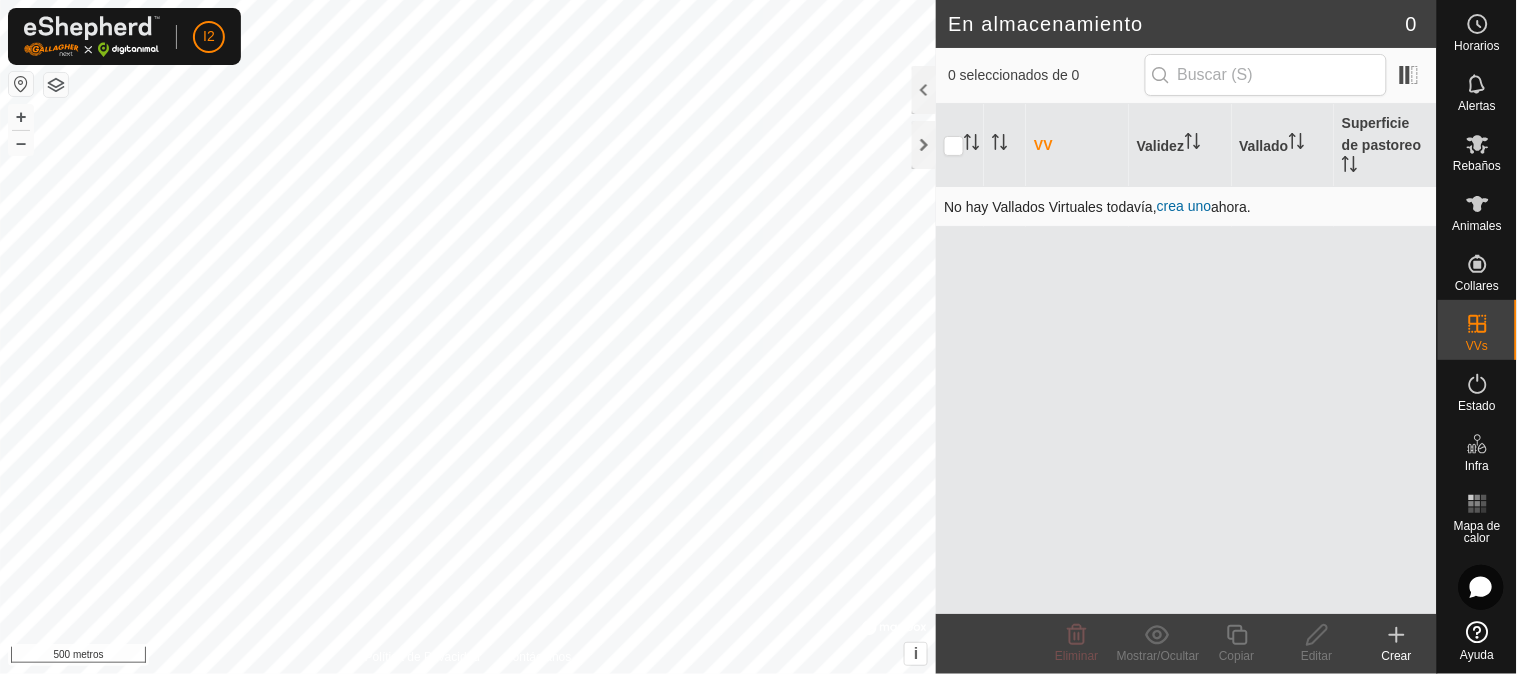 click on "crea uno" at bounding box center [1184, 206] 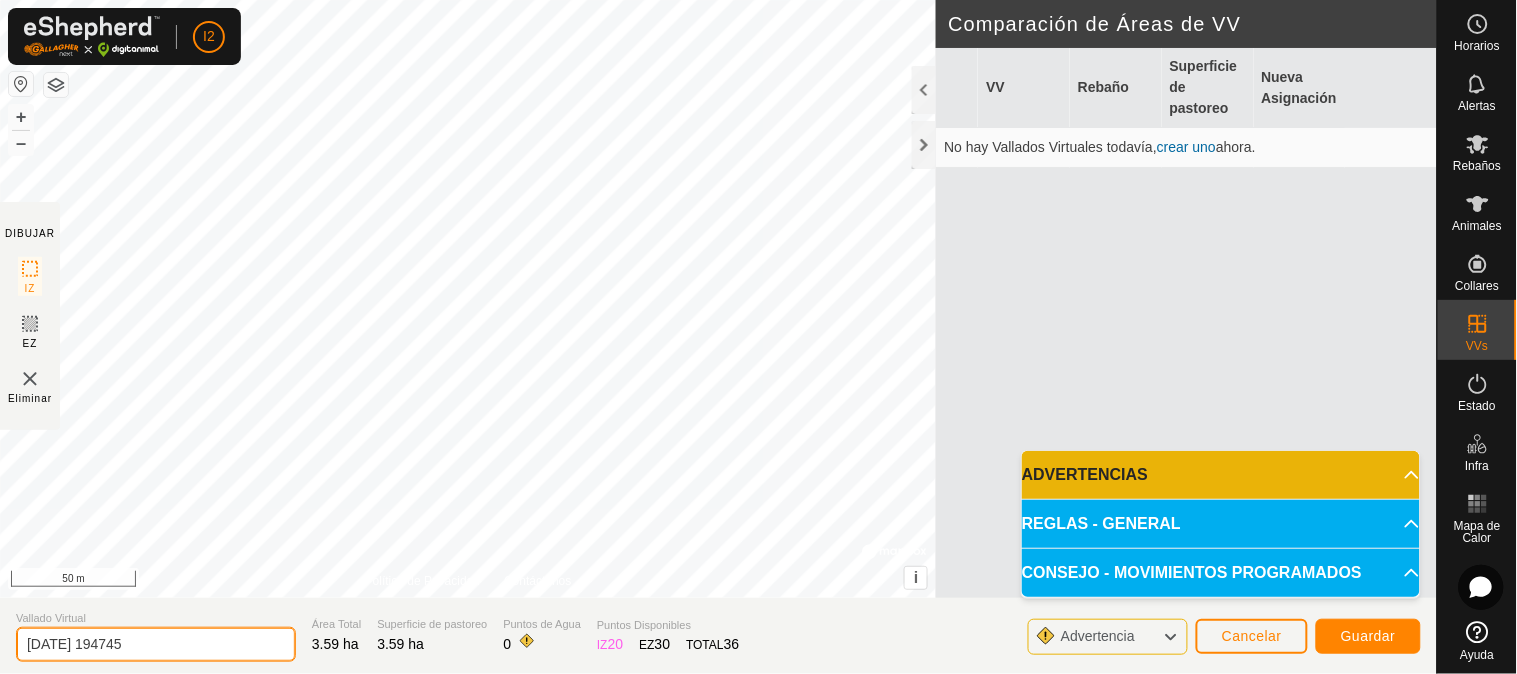click on "2025-07-29 194745" 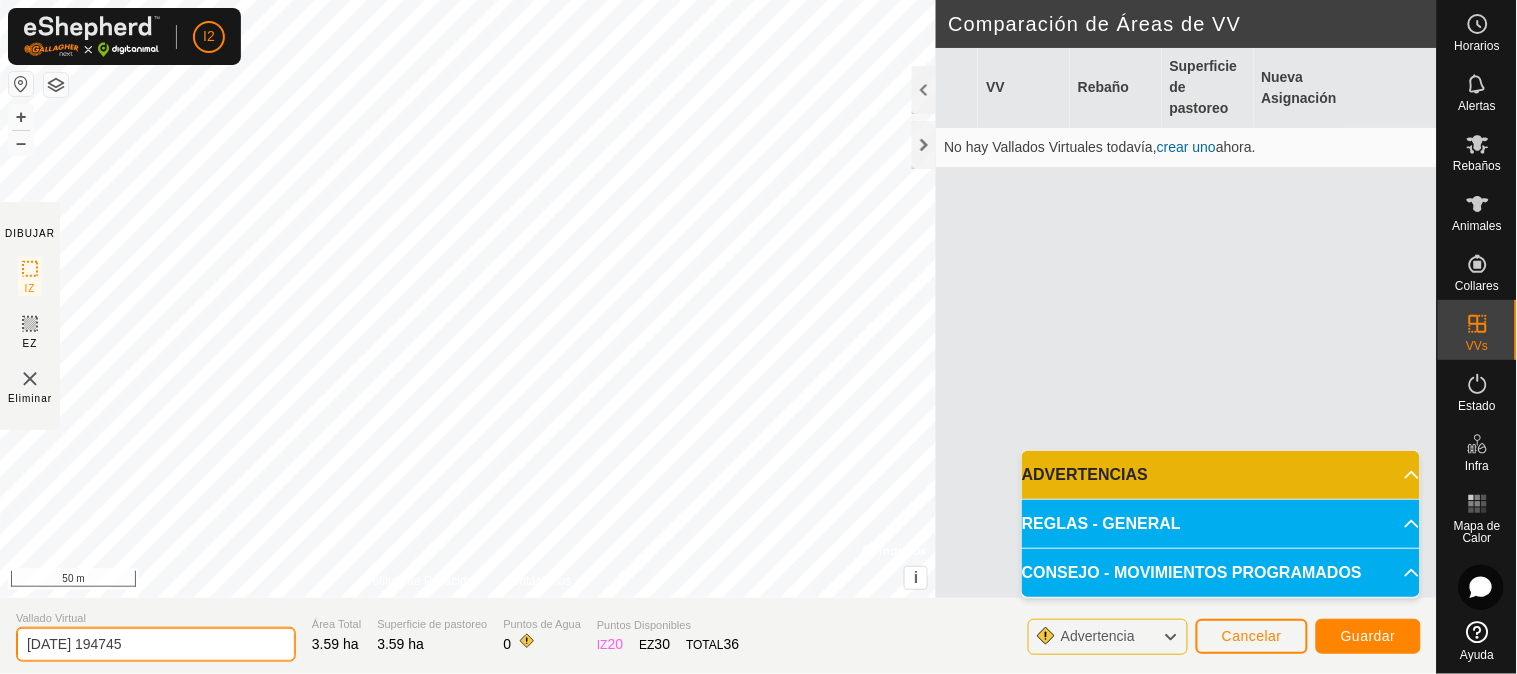 drag, startPoint x: 154, startPoint y: 644, endPoint x: 18, endPoint y: 661, distance: 137.05838 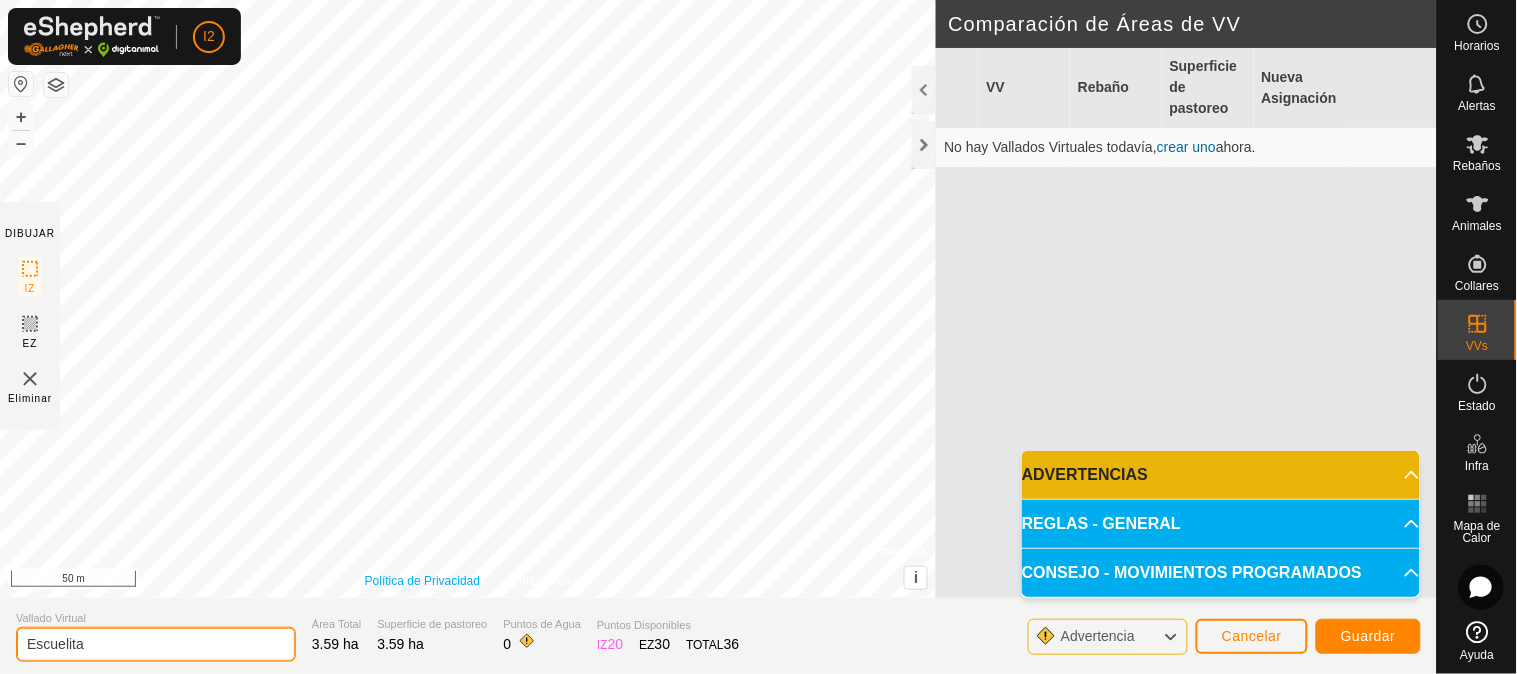 type on "Escuelita" 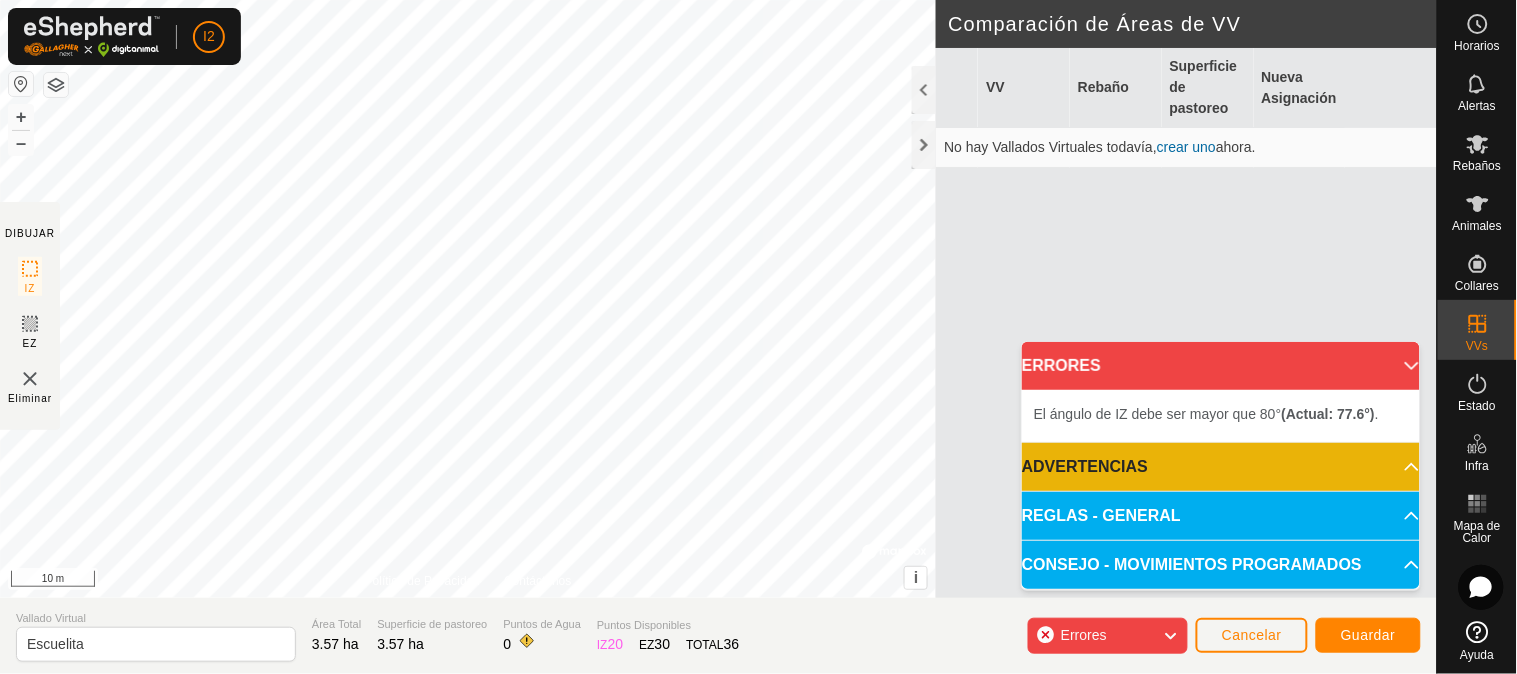 click on "DIBUJAR IZ EZ Eliminar Política de Privacidad Contáctenos El ángulo de IZ debe ser mayor que 80°  (Actual: 70.9°) . + – ⇧ i ©  Mapbox , ©  OpenStreetMap ,  Improve this map 10 m Comparación de Áreas de VV     VV   Rebaño   Superficie de pastoreo   Nueva Asignación   No hay Vallados Virtuales todavía,  crear uno  ahora.  Vallado Virtual Escuelita Área Total 3.57 ha Superficie de pastoreo 3.57 ha Puntos de Agua 0 Puntos Disponibles  IZ   20  EZ  30  TOTAL   36 Errores Cancelar Guardar" 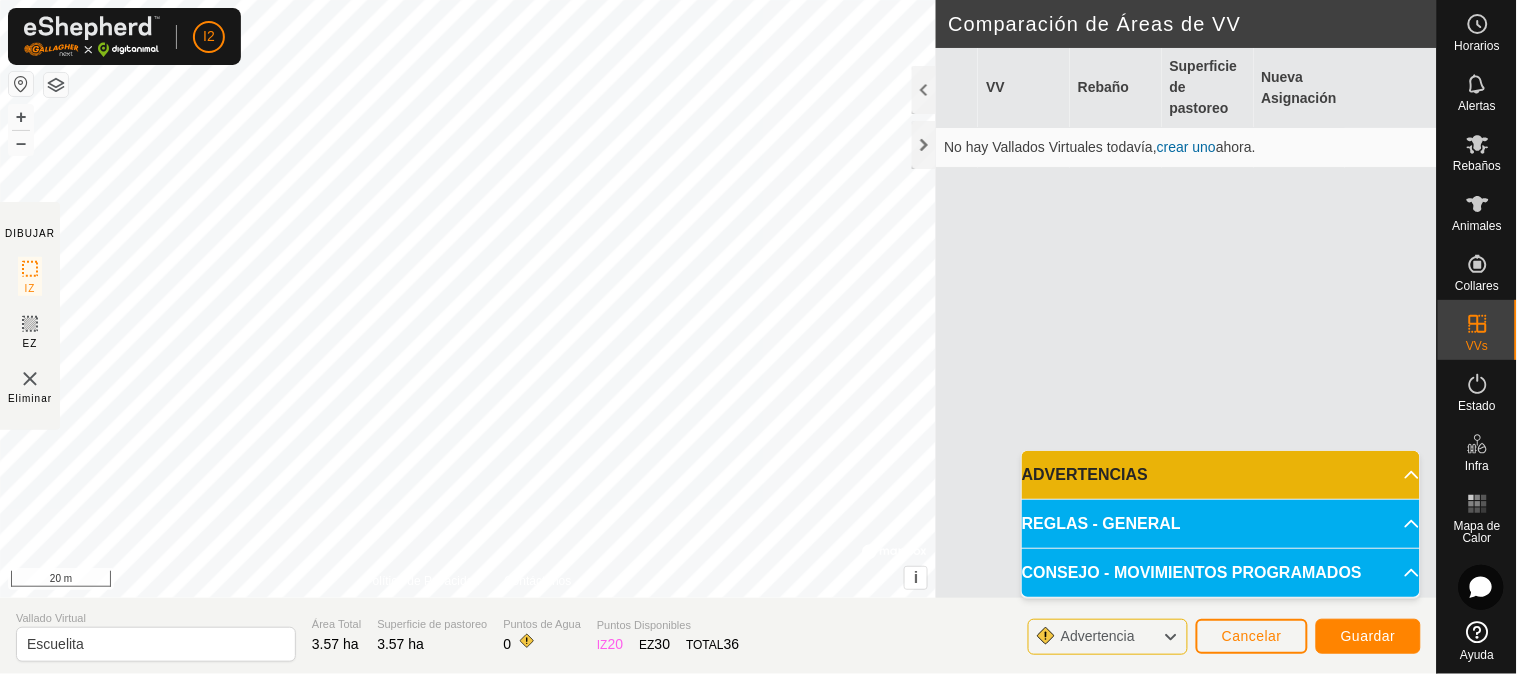click on "DIBUJAR IZ EZ Eliminar Política de Privacidad Contáctenos El ángulo de IZ debe ser mayor que 80°  (Actual: 70.9°) . + – ⇧ i ©  Mapbox , ©  OpenStreetMap ,  Improve this map 20 m Comparación de Áreas de VV     VV   Rebaño   Superficie de pastoreo   Nueva Asignación   No hay Vallados Virtuales todavía,  crear uno  ahora." 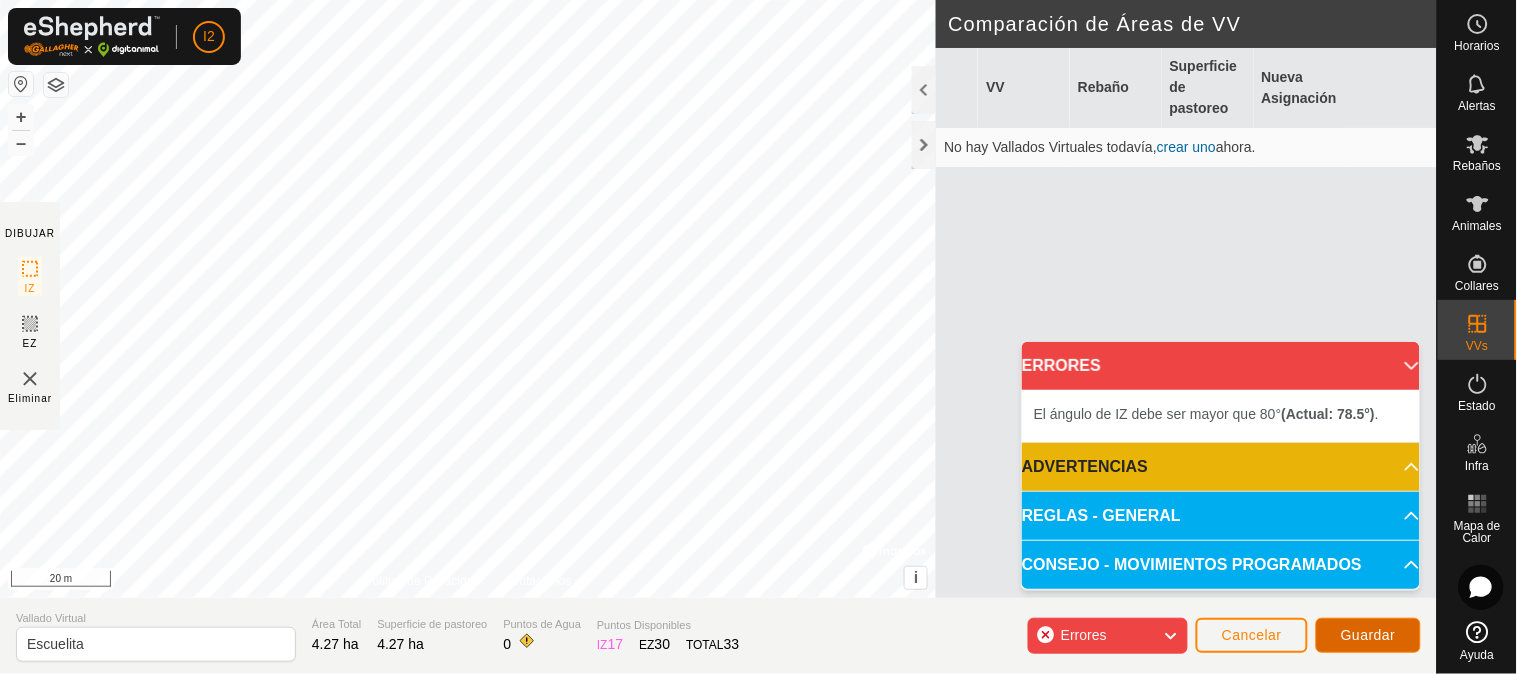 click on "Guardar" 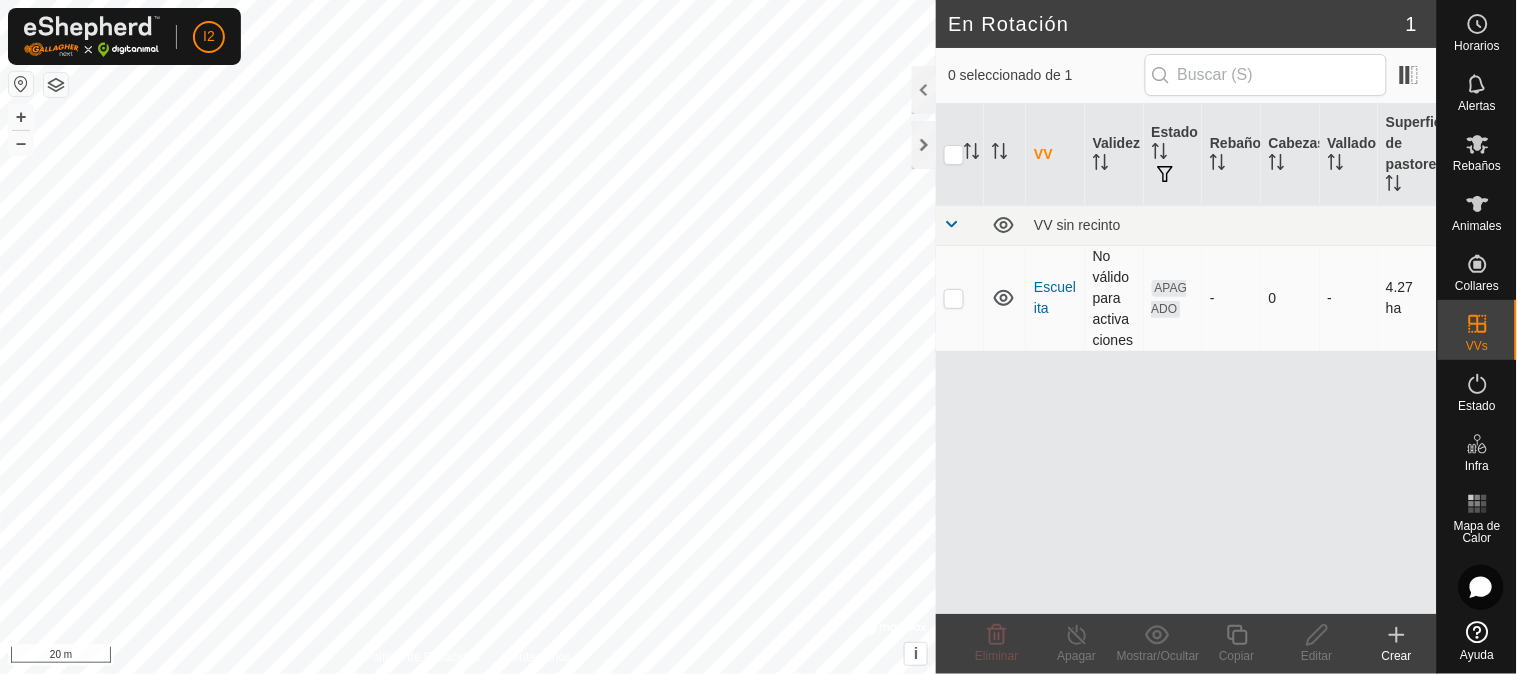 click on "No válido para activaciones" at bounding box center [1114, 298] 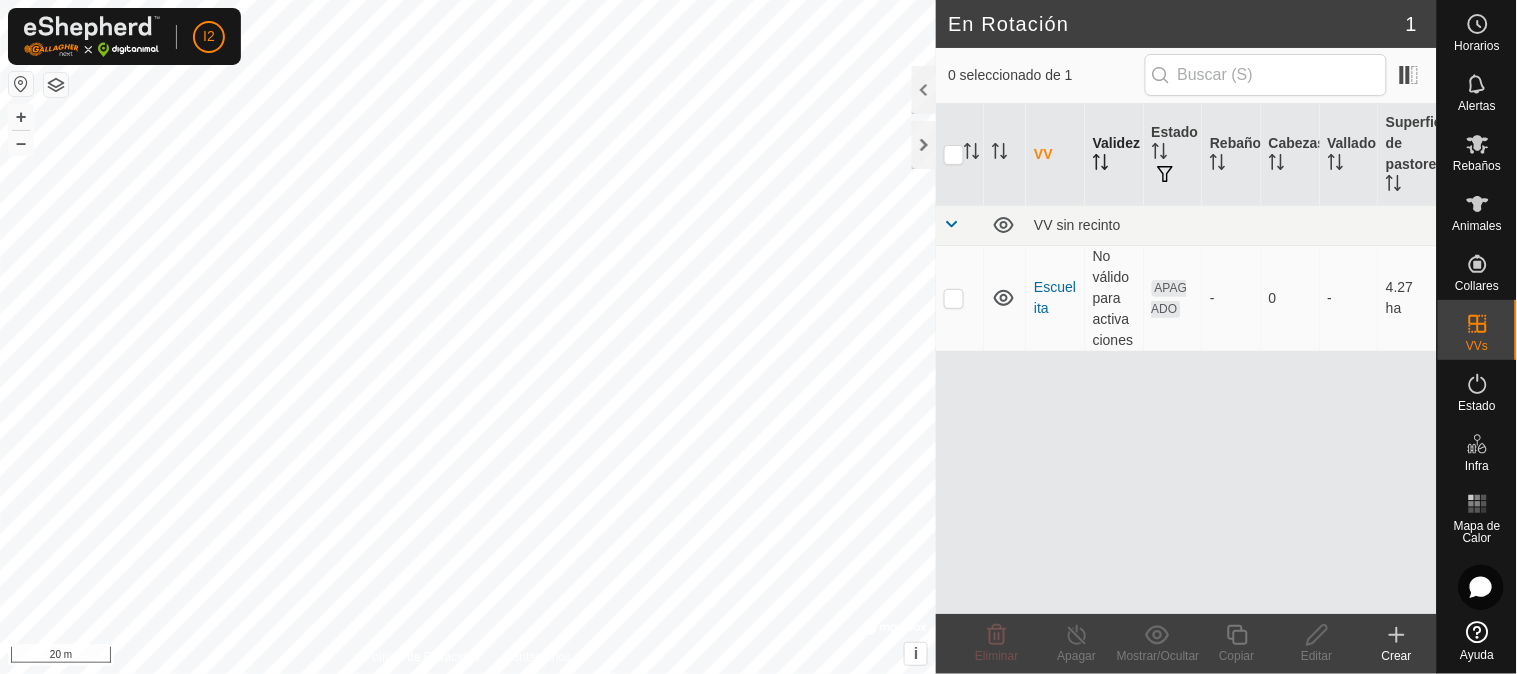 click on "Validez" at bounding box center [1114, 155] 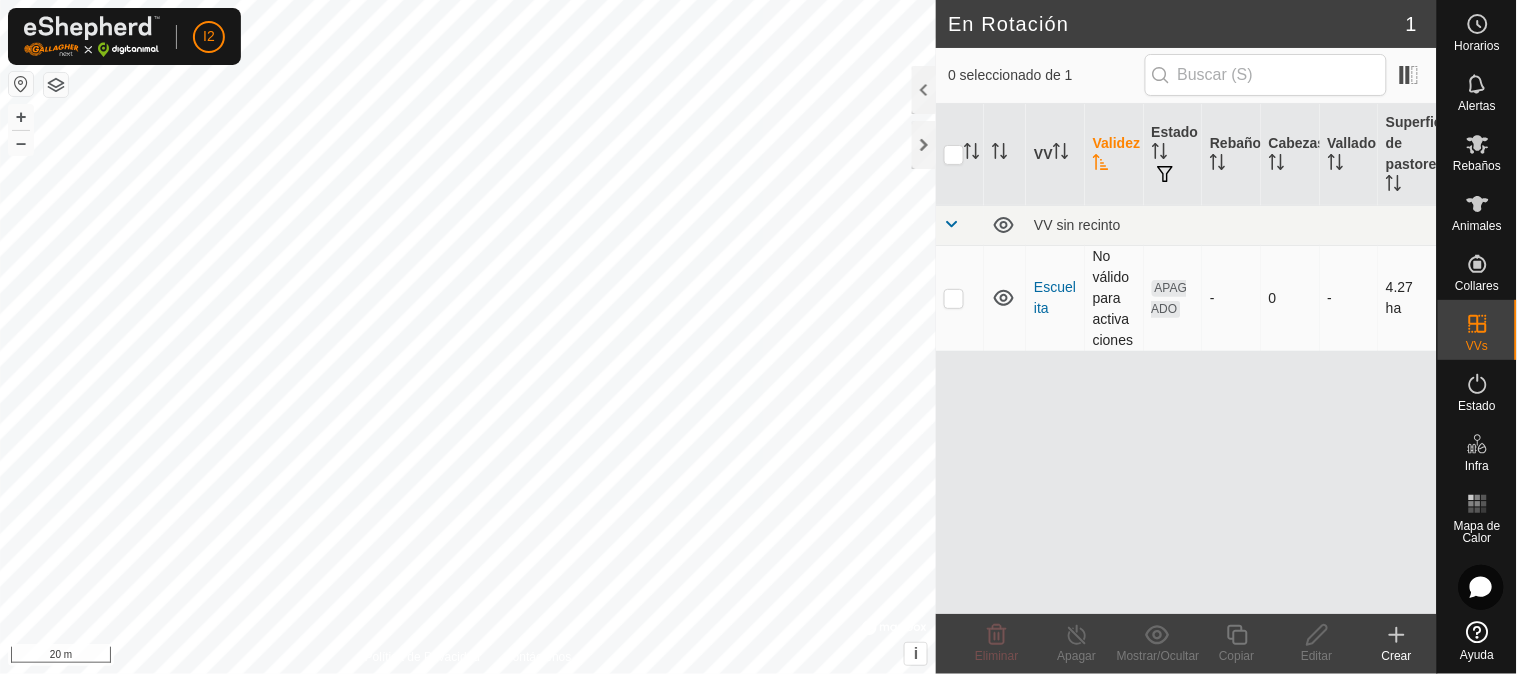 click on "No válido para activaciones" at bounding box center (1114, 298) 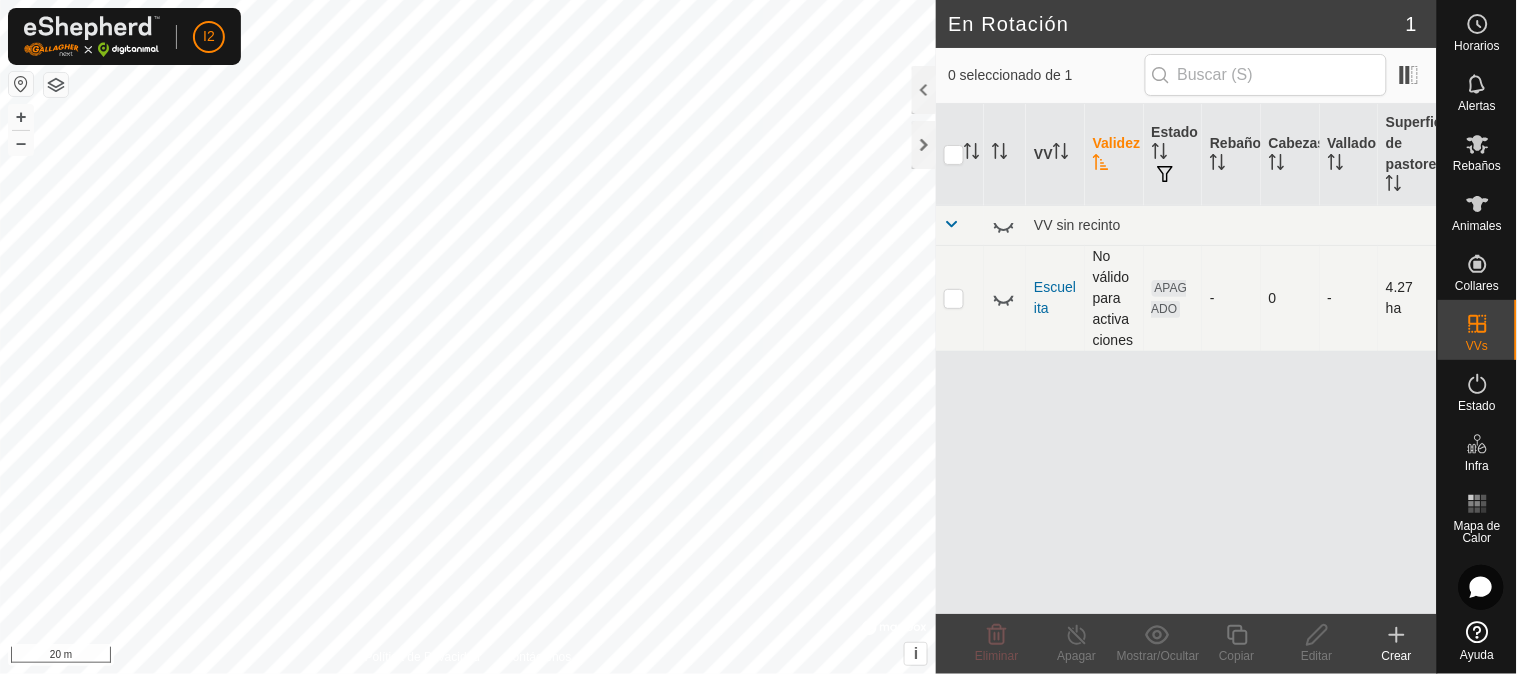 click 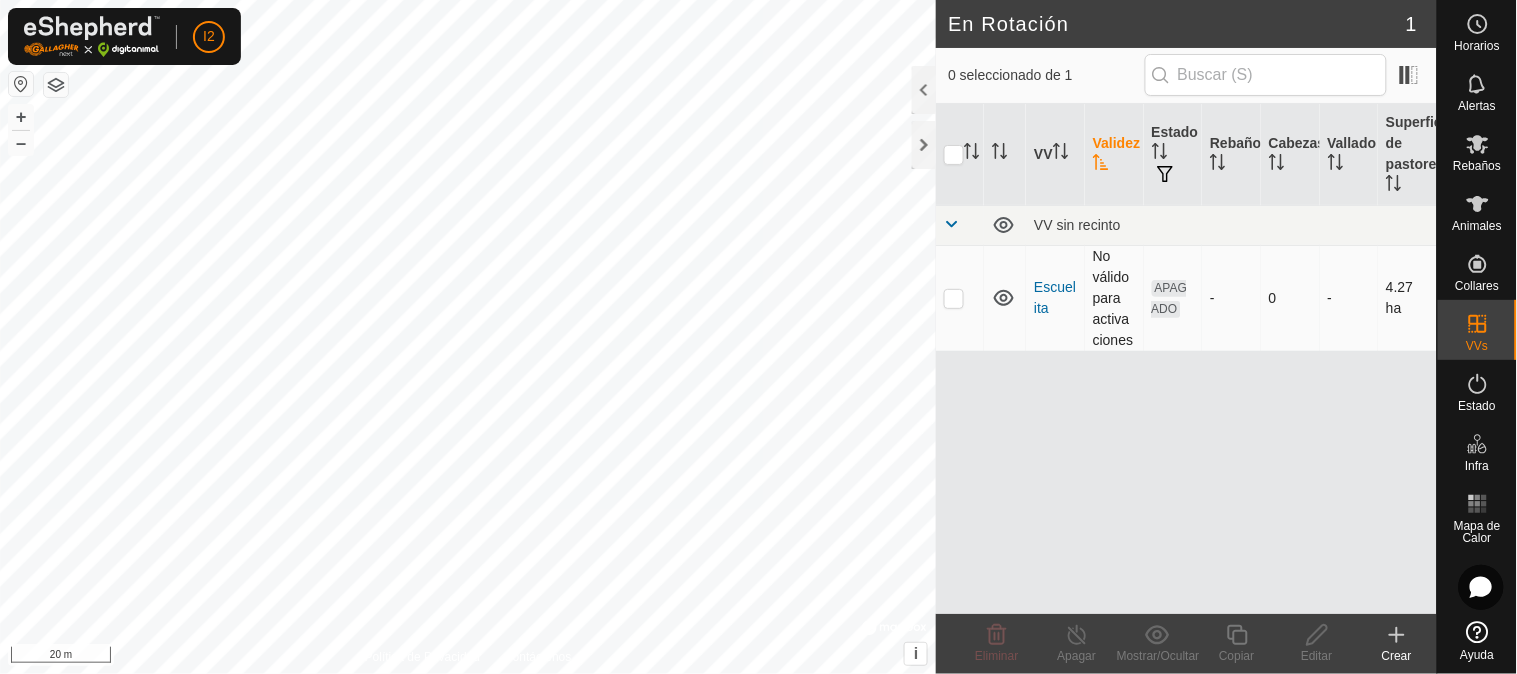 drag, startPoint x: 1108, startPoint y: 286, endPoint x: 1088, endPoint y: 310, distance: 31.241 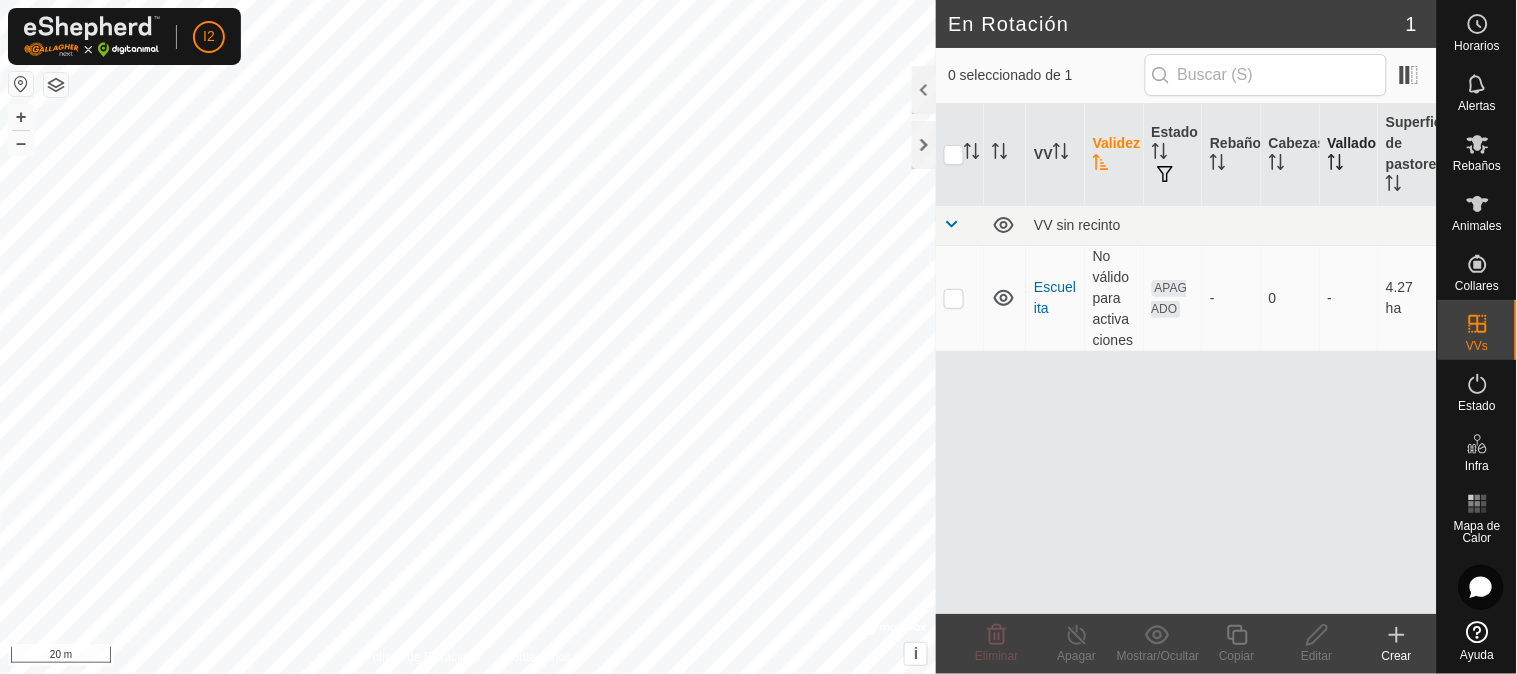 click on "Vallado" at bounding box center [1349, 155] 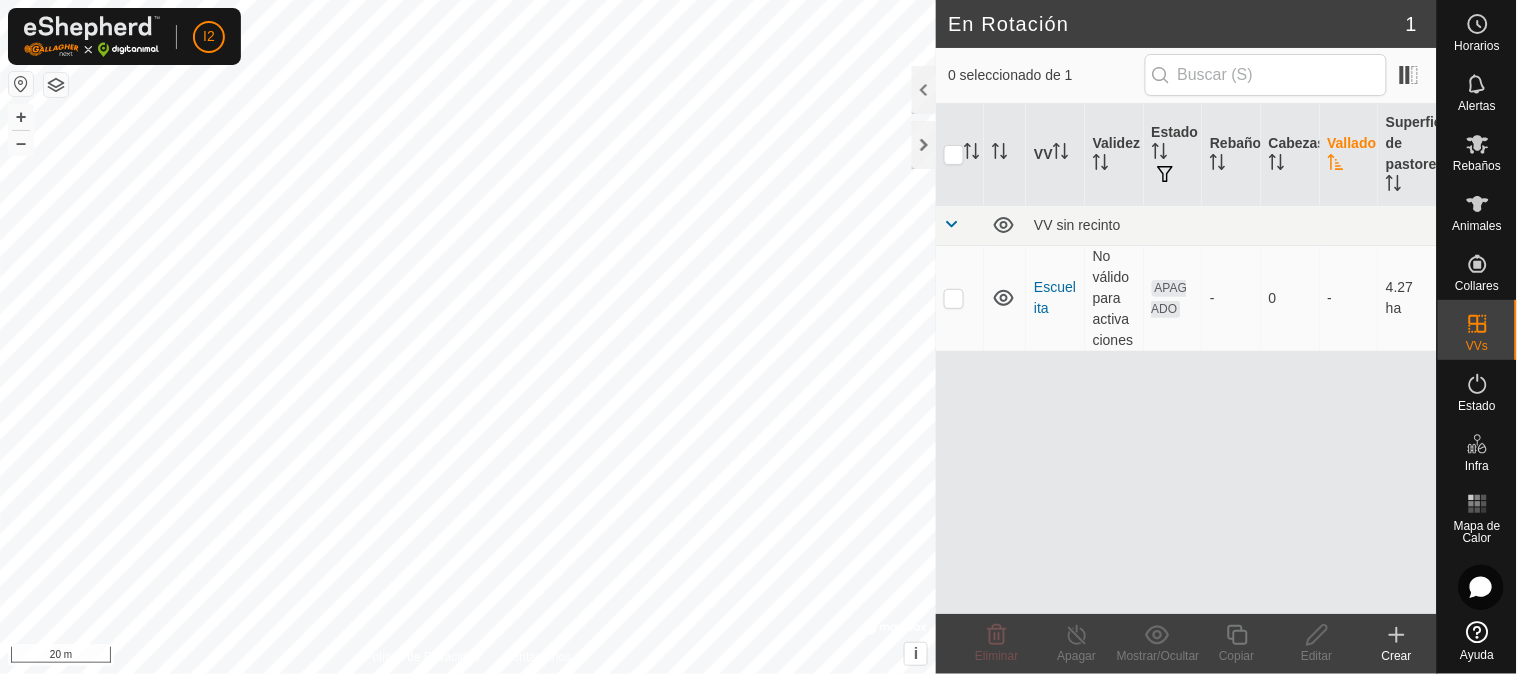 click on "Vallado" at bounding box center [1349, 155] 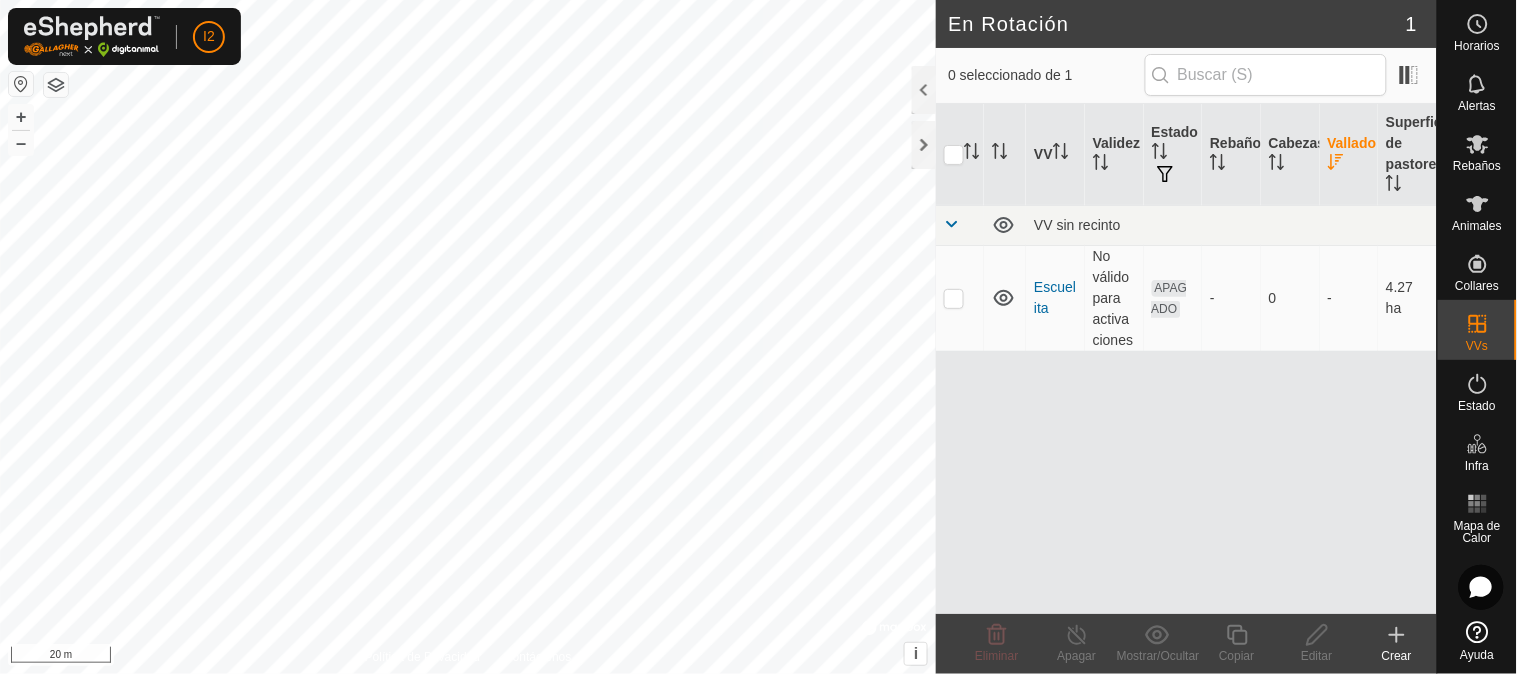 click on "Vallado" at bounding box center (1349, 155) 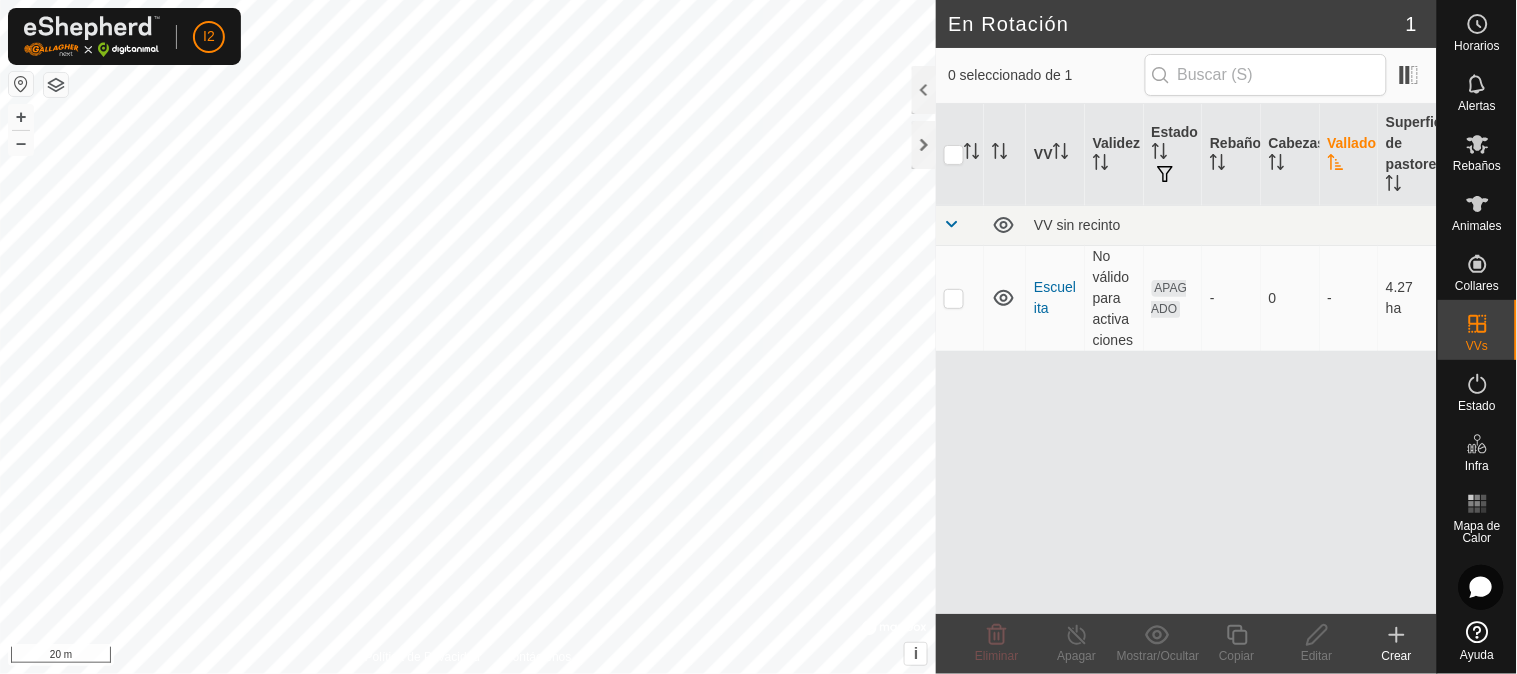click on "Vallado" at bounding box center (1349, 155) 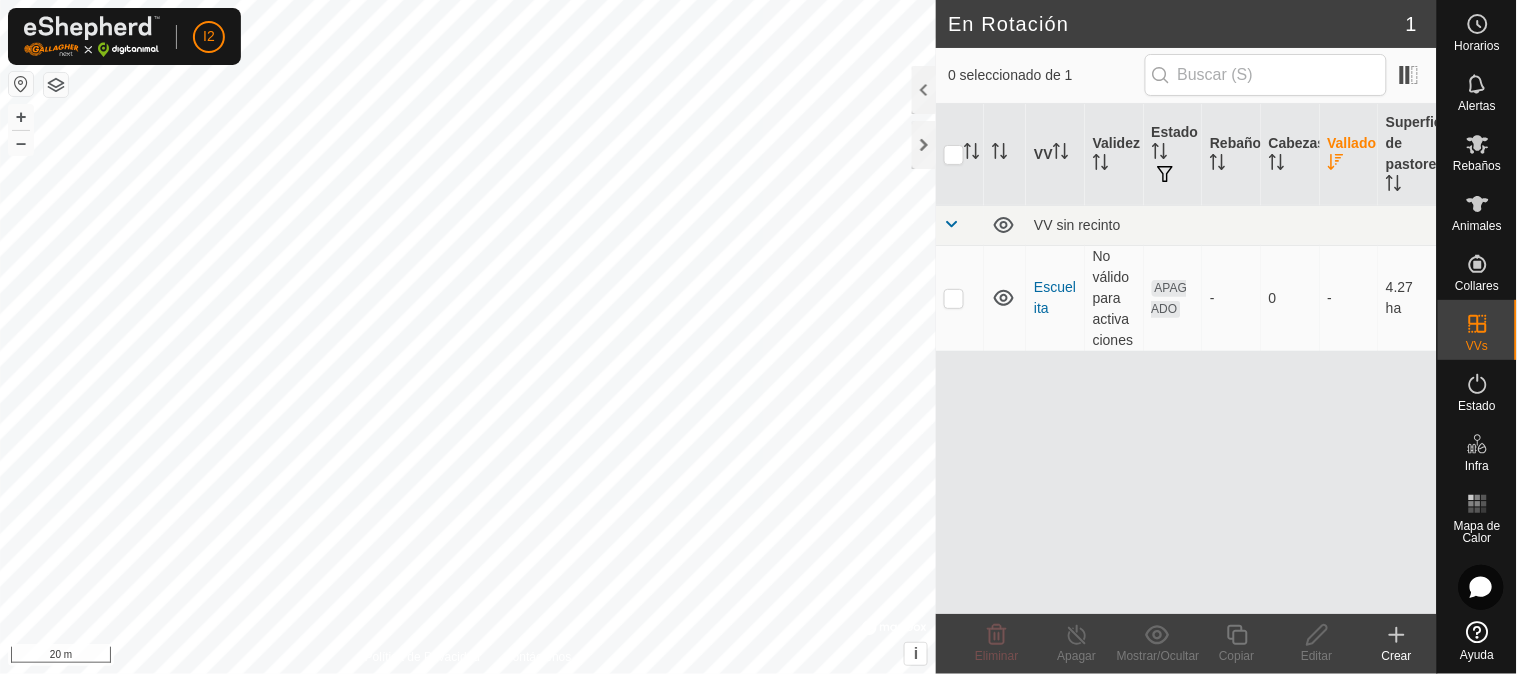 click on "Vallado" at bounding box center (1349, 155) 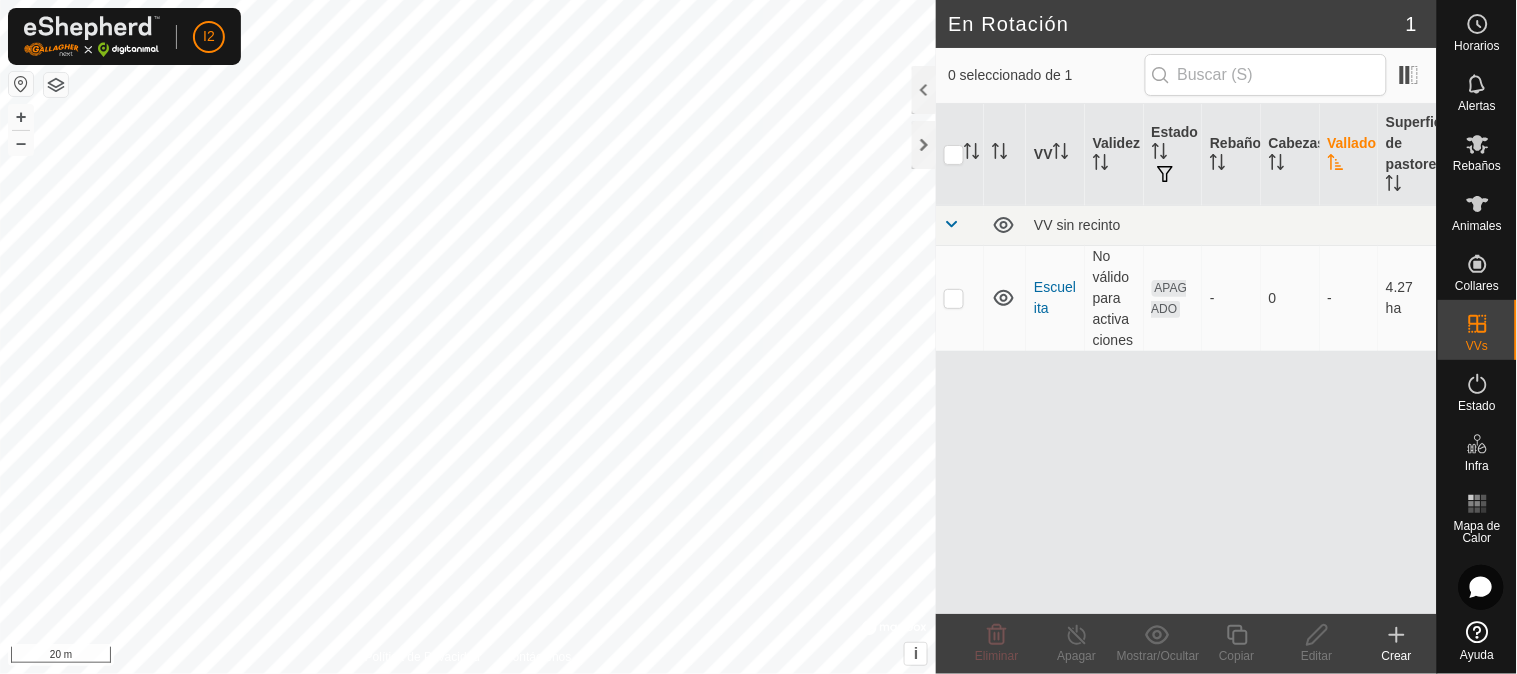 click on "Vallado" at bounding box center [1349, 155] 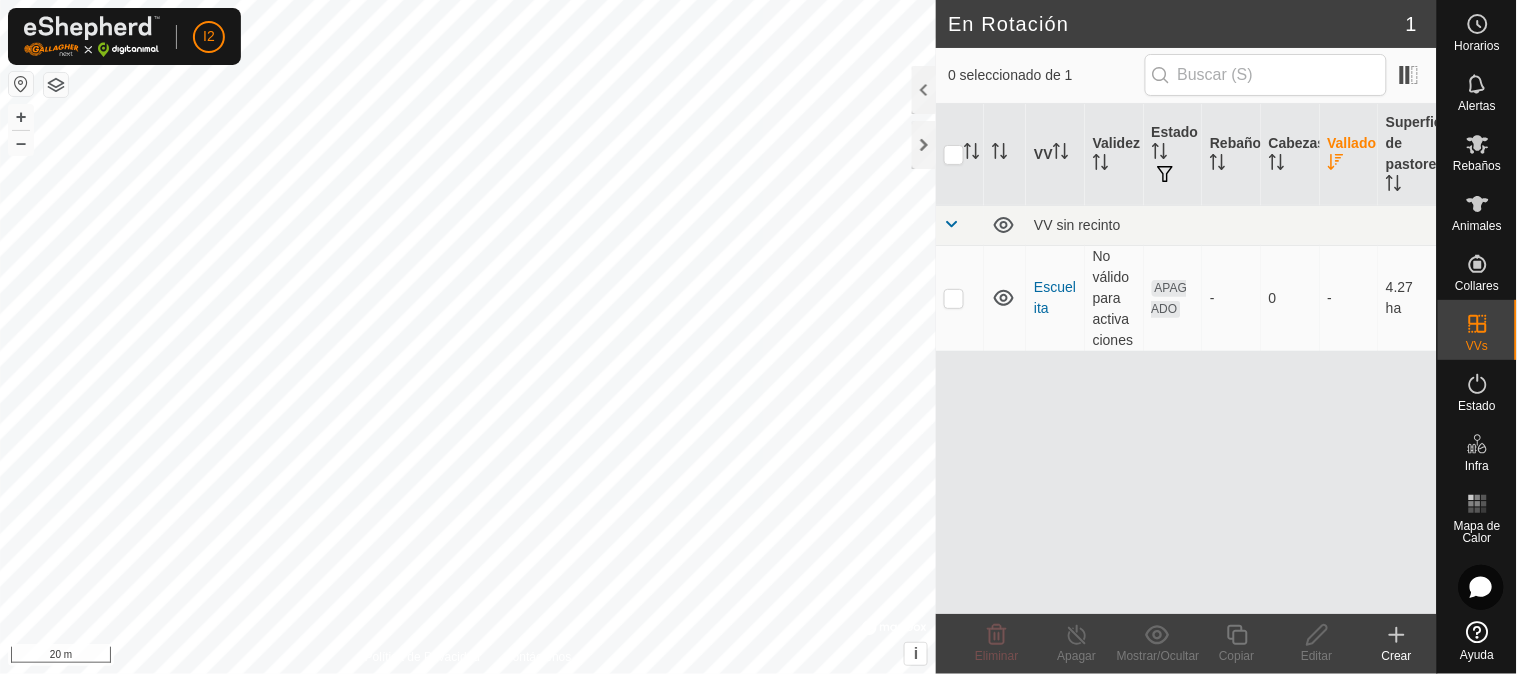 click on "Vallado" at bounding box center [1349, 155] 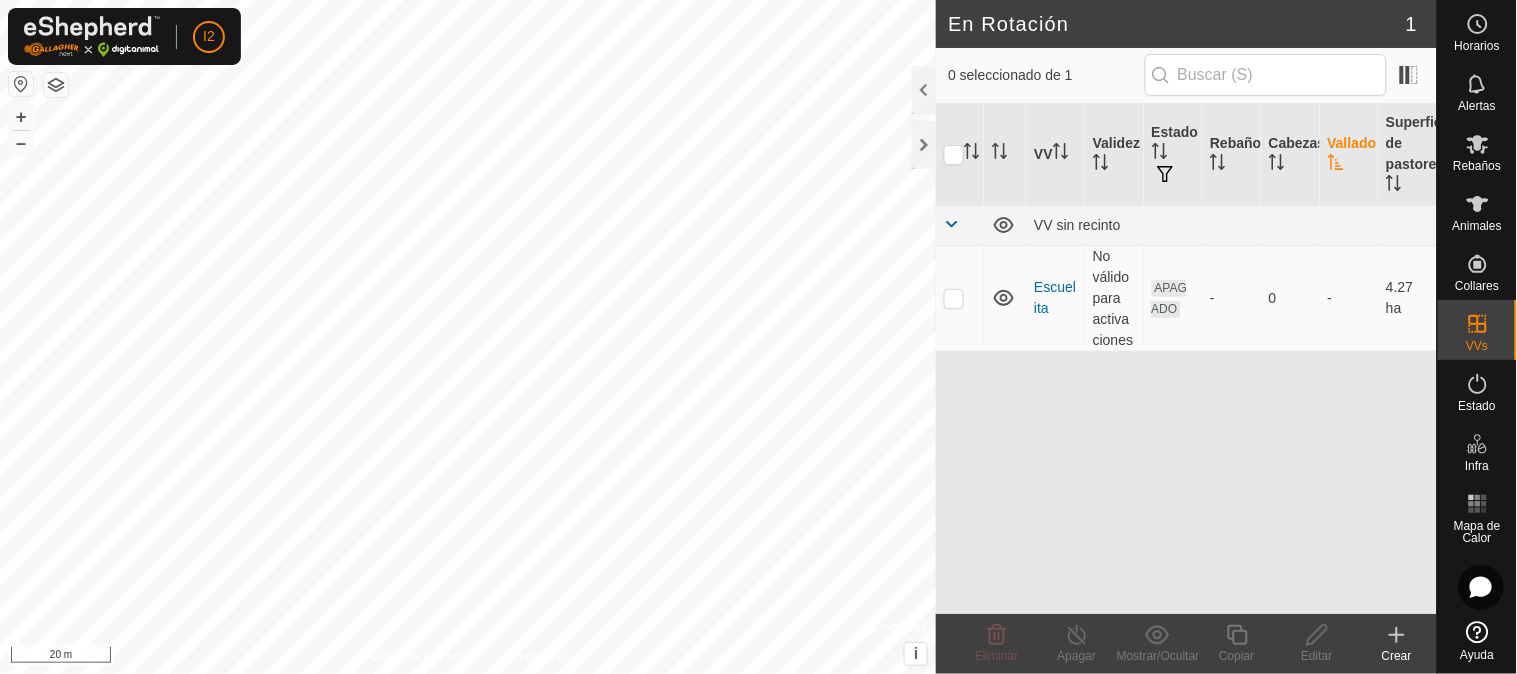 click on "Vallado" at bounding box center (1349, 155) 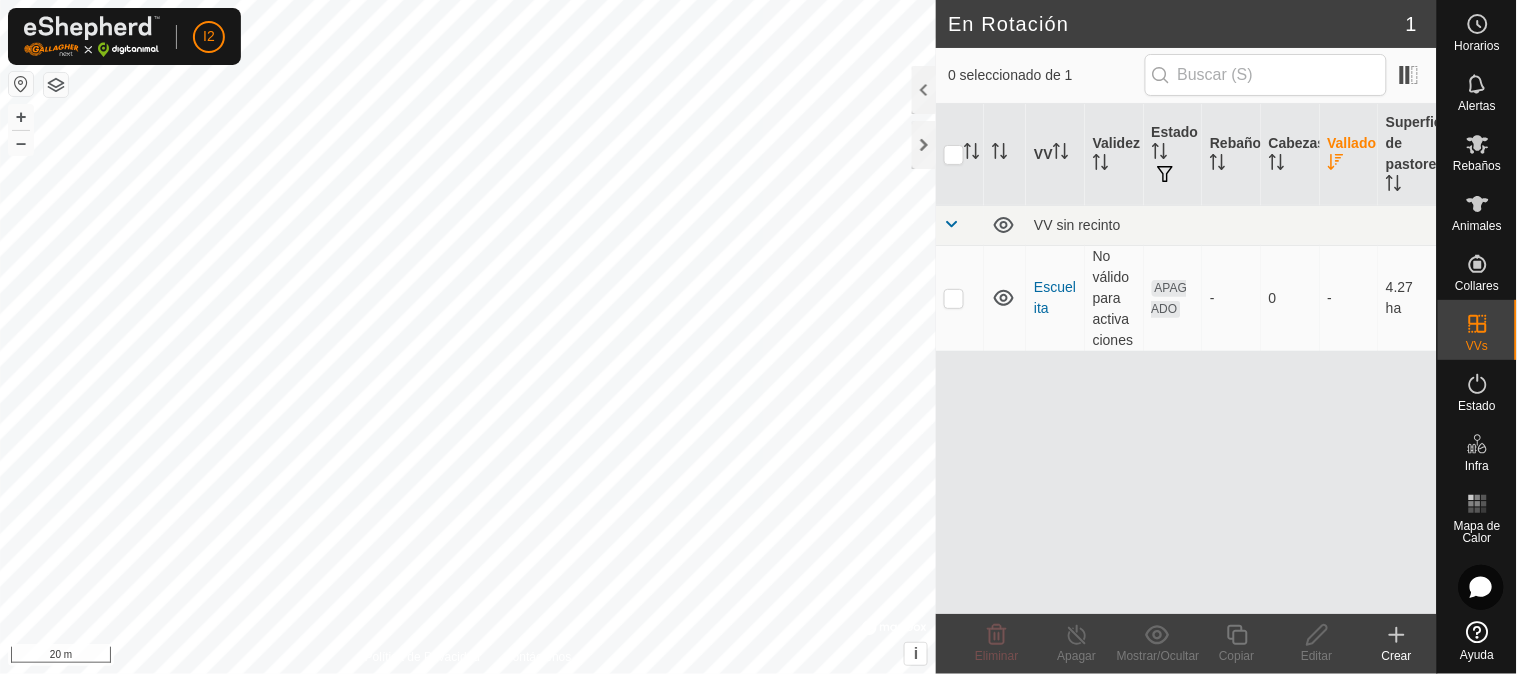 click on "Vallado" at bounding box center [1349, 155] 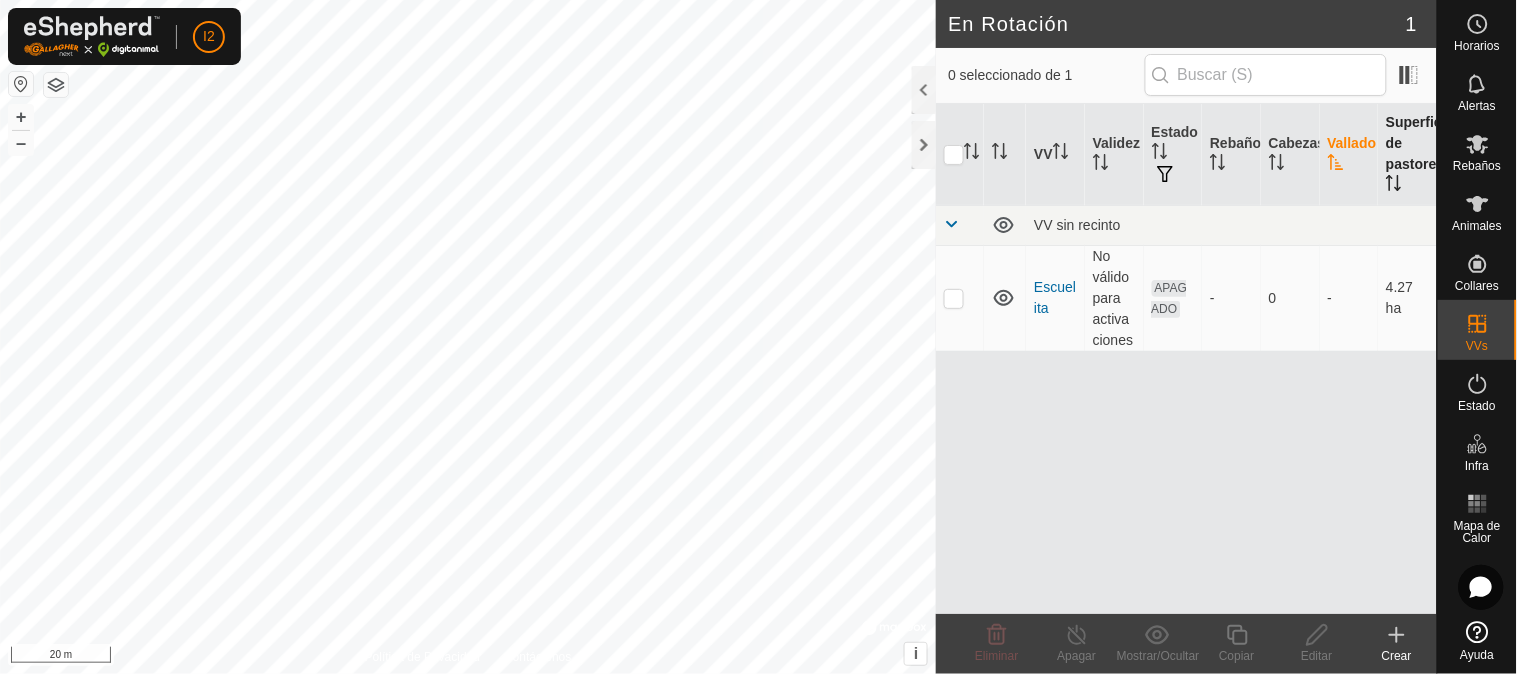 click on "Superficie de pastoreo" at bounding box center [1407, 155] 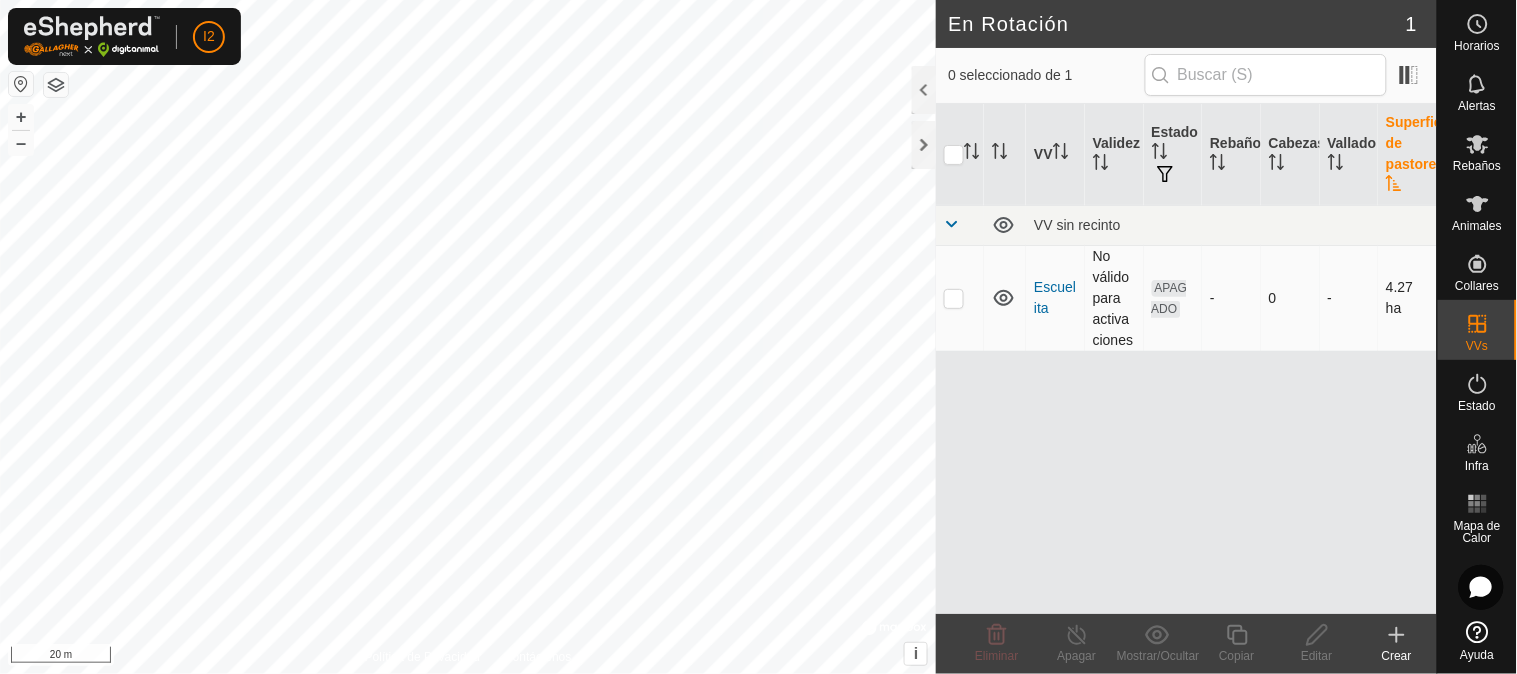 drag, startPoint x: 1350, startPoint y: 245, endPoint x: 1255, endPoint y: 257, distance: 95.7549 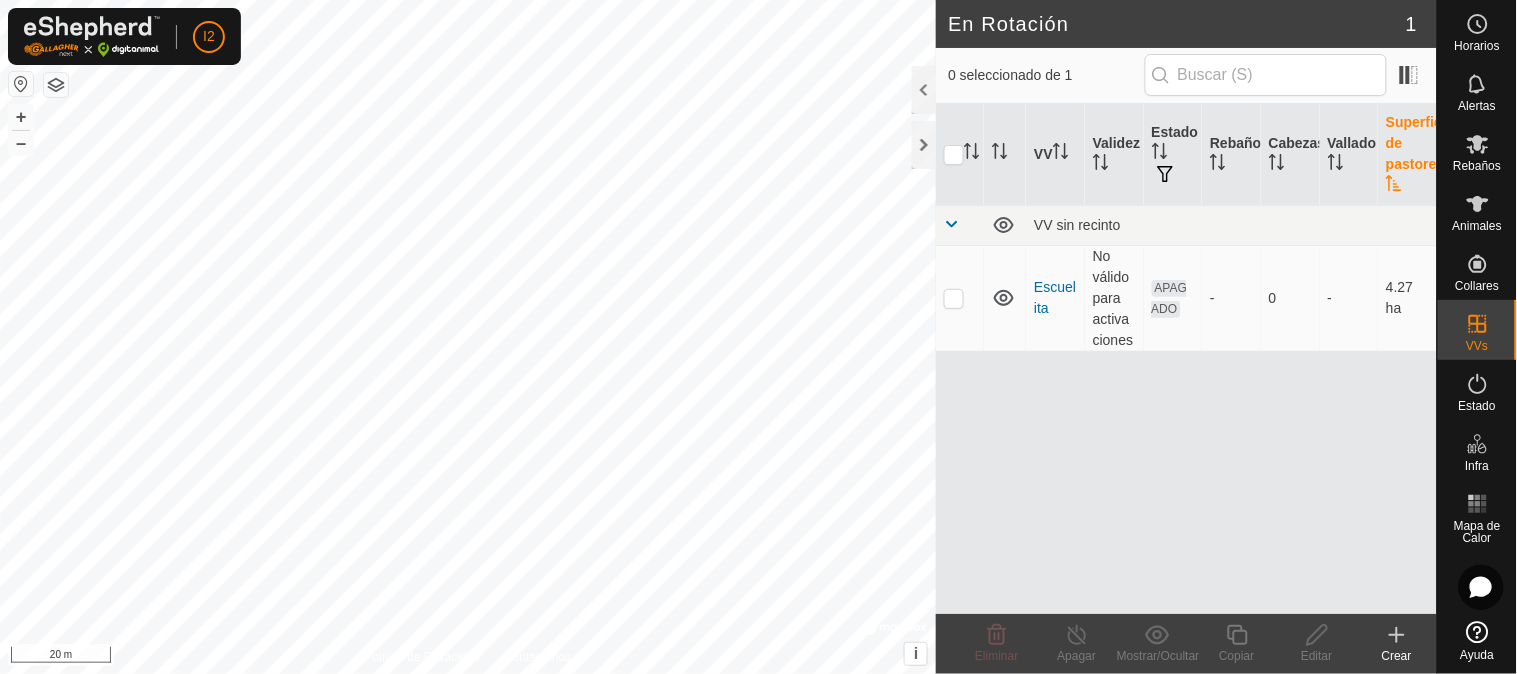 click on "VV   Validez   Estado   Rebaño   Cabezas   Vallado   Superficie de pastoreo   VV sin recinto  Escuelita  No válido para activaciones  APAGADO  -   0   -   4.27 ha" at bounding box center (1186, 359) 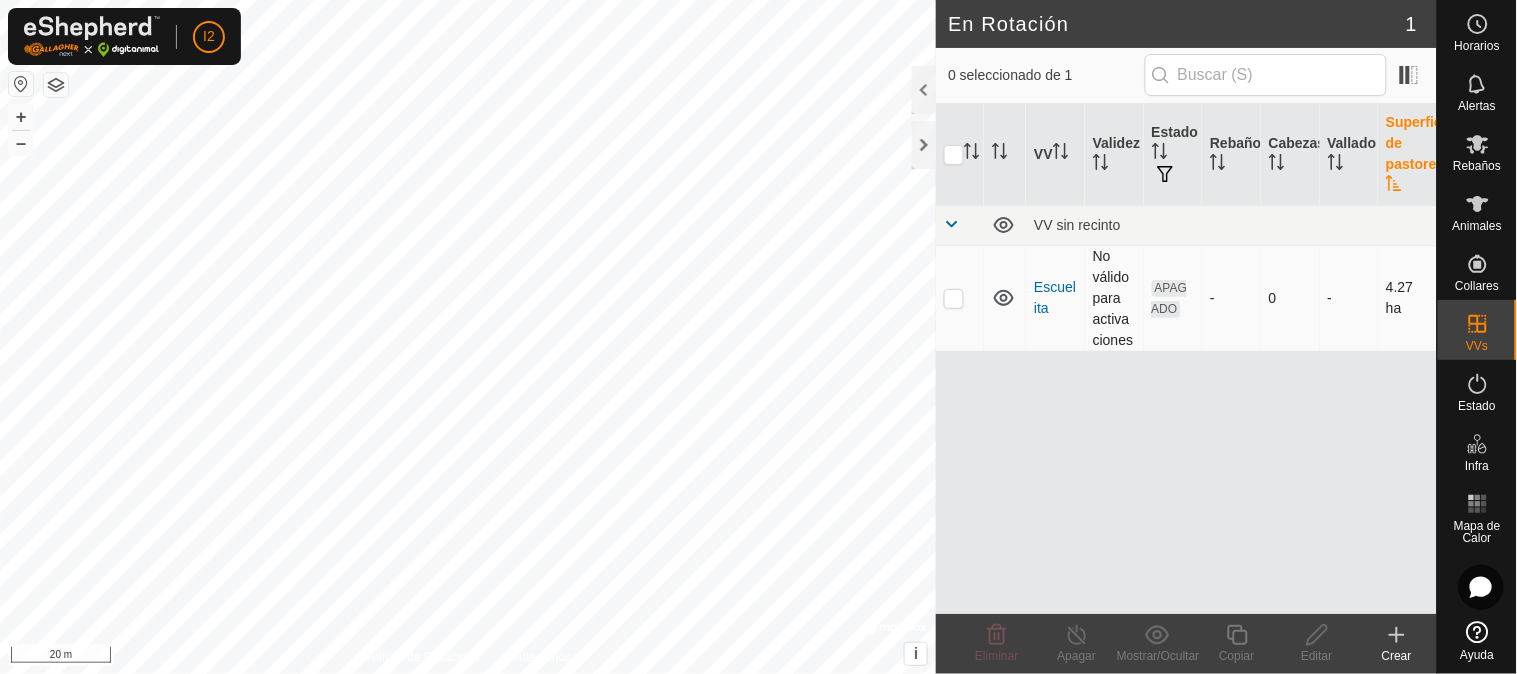 click at bounding box center [954, 298] 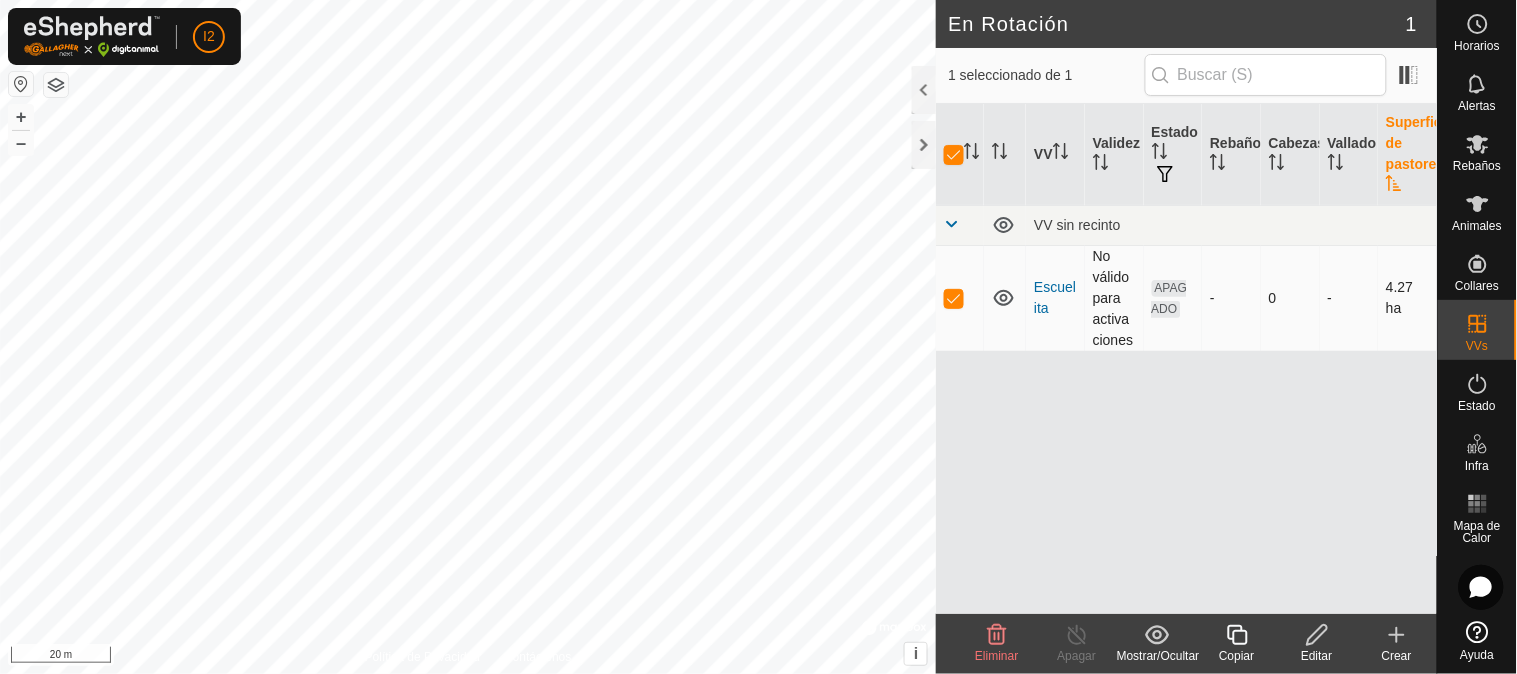click at bounding box center [954, 298] 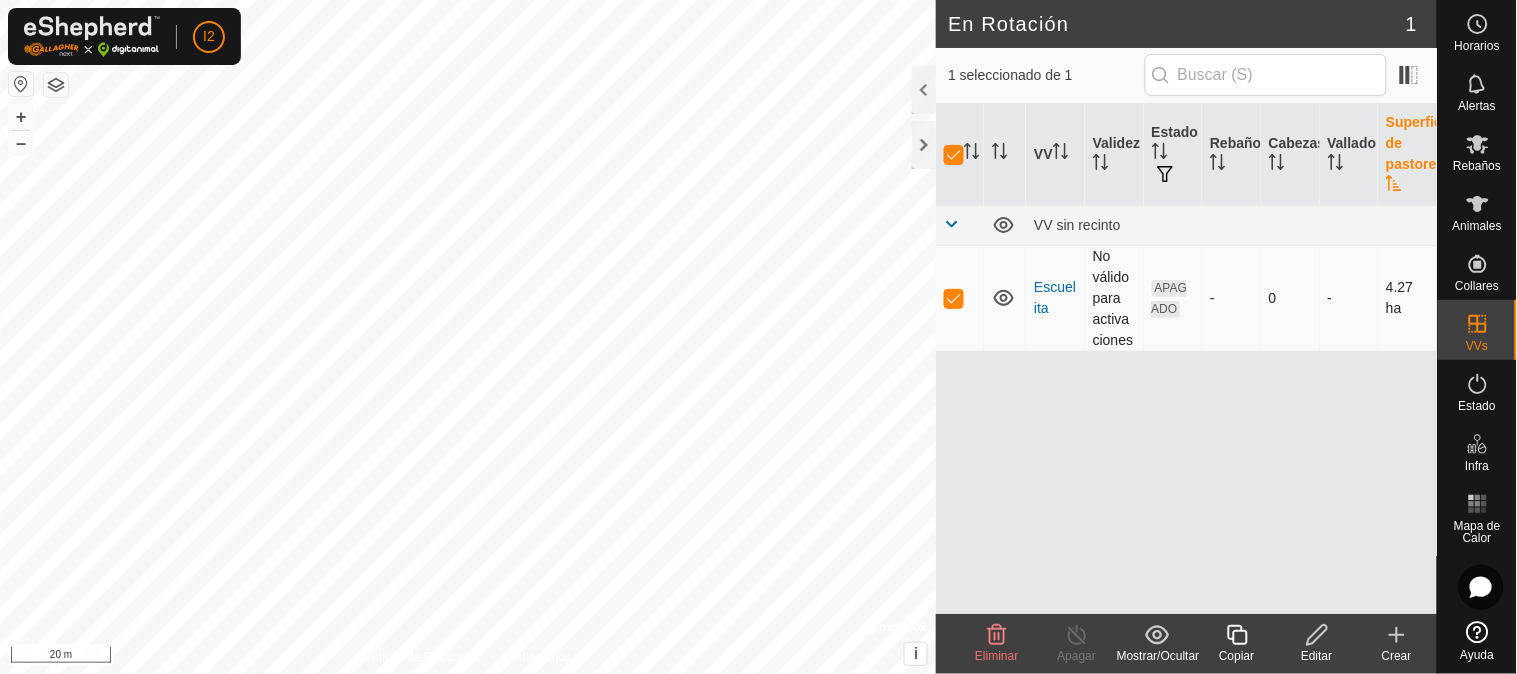 checkbox on "false" 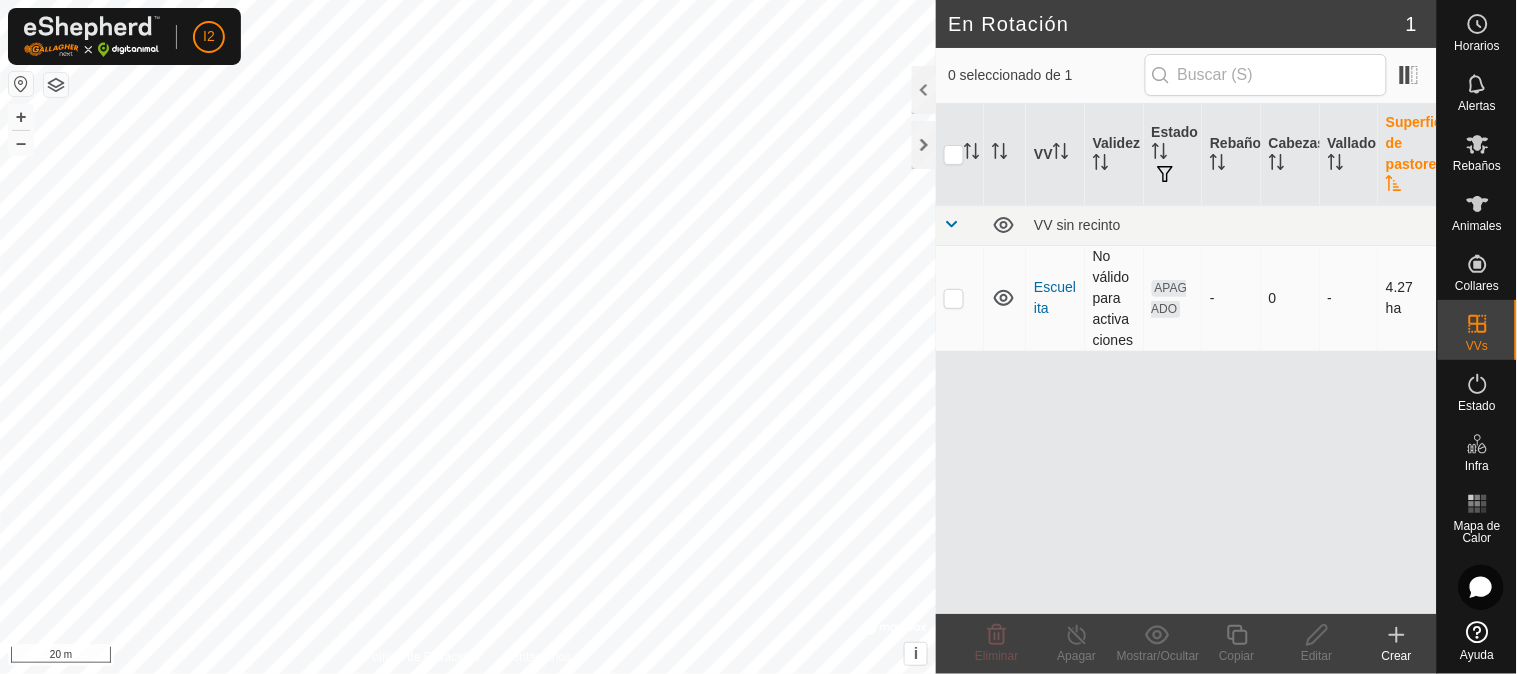 click at bounding box center [954, 298] 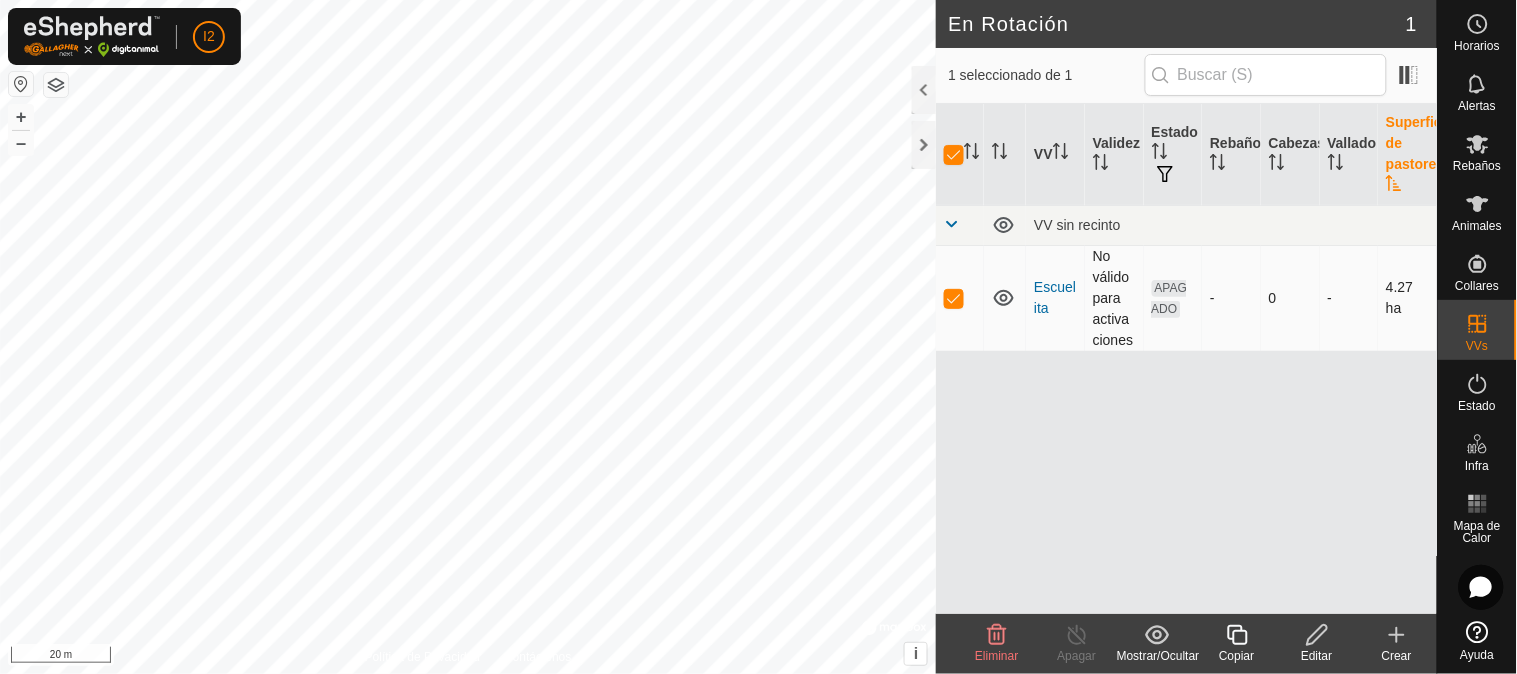 click at bounding box center (954, 298) 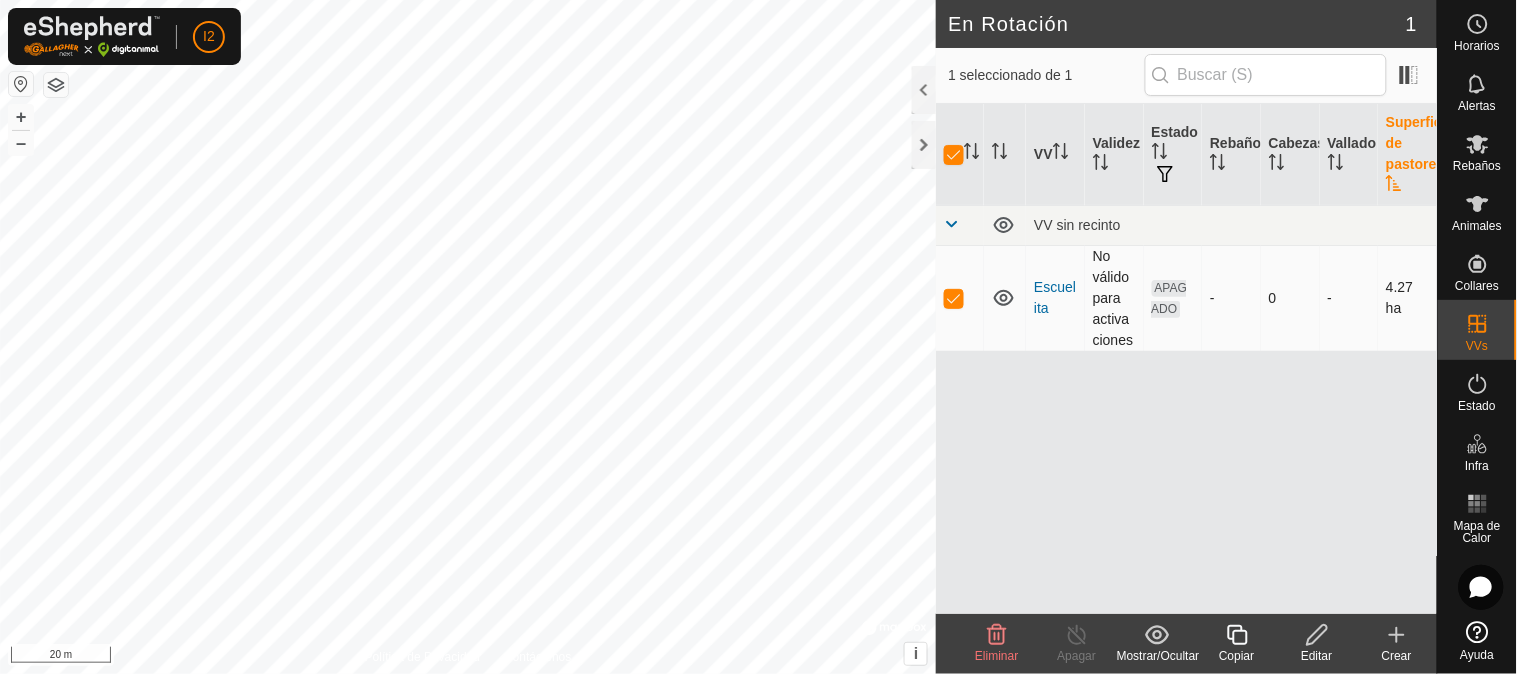 checkbox on "false" 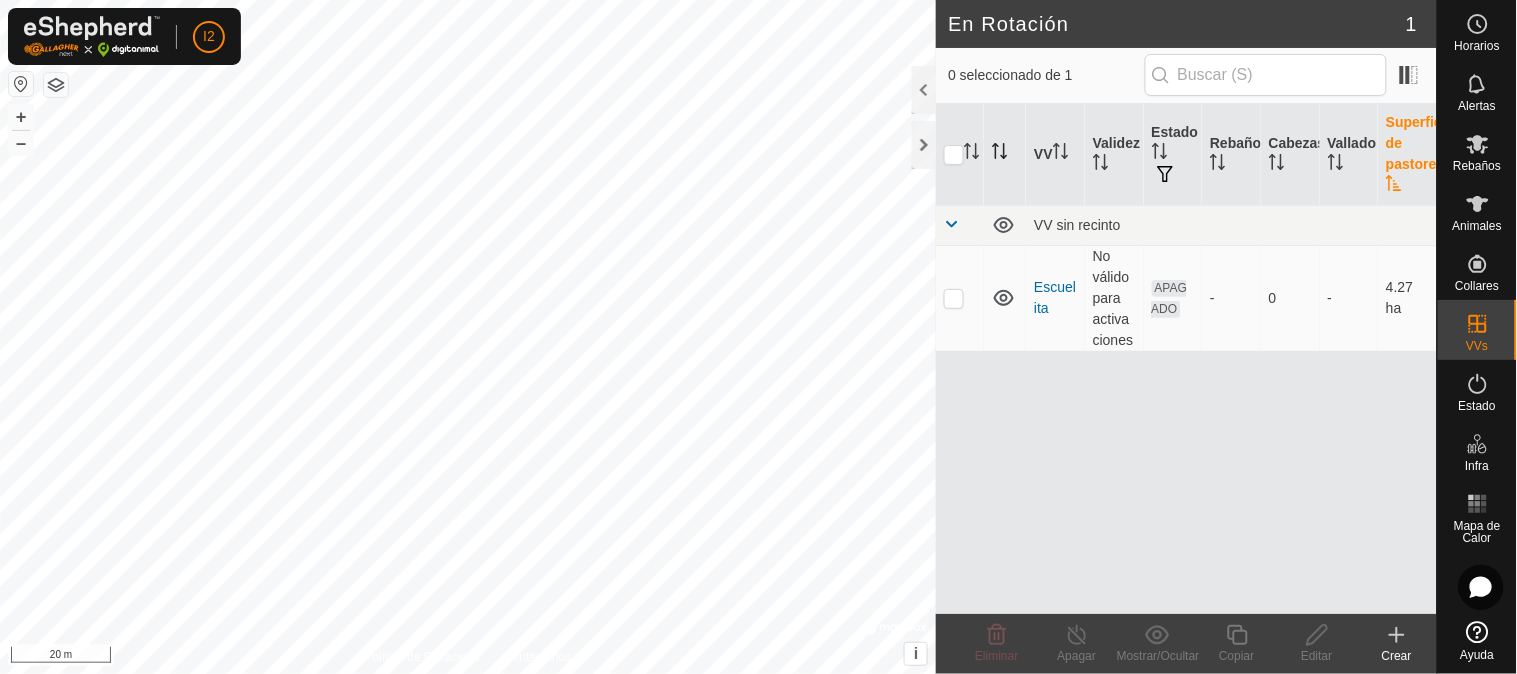 click 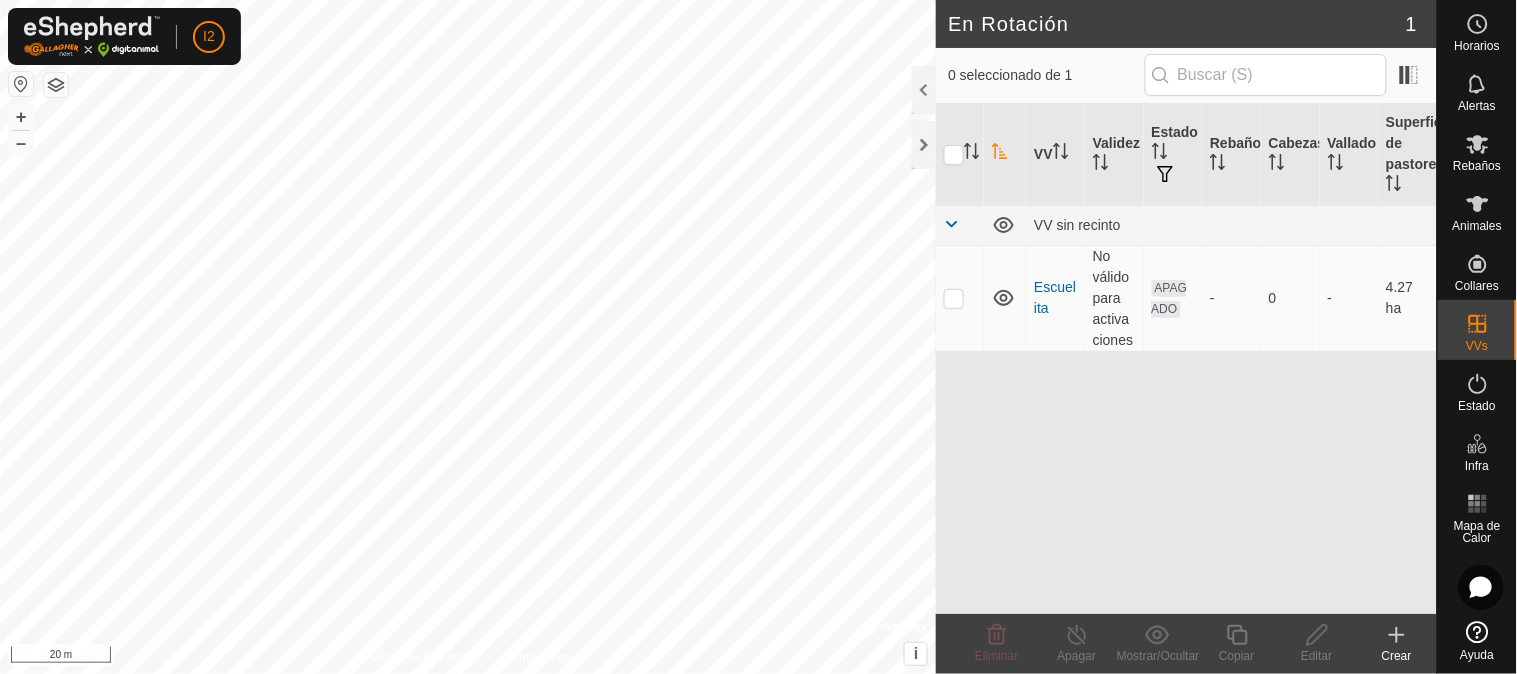 click 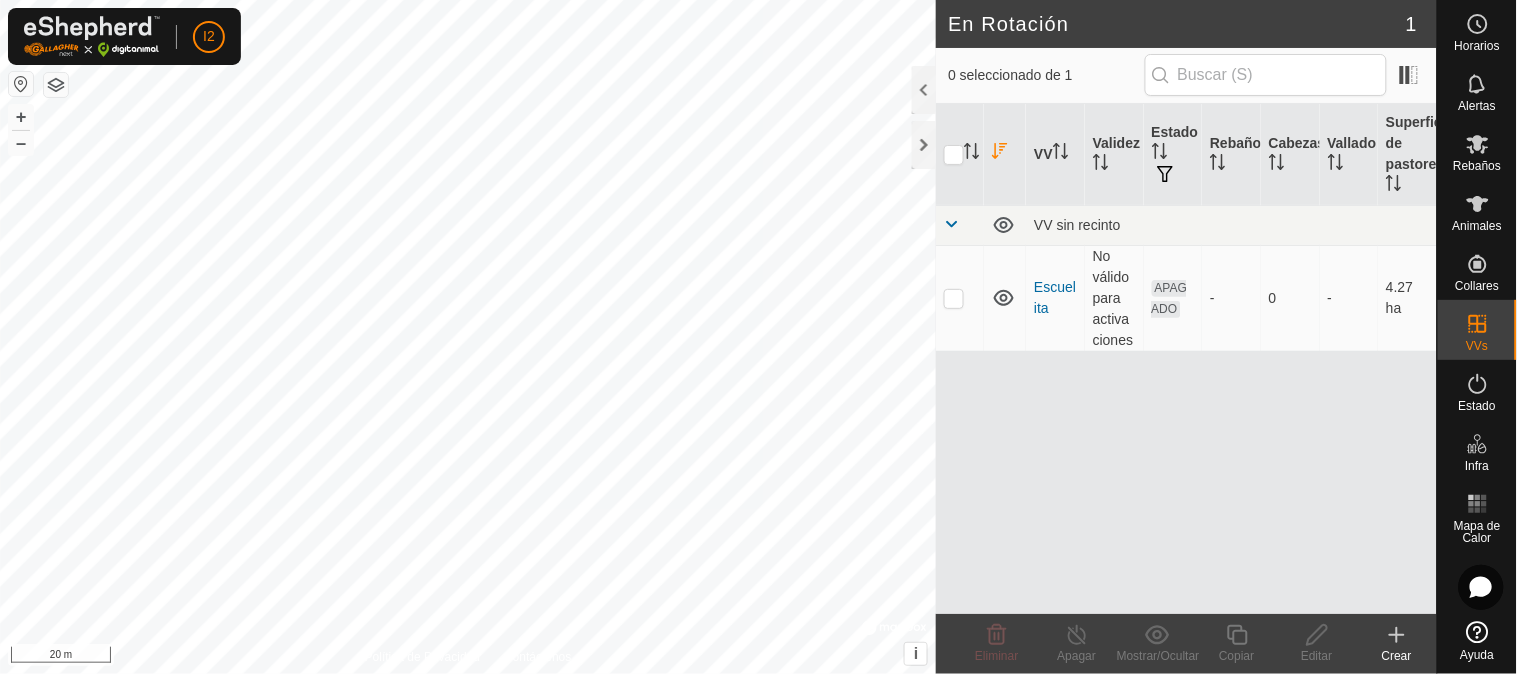 click 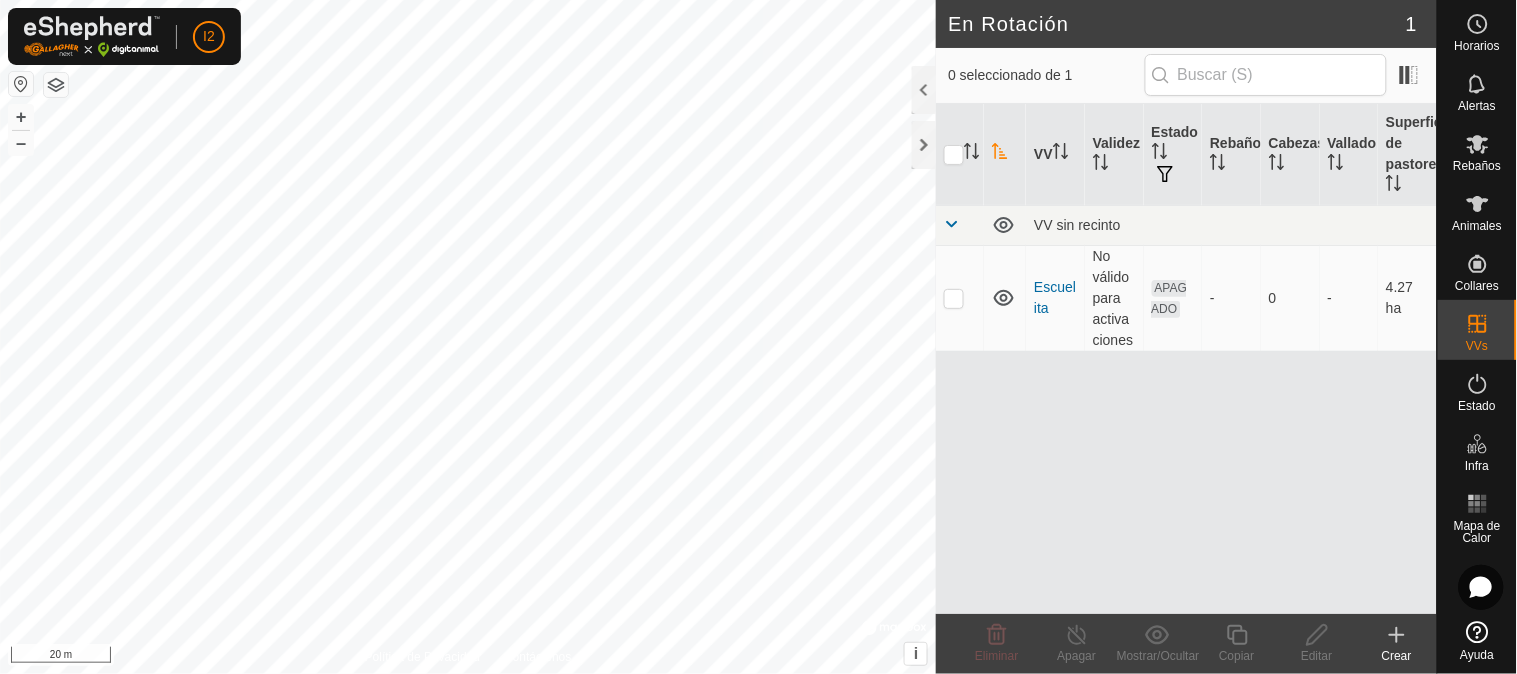 click on "VV   Validez   Estado   Rebaño   Cabezas   Vallado   Superficie de pastoreo   VV sin recinto  Escuelita  No válido para activaciones  APAGADO  -   0   -   4.27 ha" at bounding box center [1186, 359] 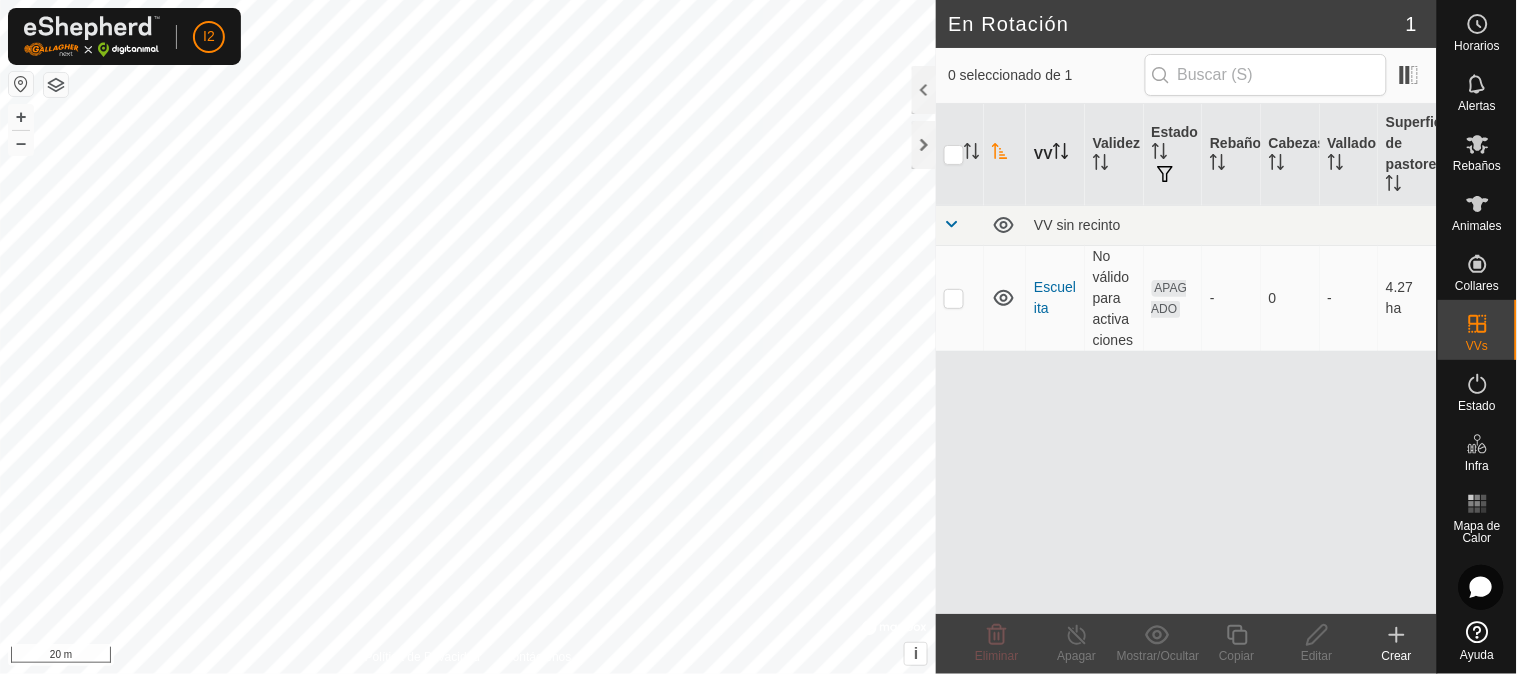 click 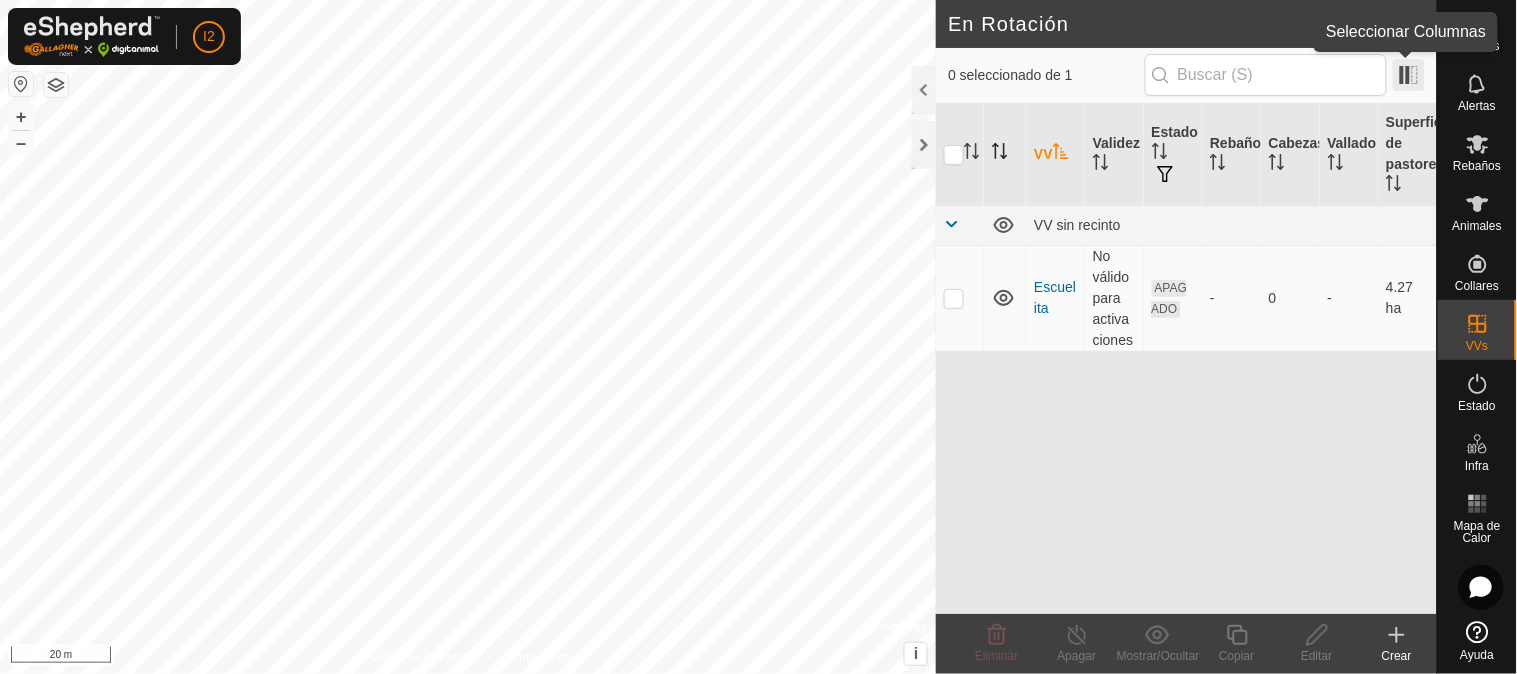 click at bounding box center (1409, 75) 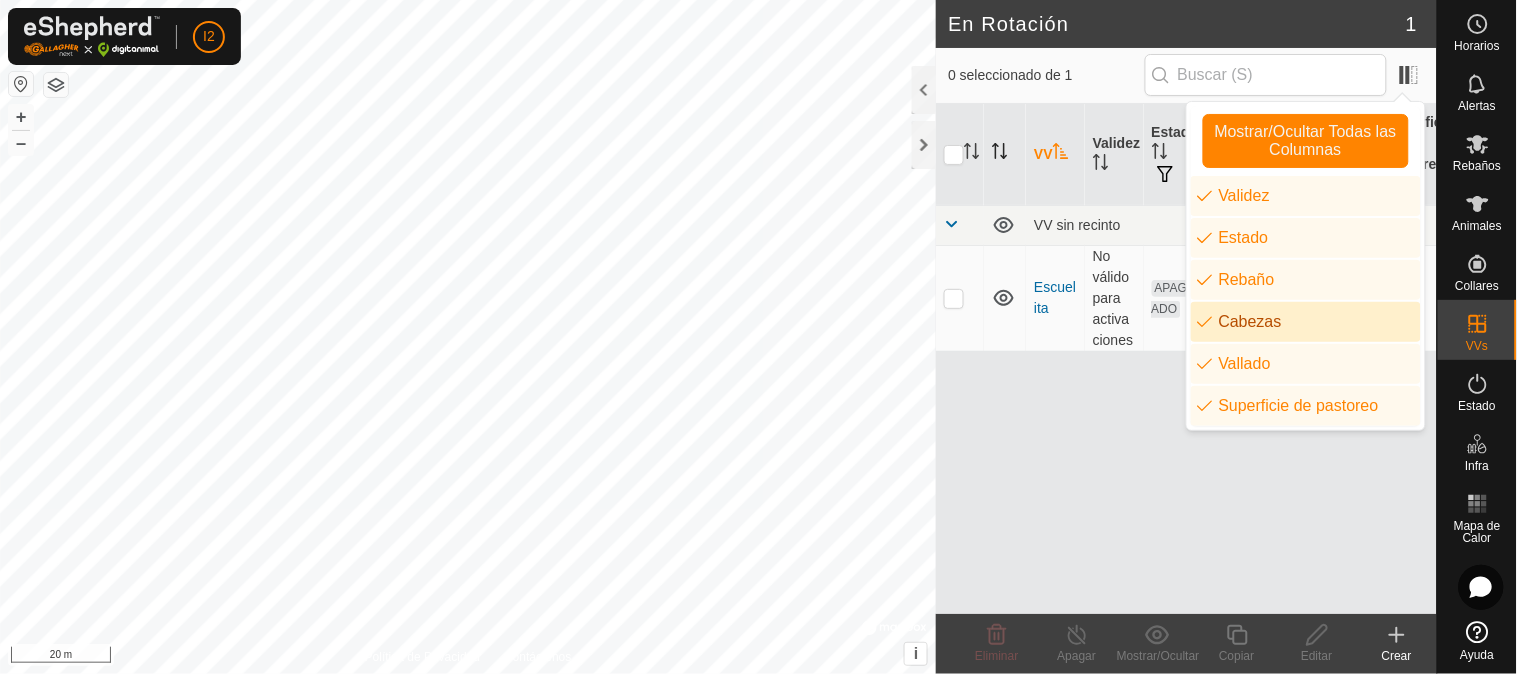 click on "VV   Validez   Estado   Rebaño   Cabezas   Vallado   Superficie de pastoreo   VV sin recinto  Escuelita  No válido para activaciones  APAGADO  -   0   -   4.27 ha" at bounding box center [1186, 359] 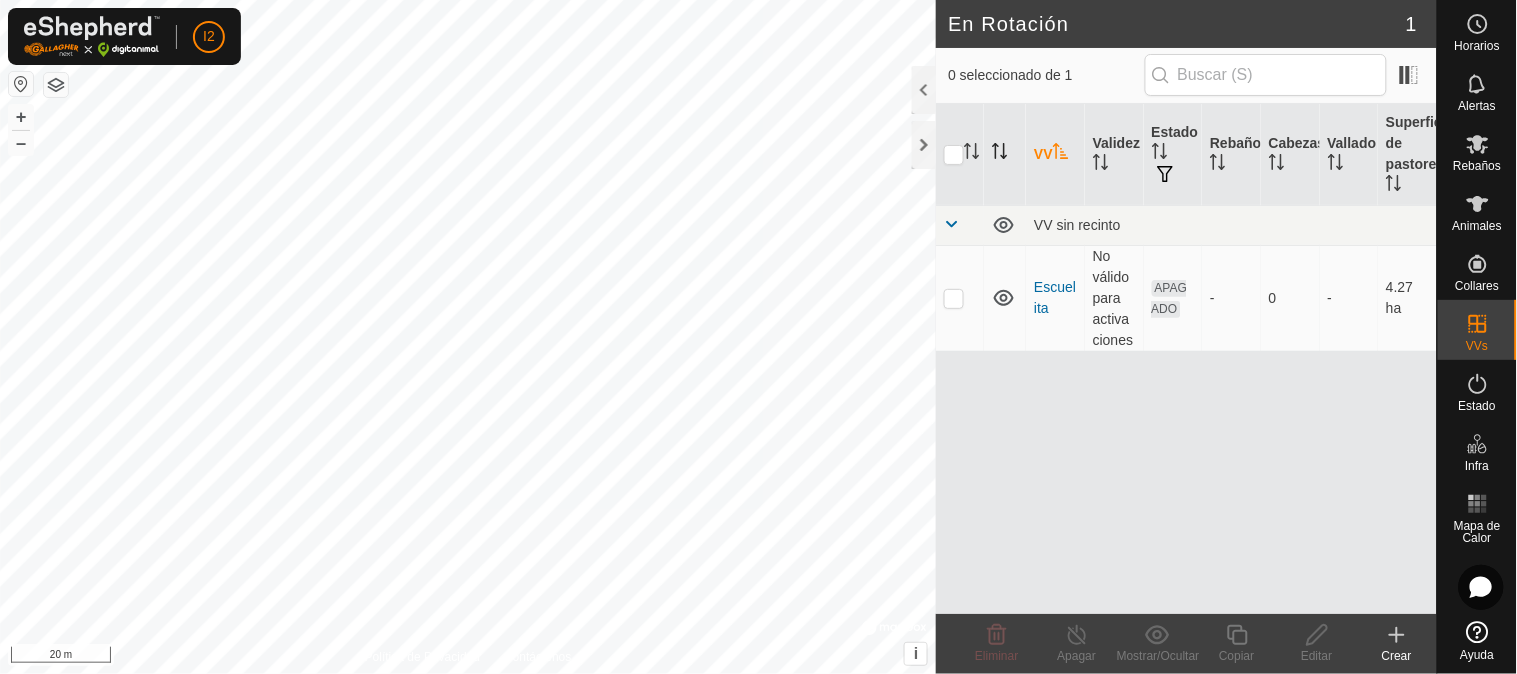 click on "VV   Validez   Estado   Rebaño   Cabezas   Vallado   Superficie de pastoreo   VV sin recinto  Escuelita  No válido para activaciones  APAGADO  -   0   -   4.27 ha" at bounding box center [1186, 359] 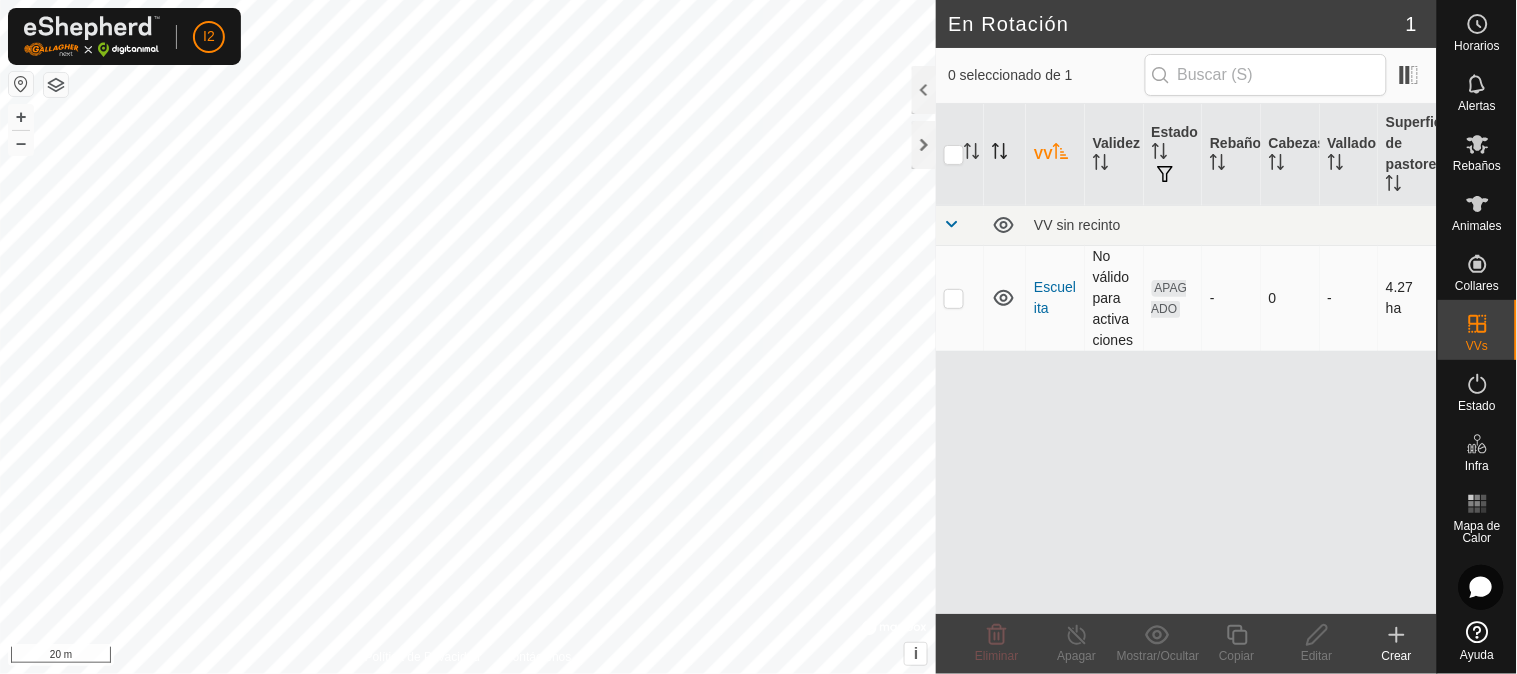 click at bounding box center (954, 298) 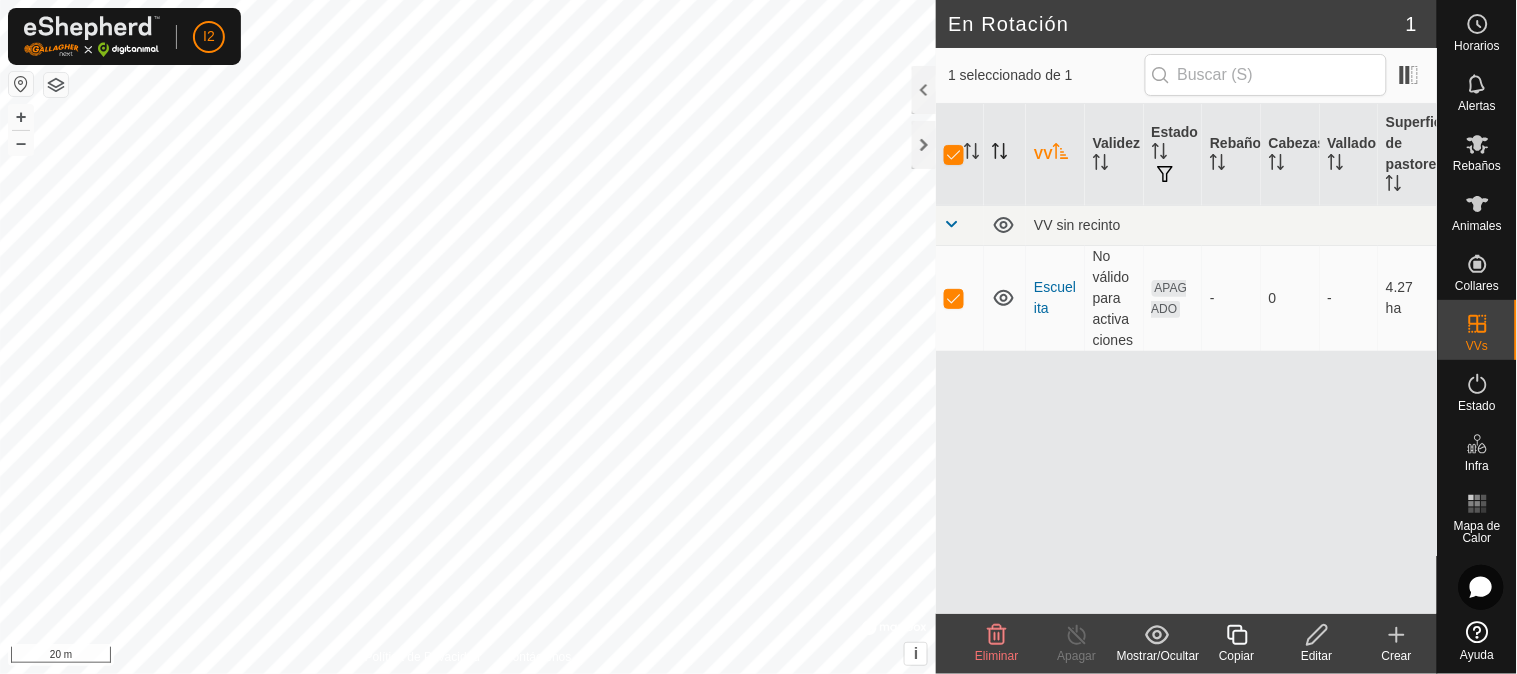 click 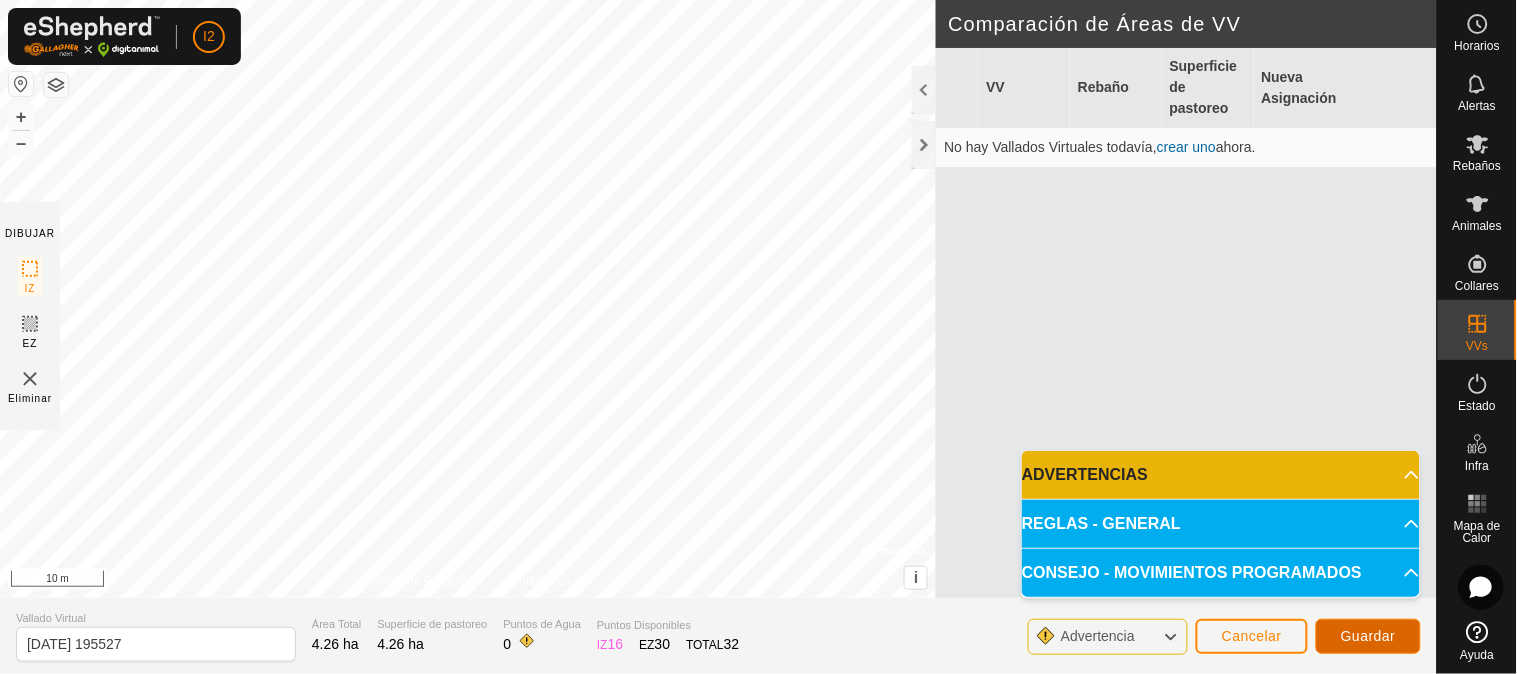 click on "Guardar" 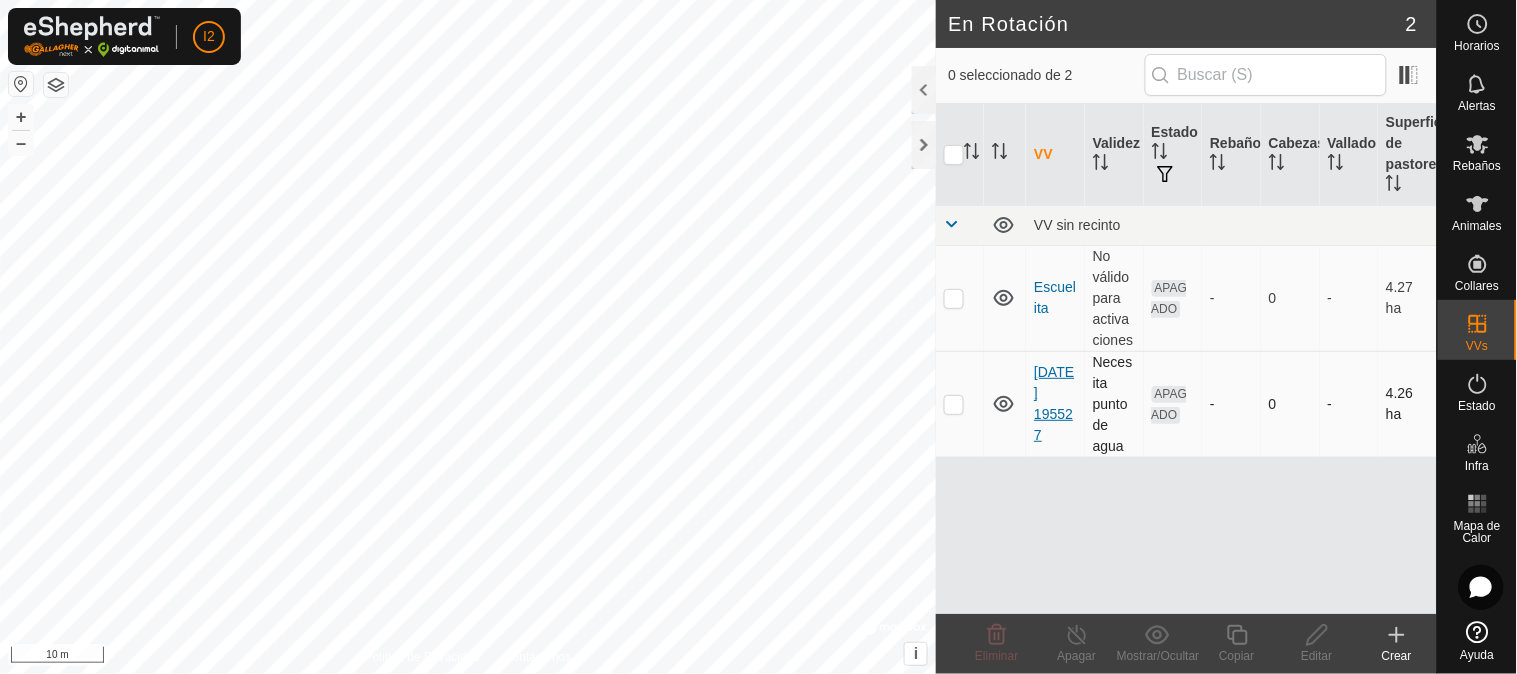 click on "2025-07-29 195527" at bounding box center (1054, 403) 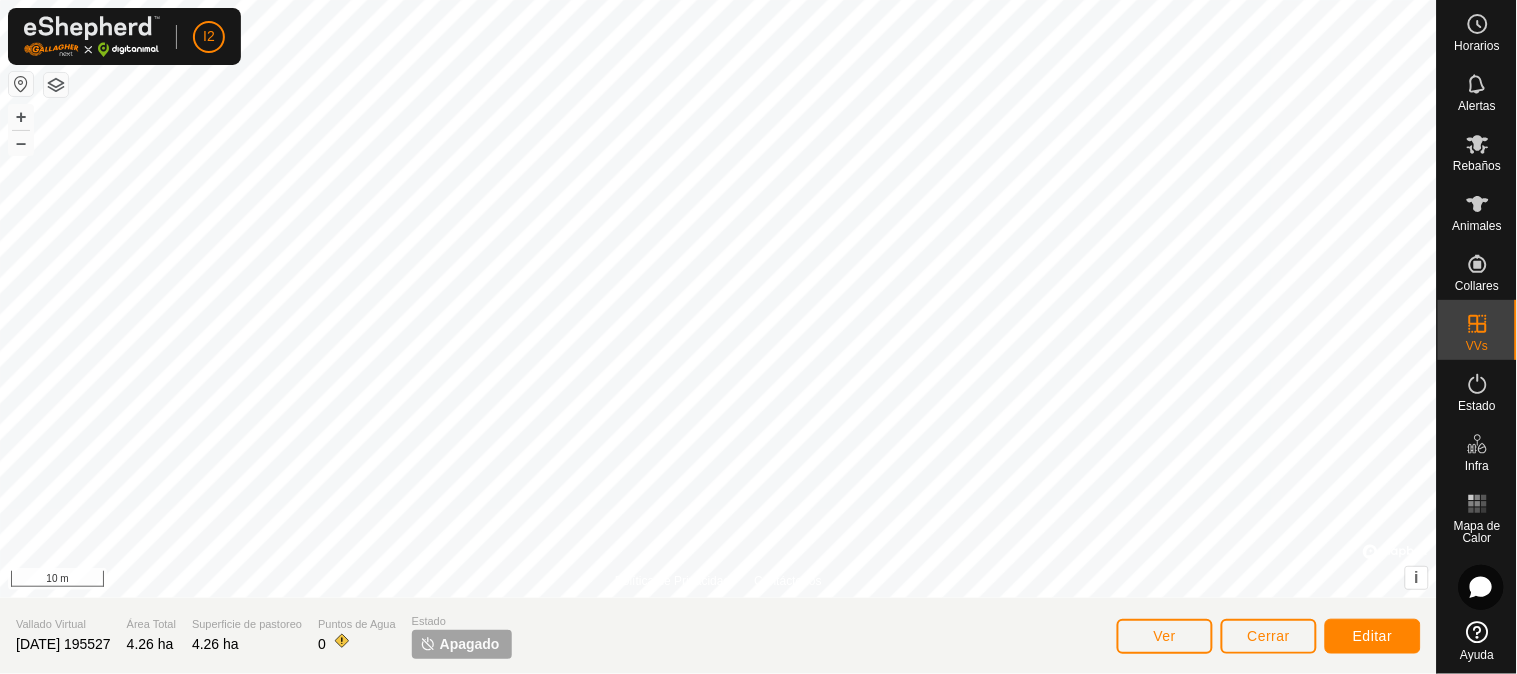 click on "2025-07-29 195527" 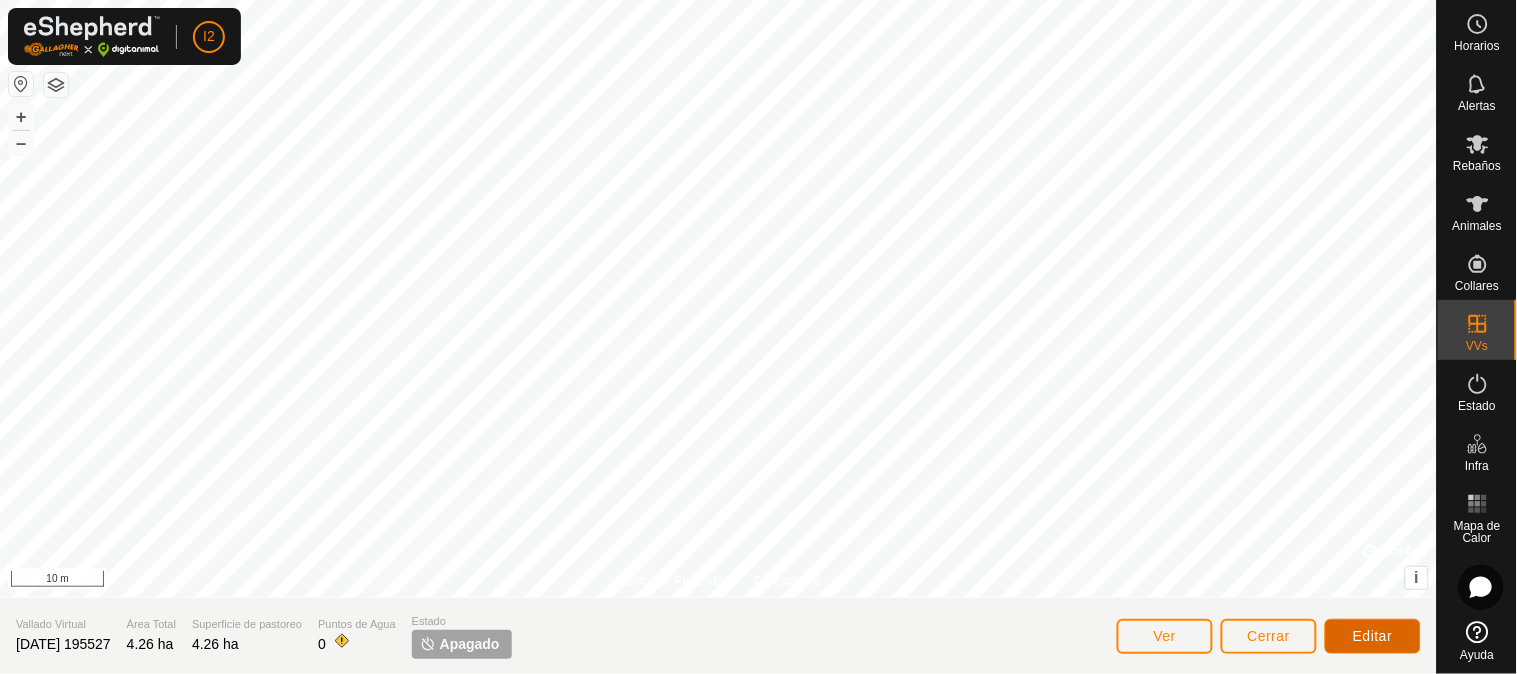 click on "Editar" 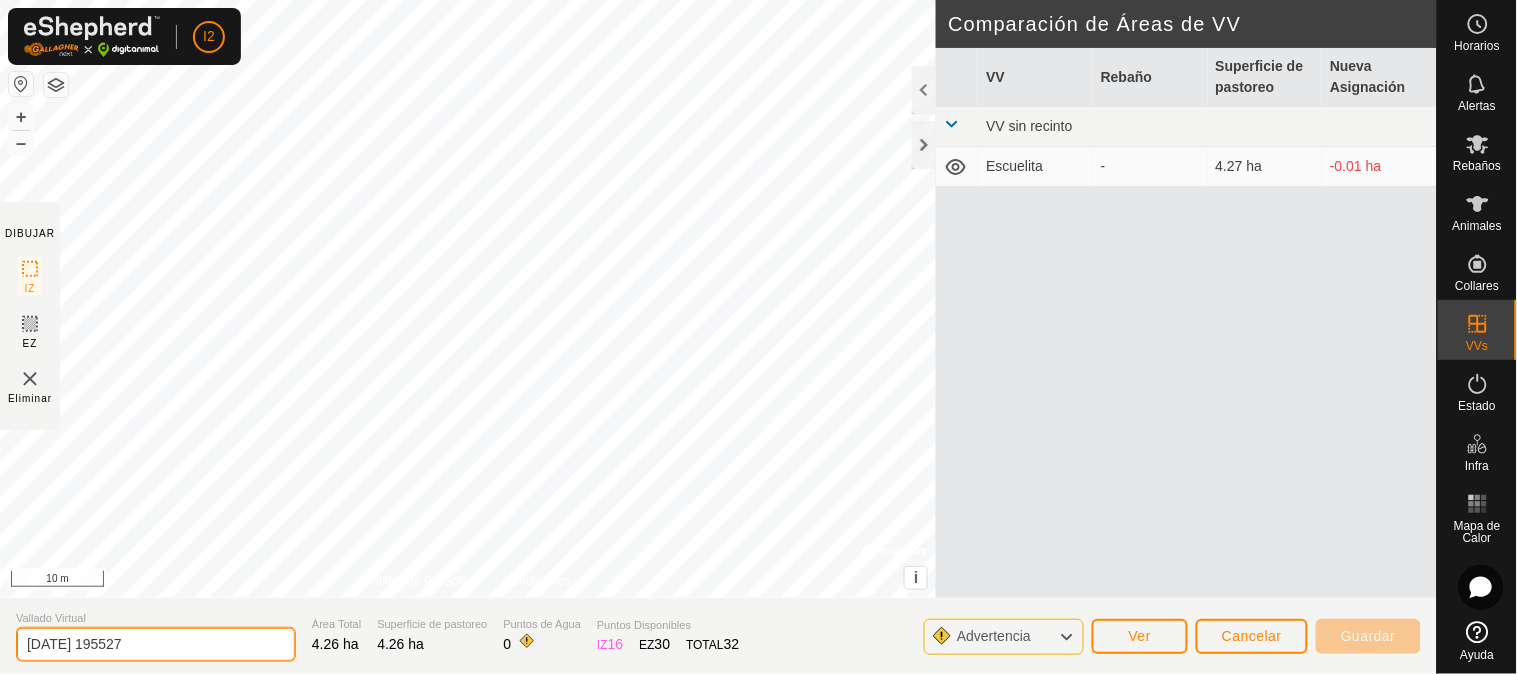 drag, startPoint x: 158, startPoint y: 648, endPoint x: 14, endPoint y: 648, distance: 144 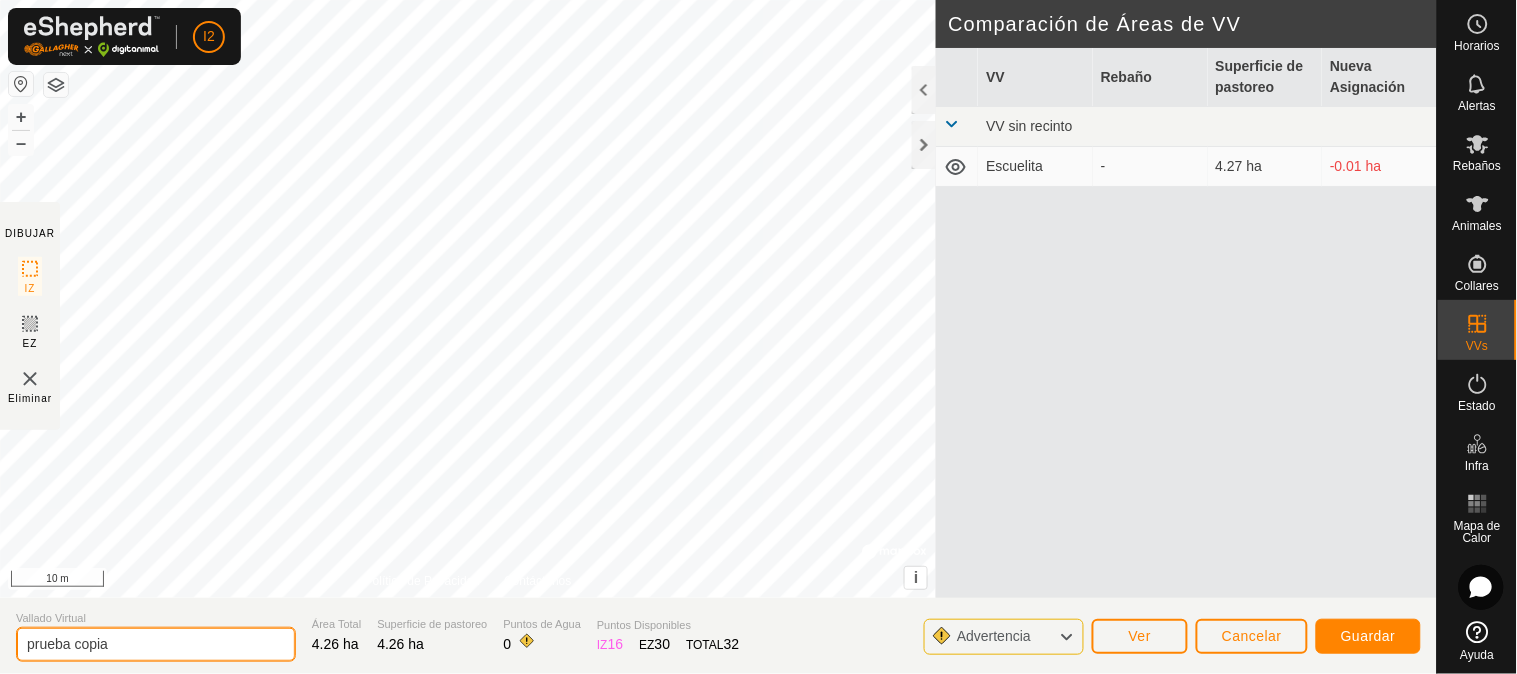 type on "prueba copia" 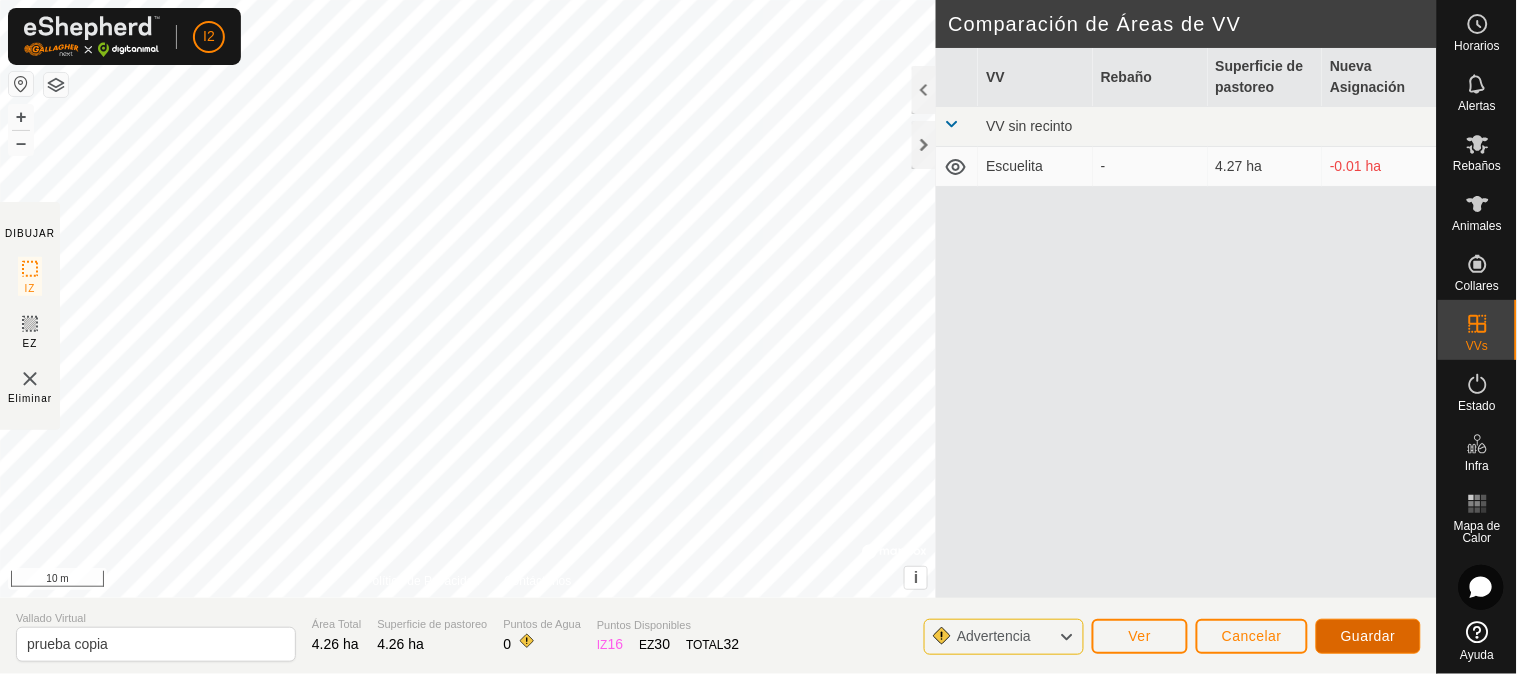 click on "Guardar" 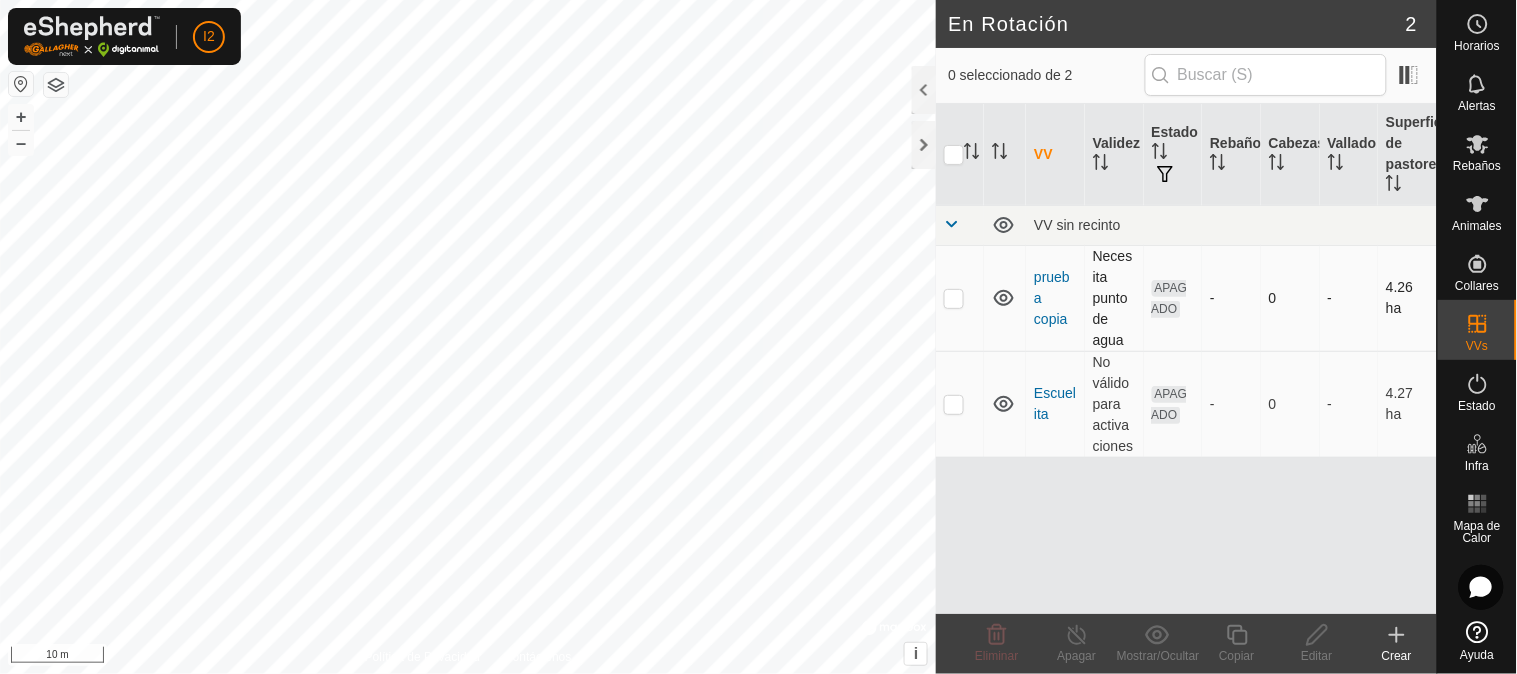checkbox on "true" 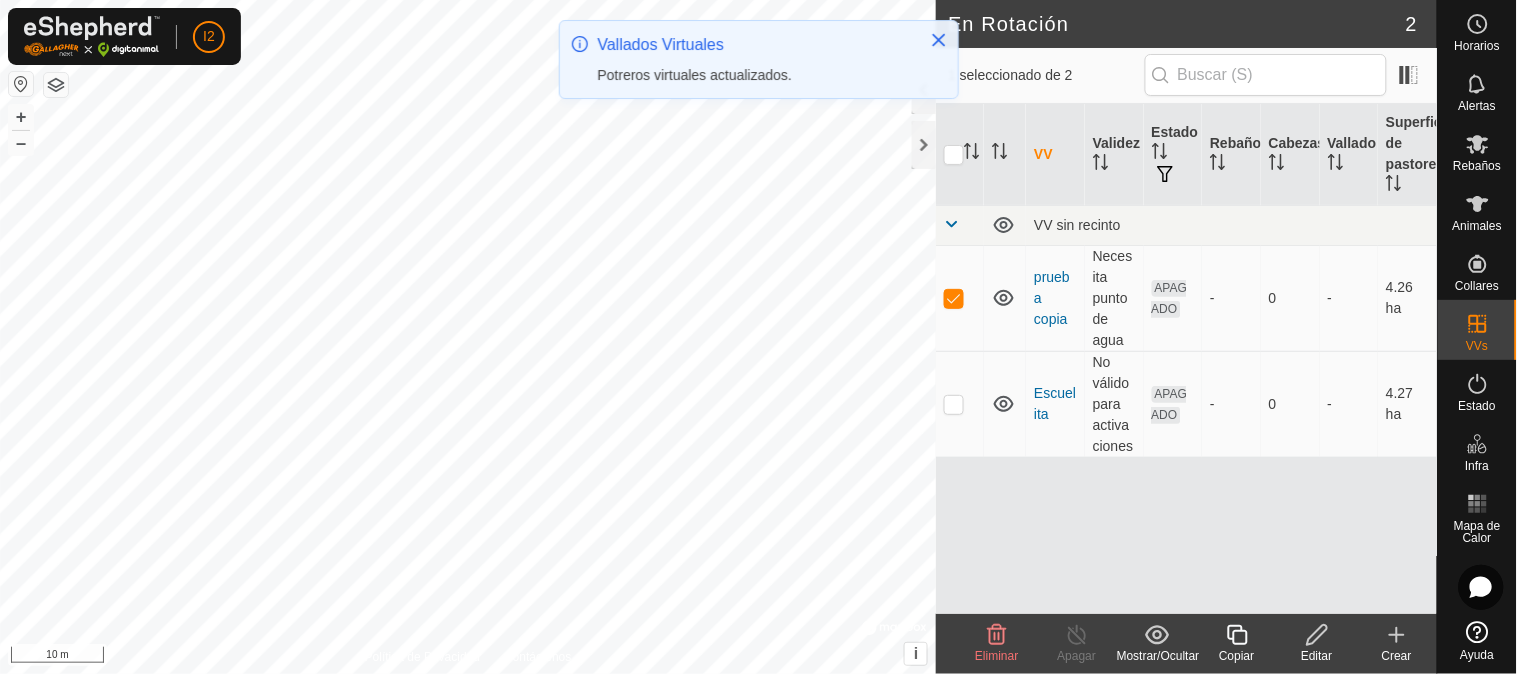 click 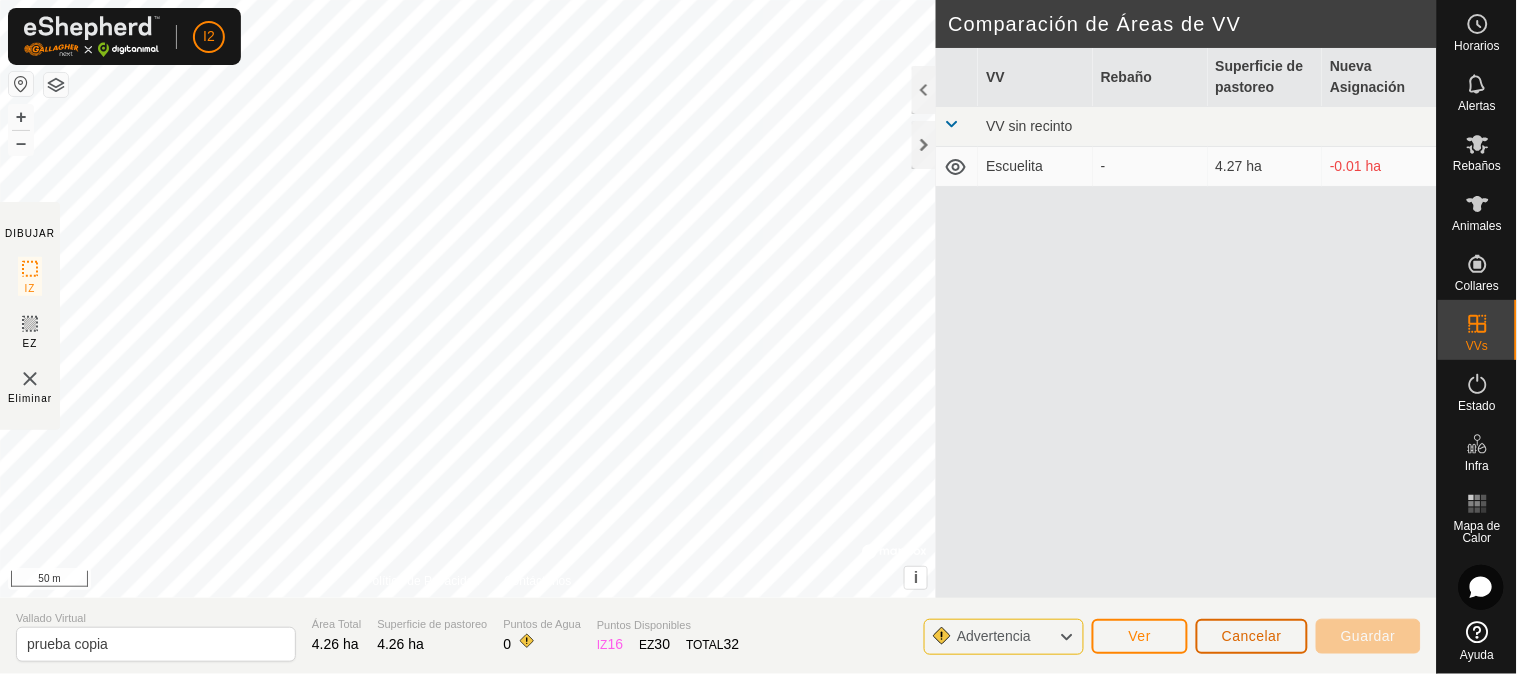 click on "Cancelar" 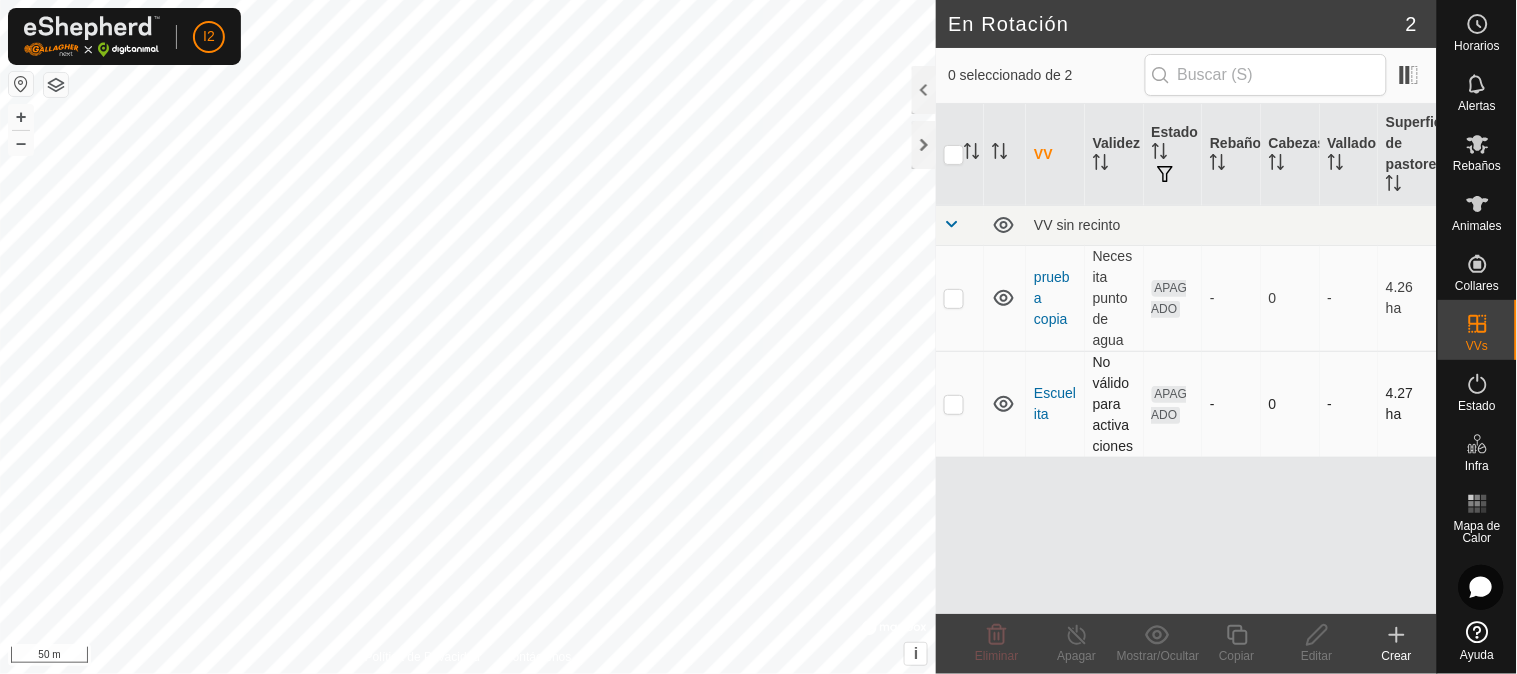 click at bounding box center (954, 404) 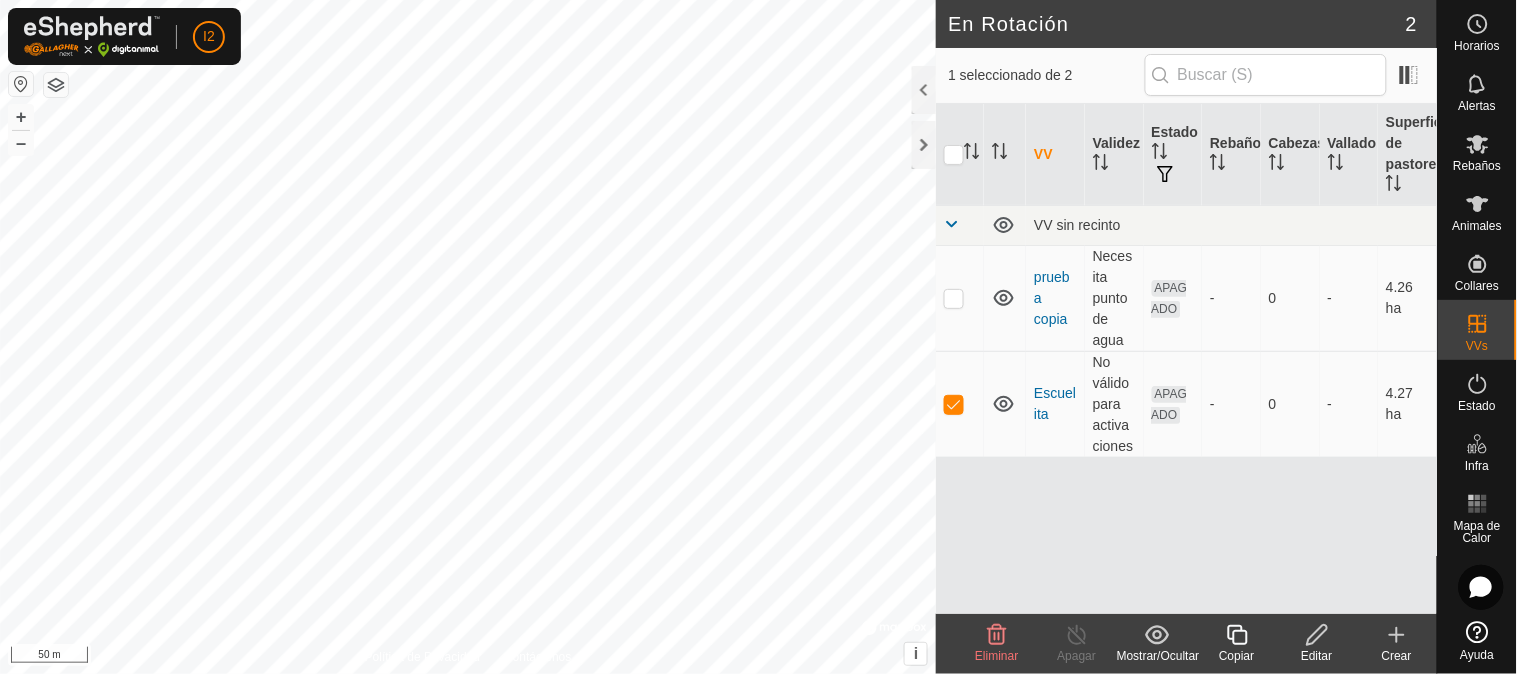 click 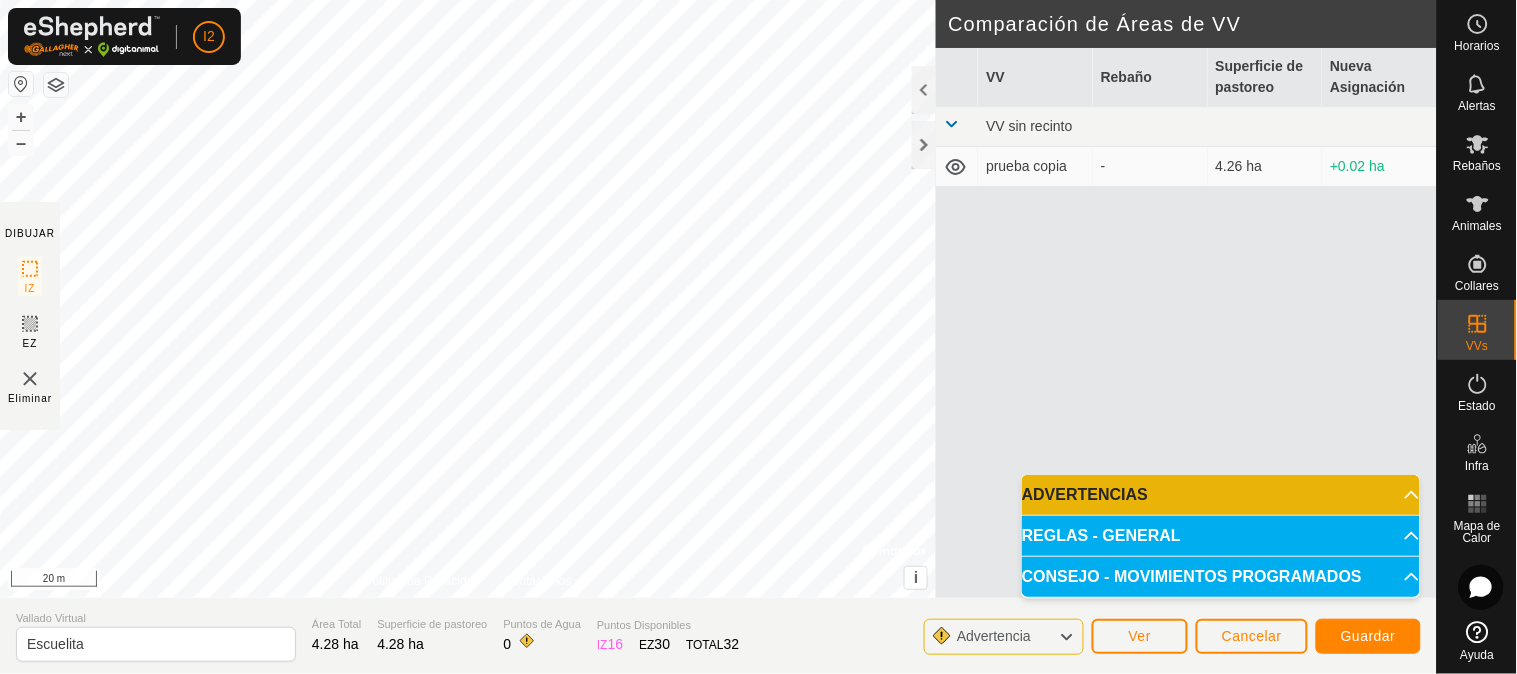 click on "ADVERTENCIAS" at bounding box center (1221, 495) 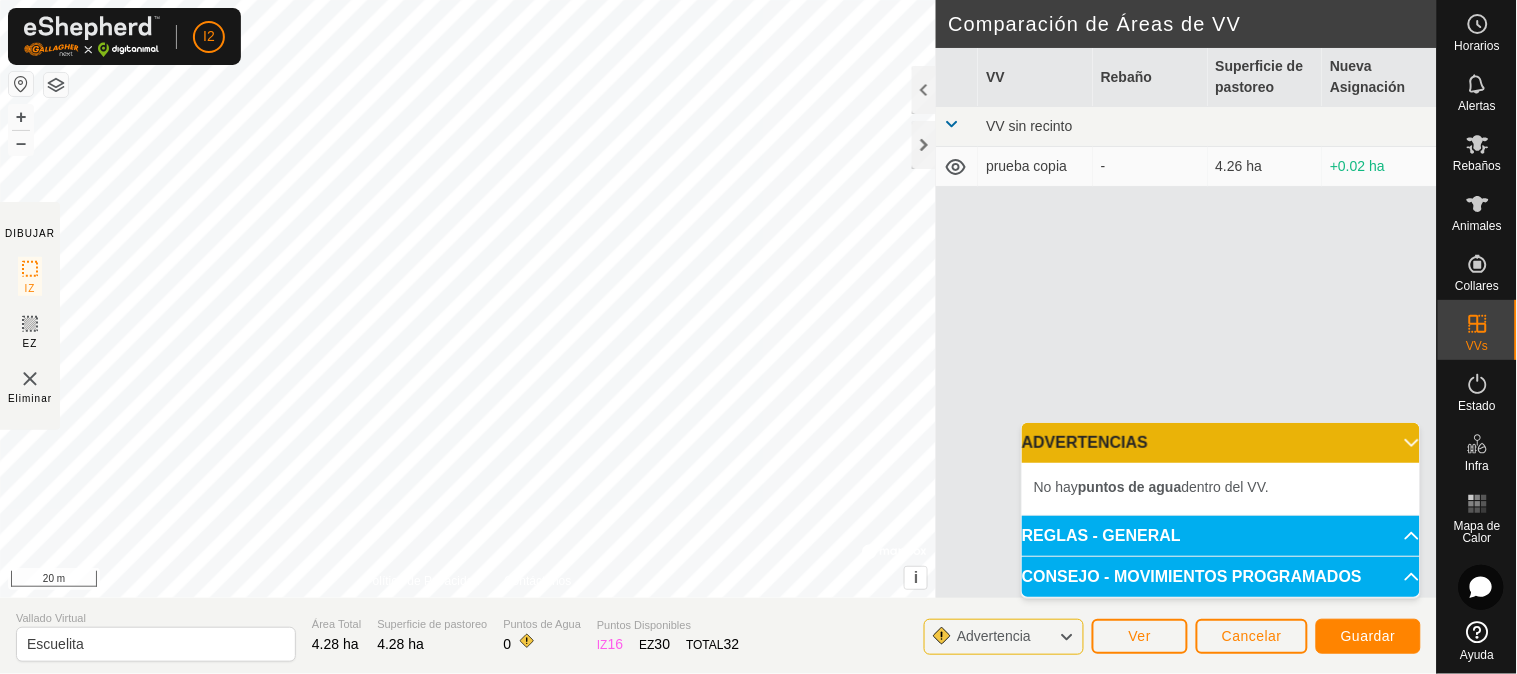 click 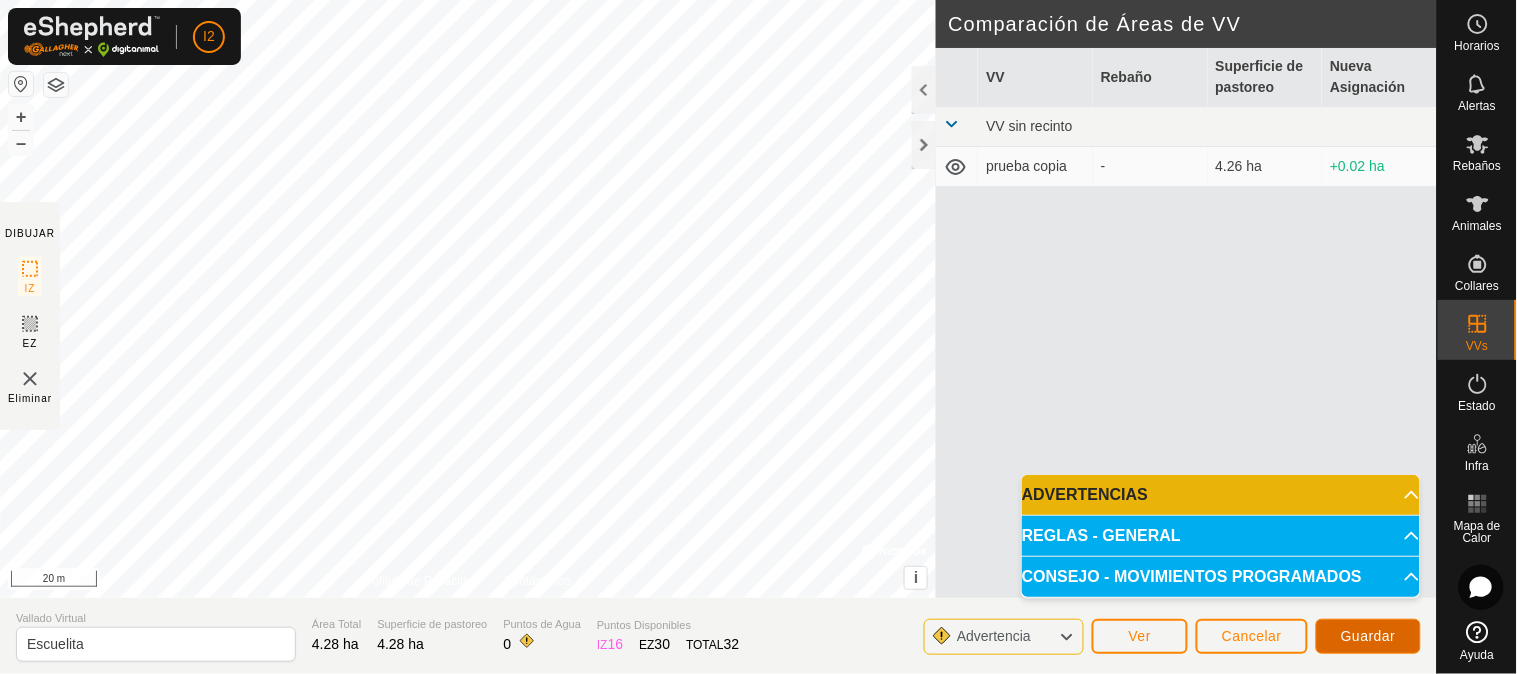 click on "Guardar" 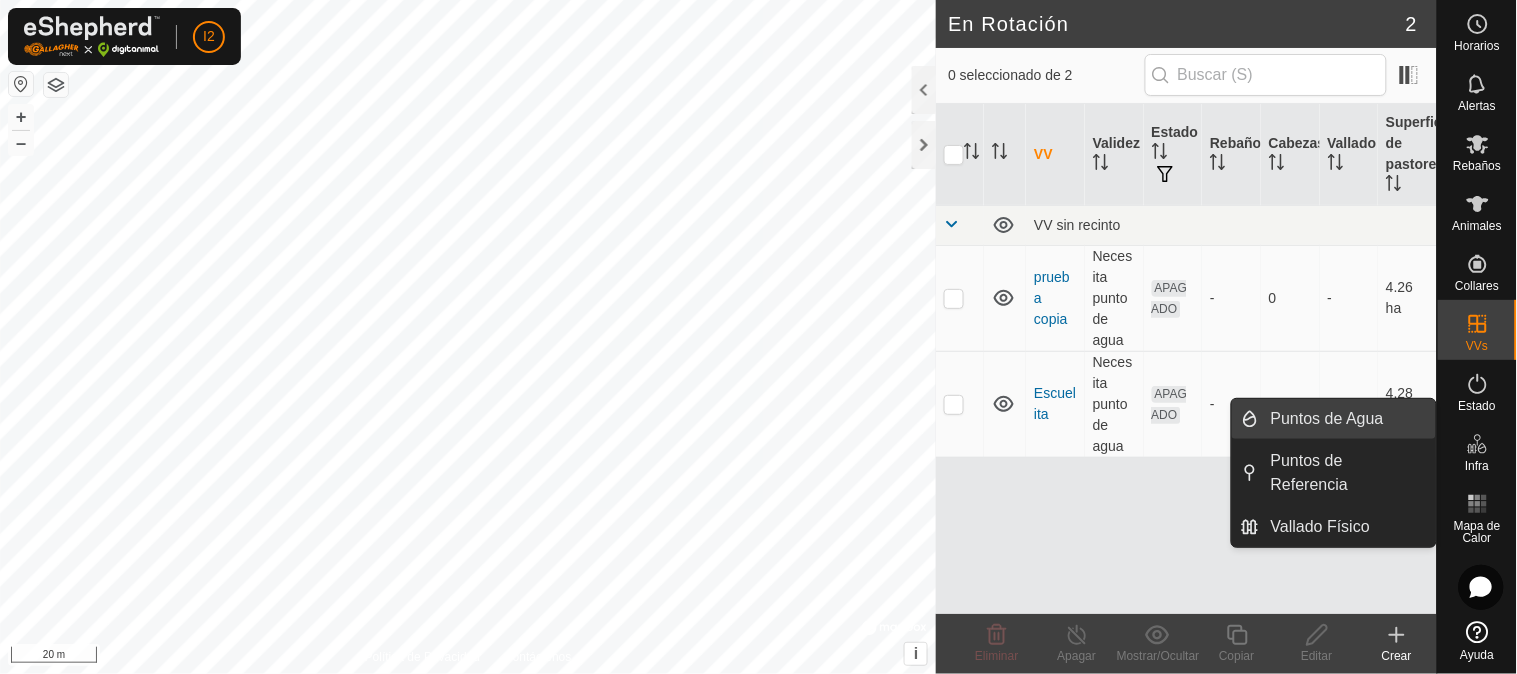 click on "Puntos de Agua" at bounding box center (1347, 419) 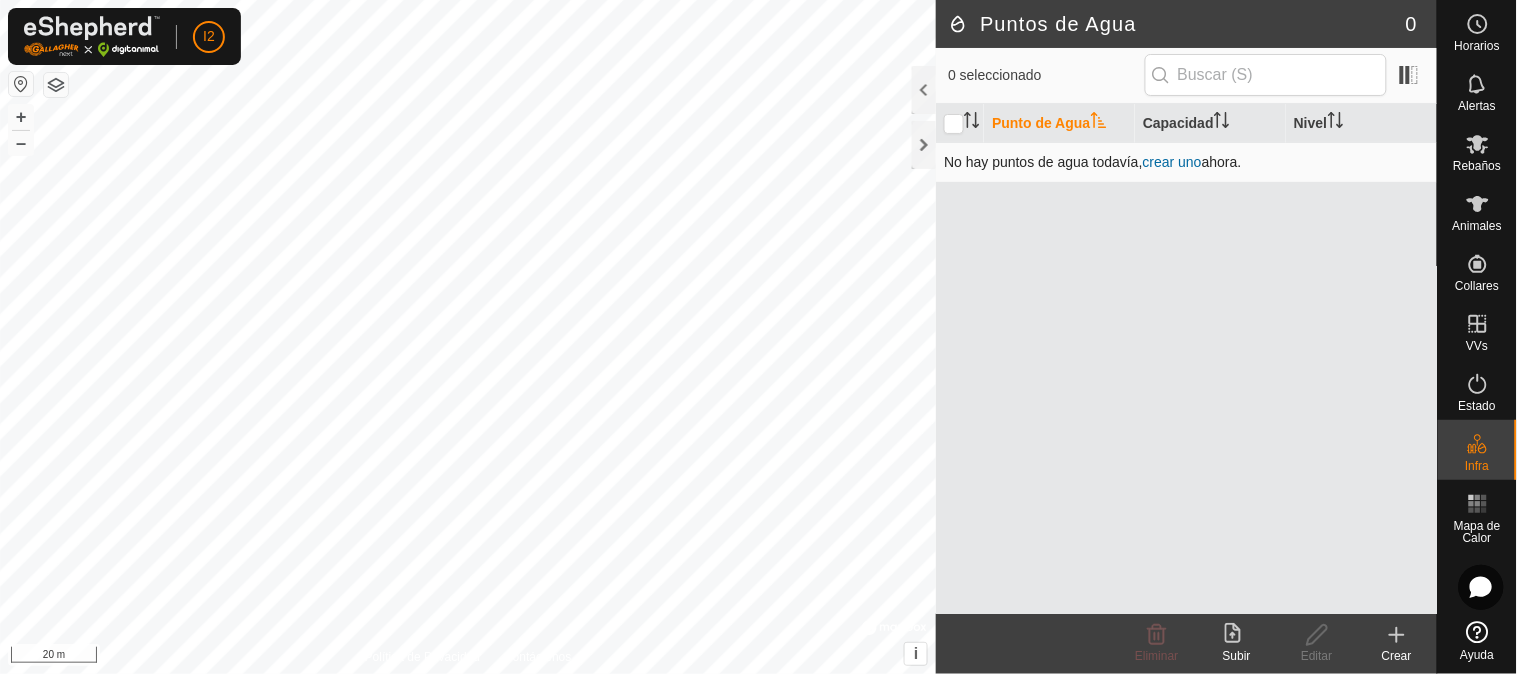 click on "crear uno" at bounding box center (1172, 162) 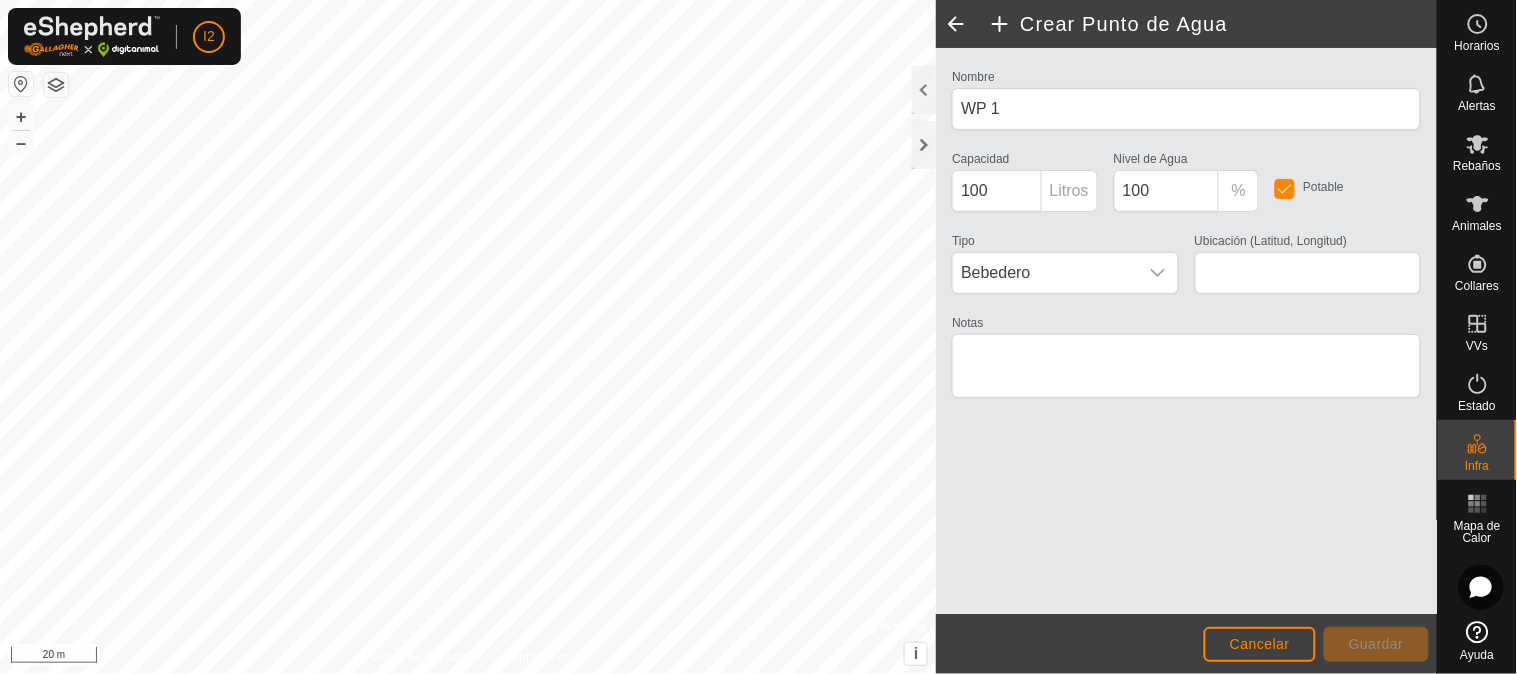 type on "39.278284, -6.306205" 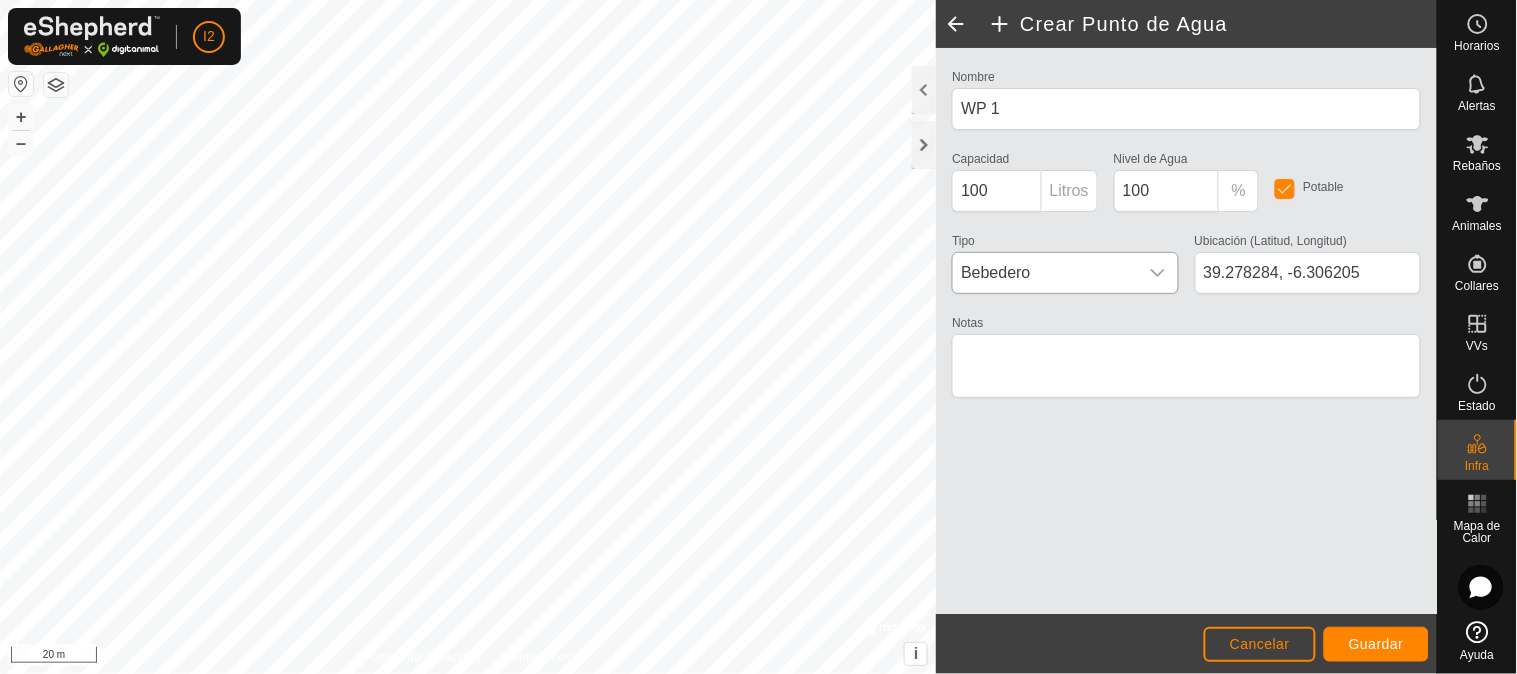 click on "Bebedero" at bounding box center (1045, 273) 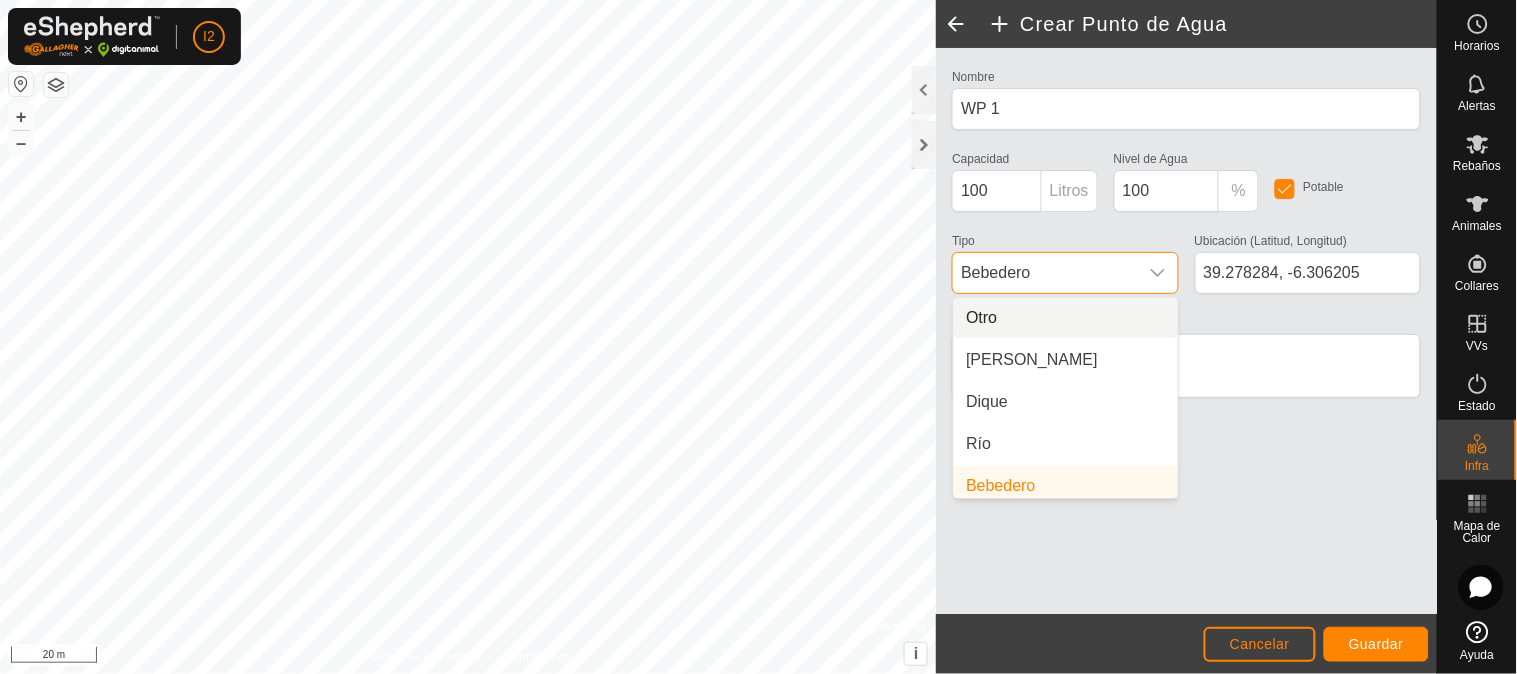 scroll, scrollTop: 7, scrollLeft: 0, axis: vertical 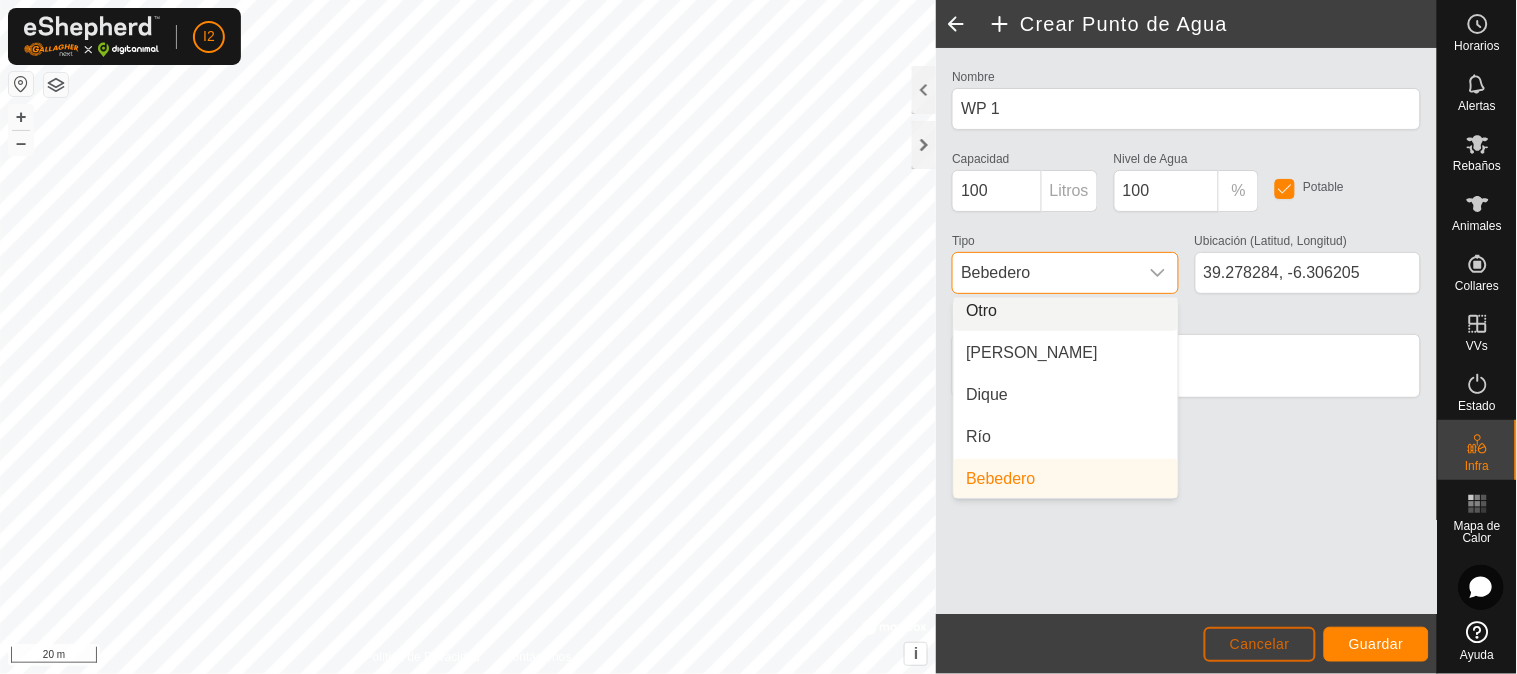 click on "Cancelar" 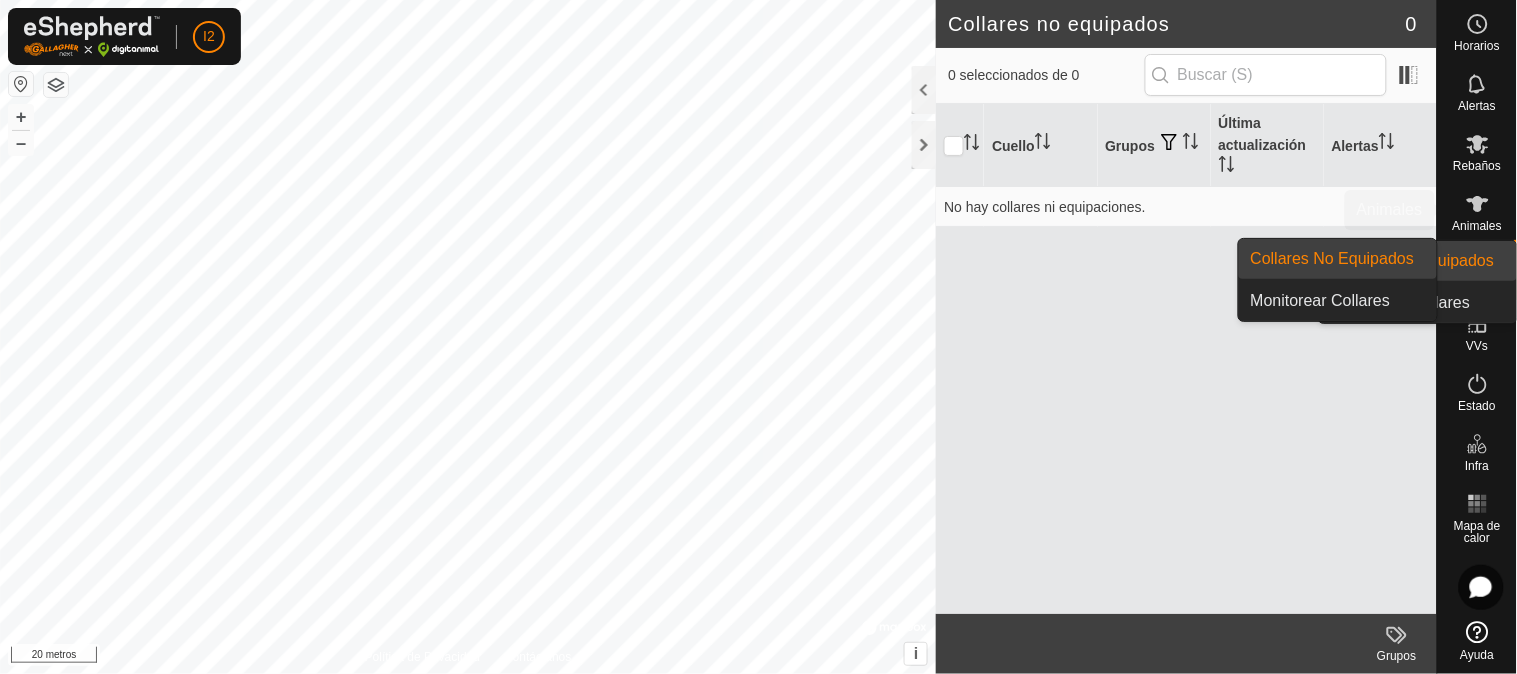 scroll, scrollTop: 0, scrollLeft: 0, axis: both 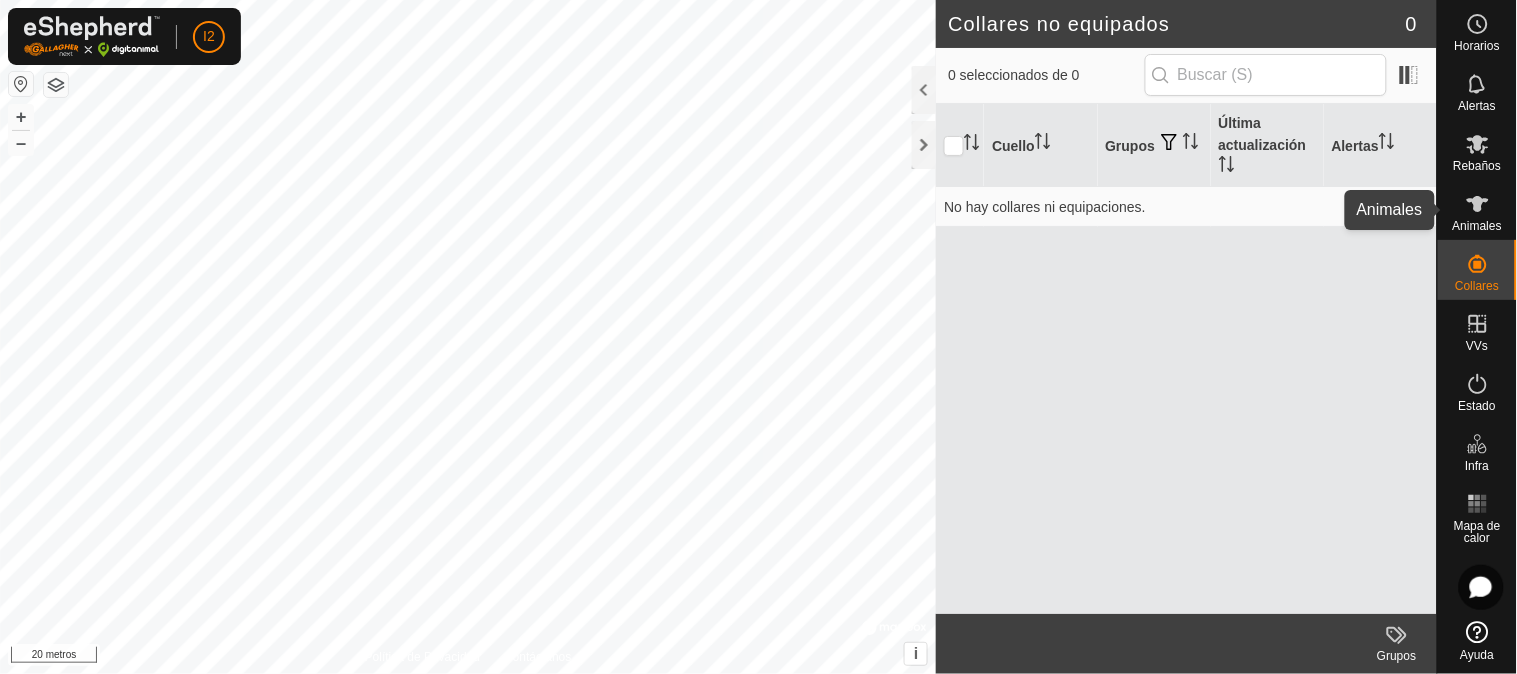 click 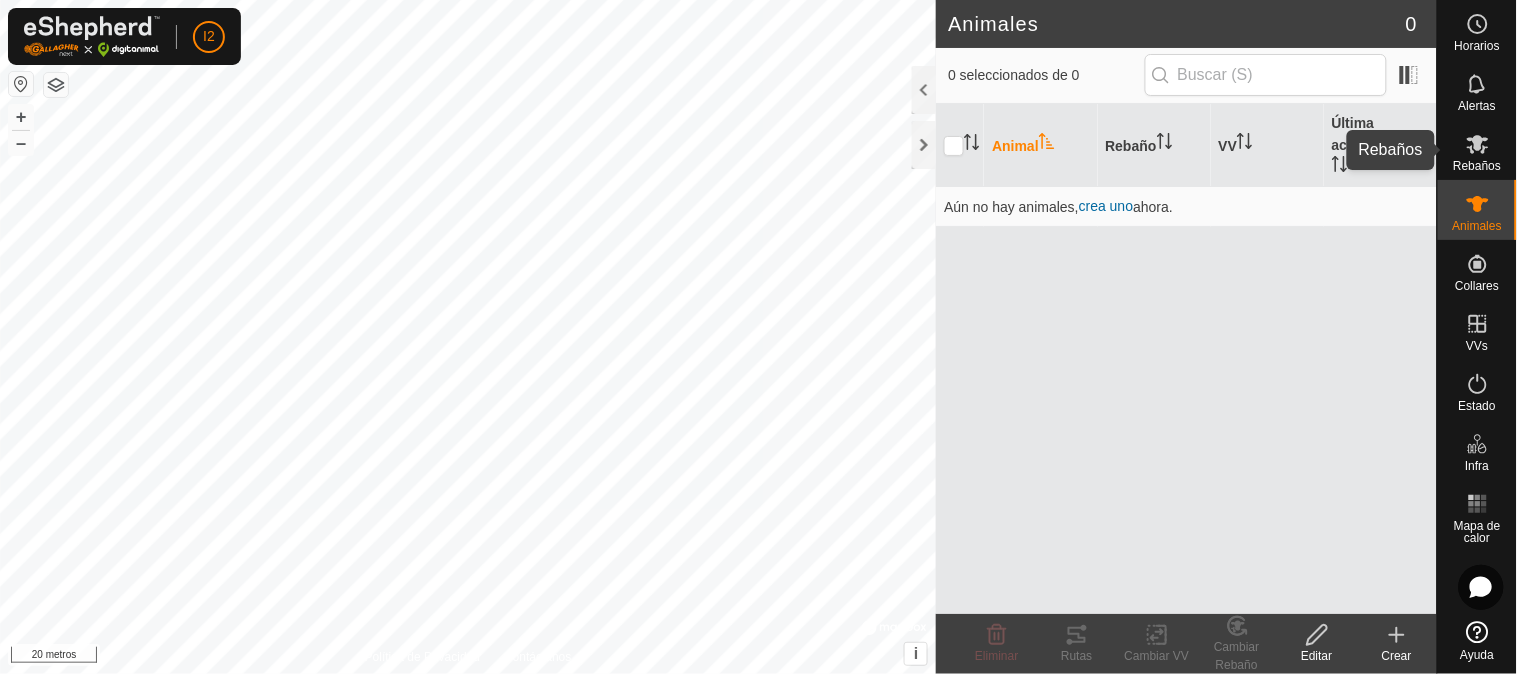 click 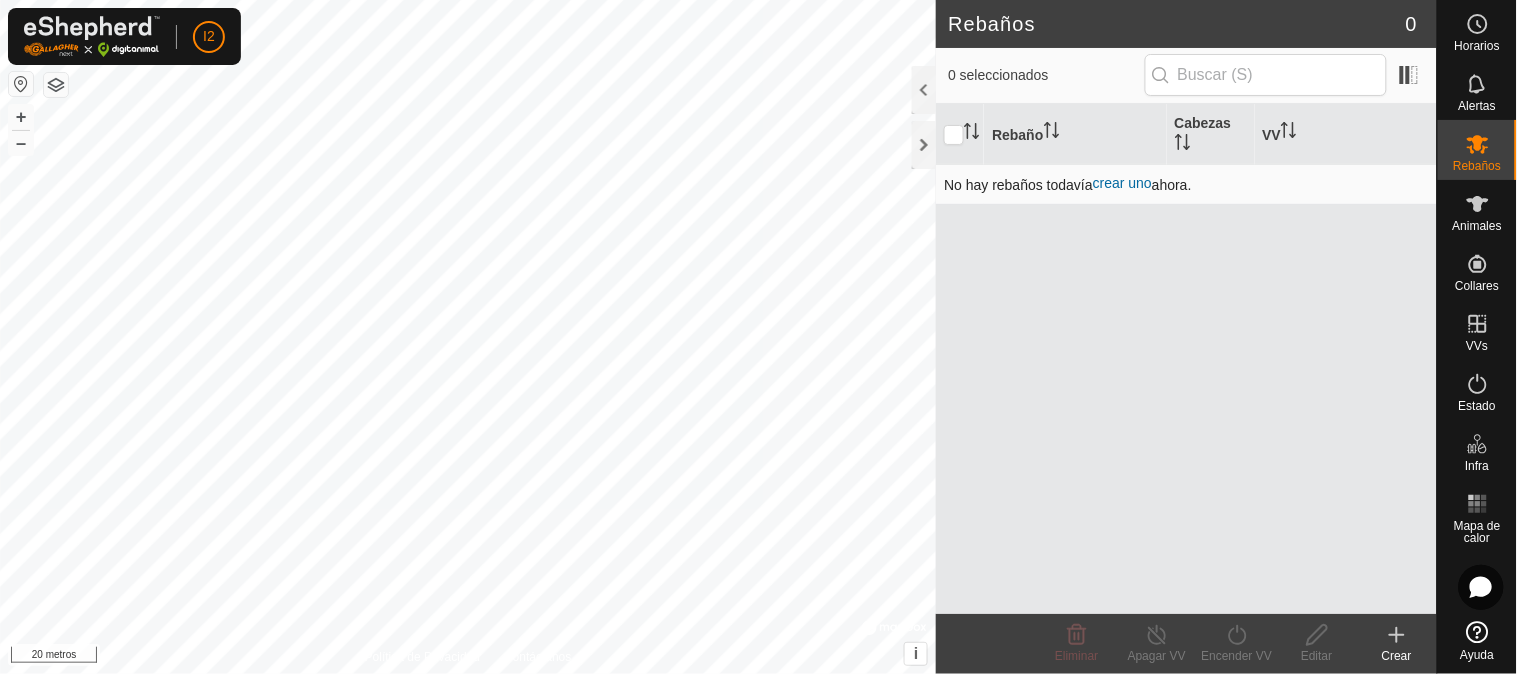 click on "crear uno" at bounding box center [1122, 183] 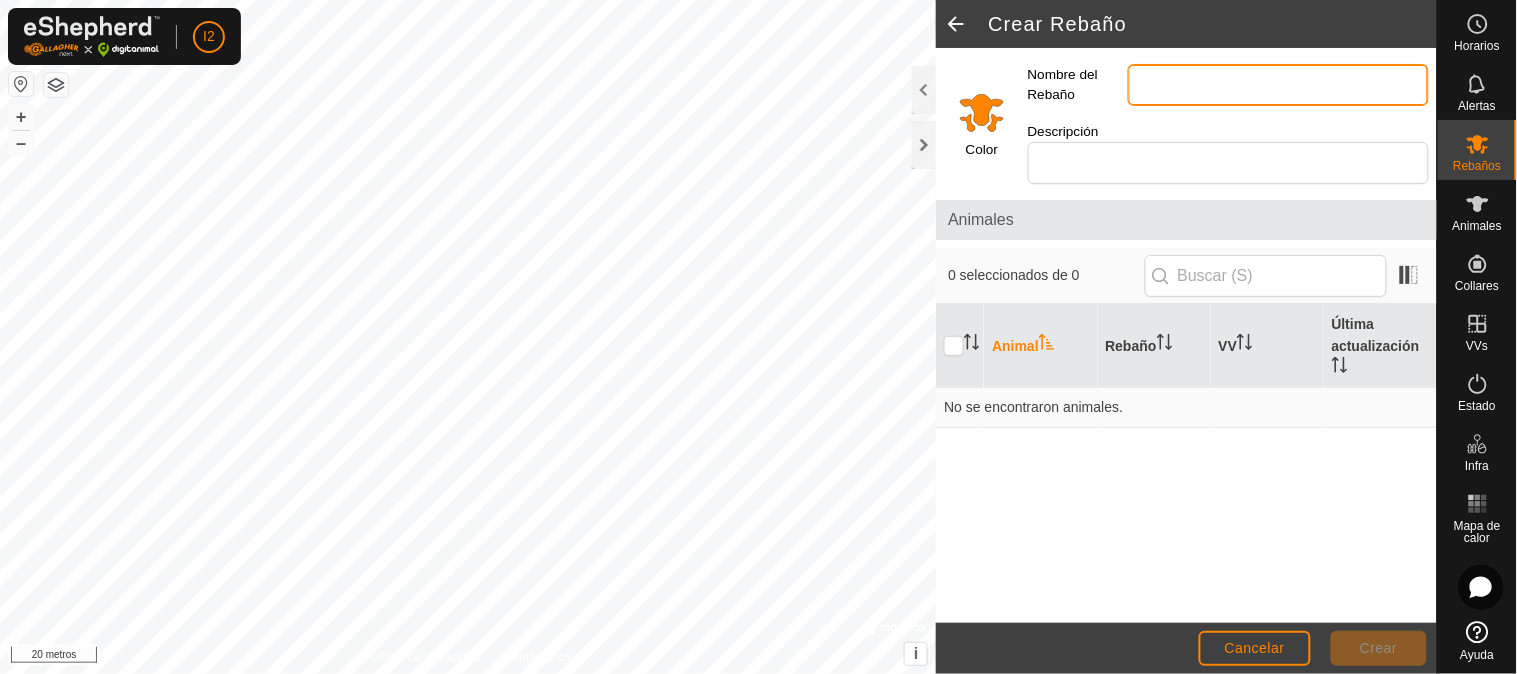 click on "Nombre del Rebaño" at bounding box center [1278, 85] 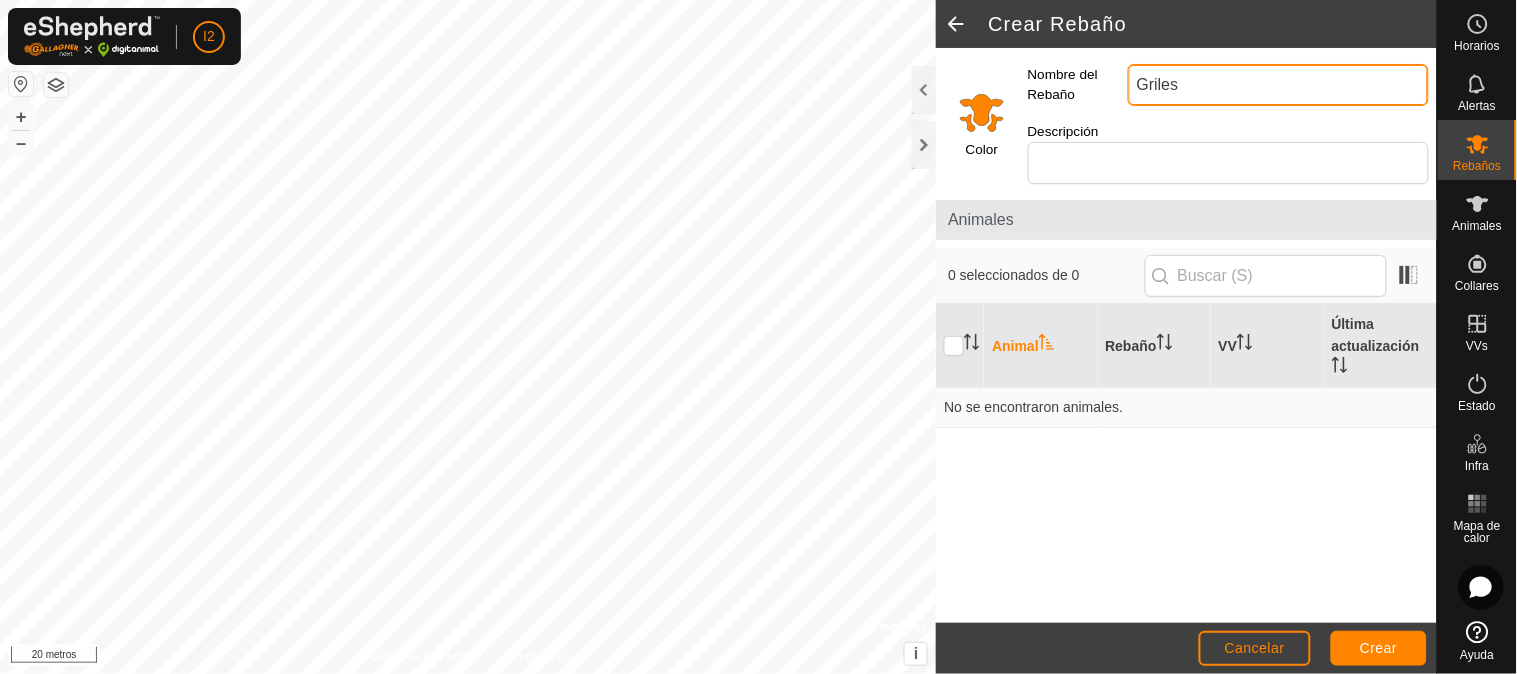 type on "Griles" 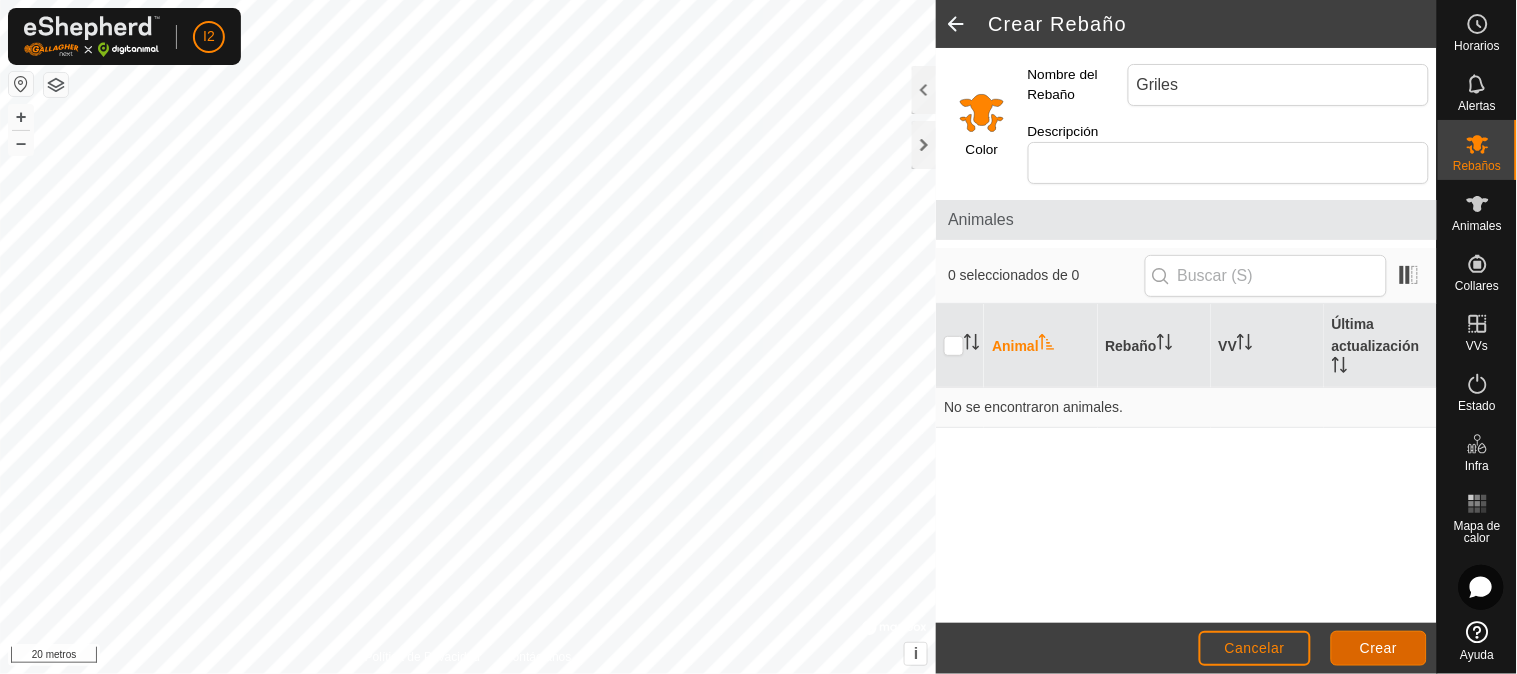 click on "Crear" at bounding box center (1379, 648) 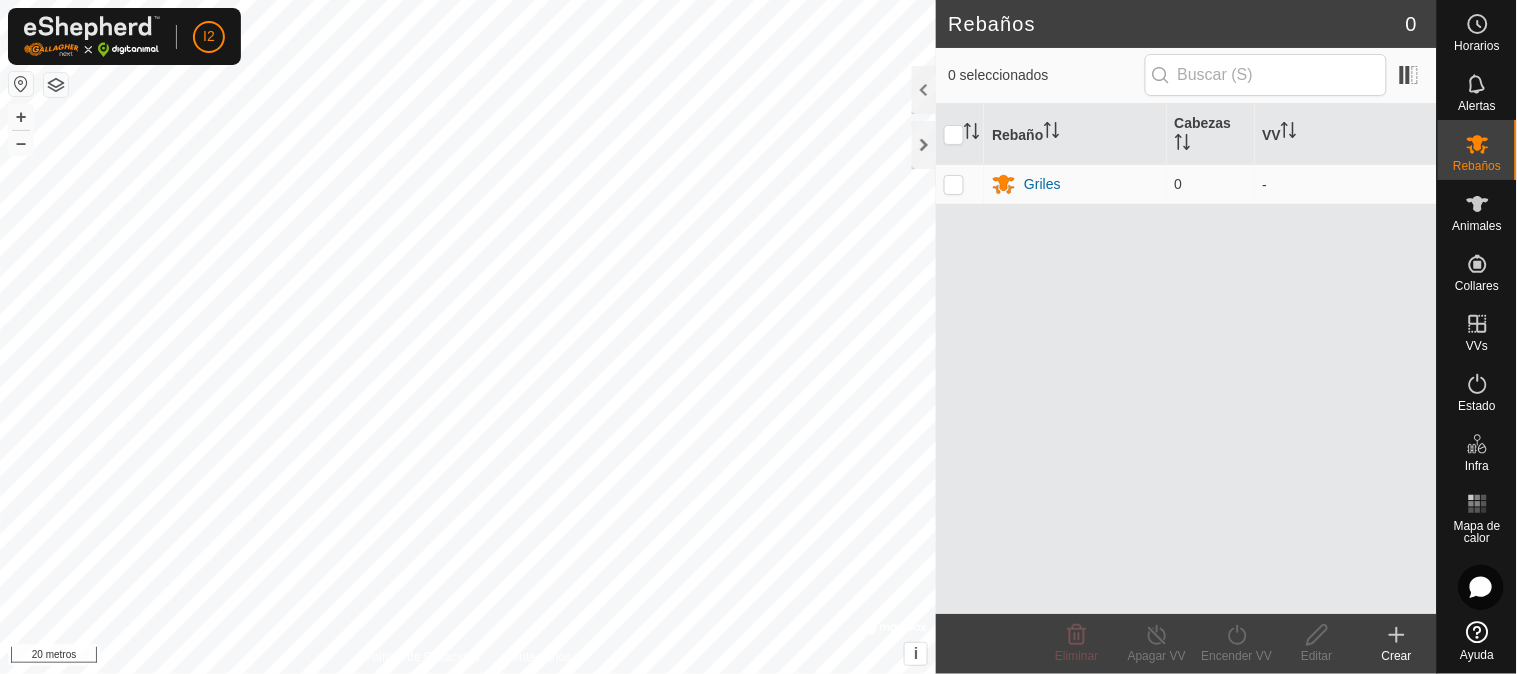 click 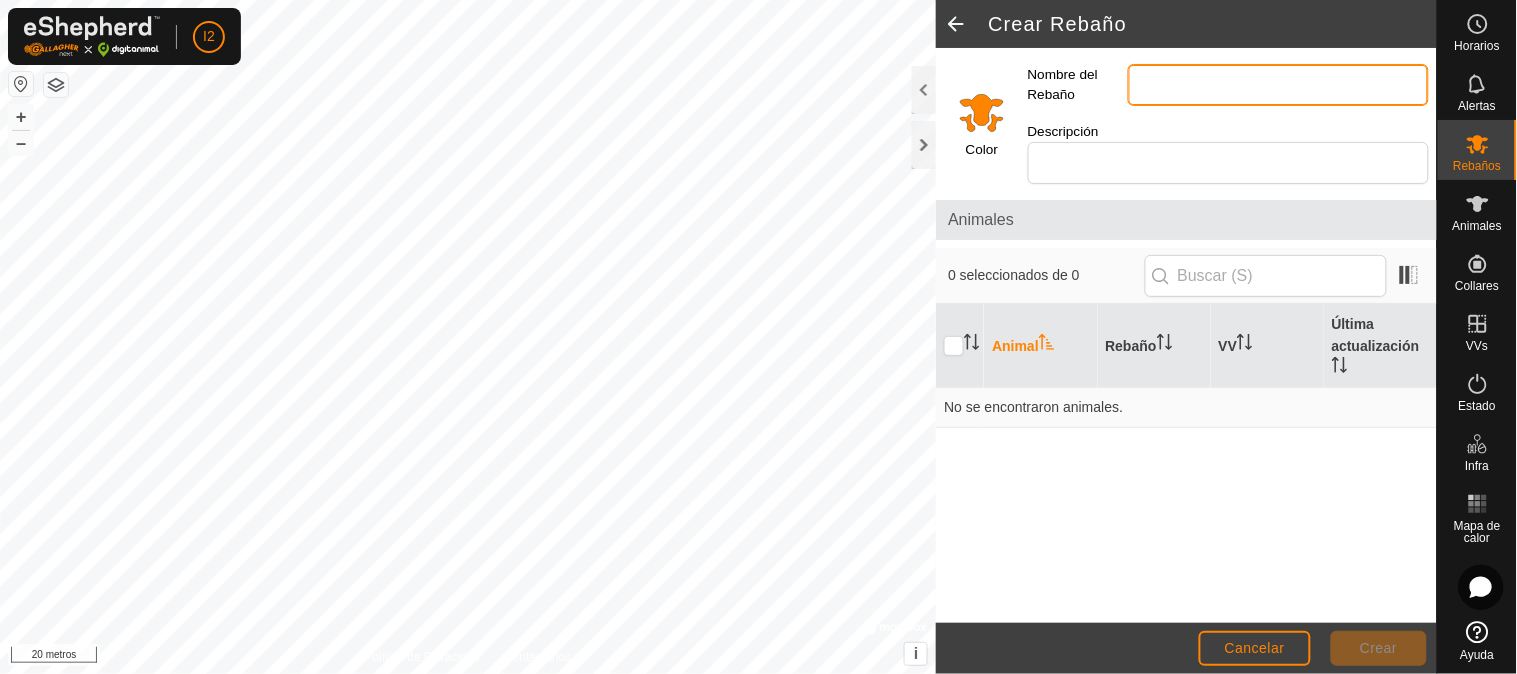 click on "Nombre del Rebaño" at bounding box center (1278, 85) 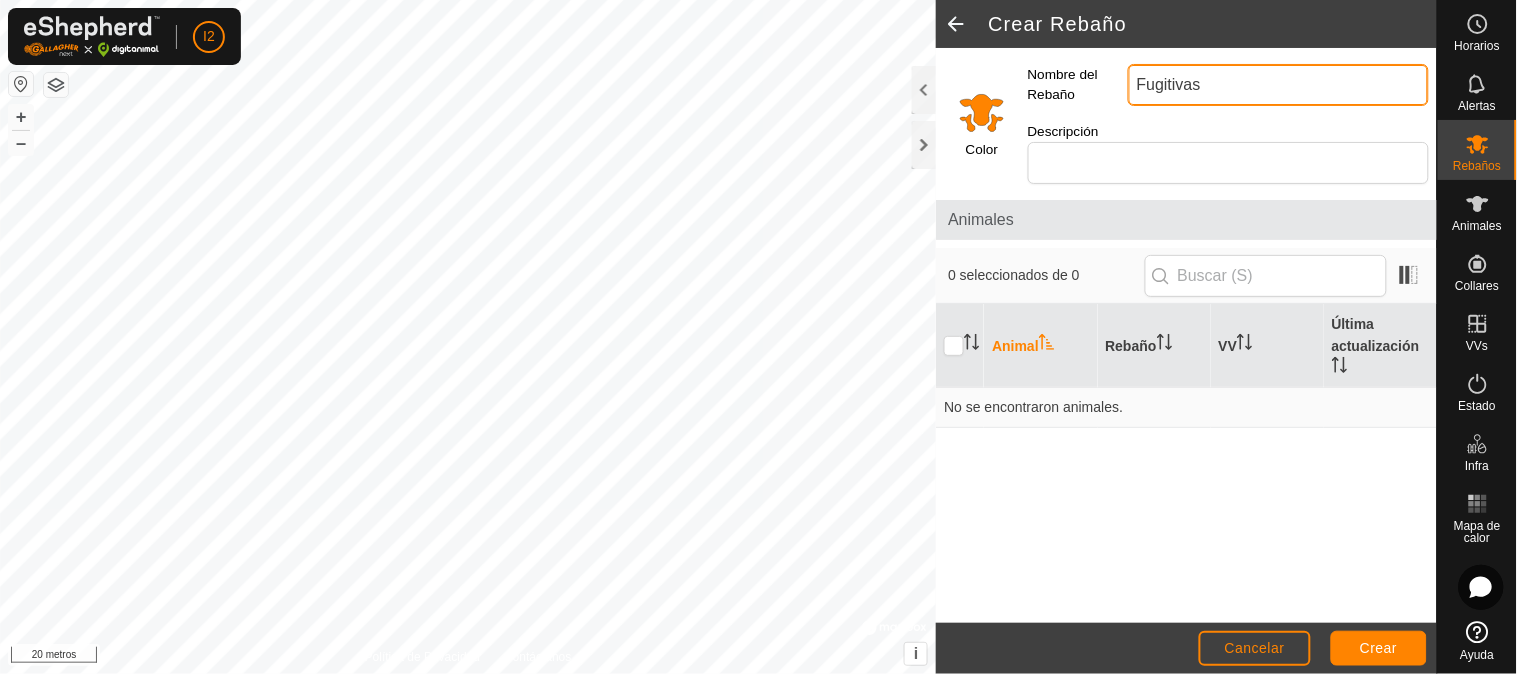 type on "Fugitivas" 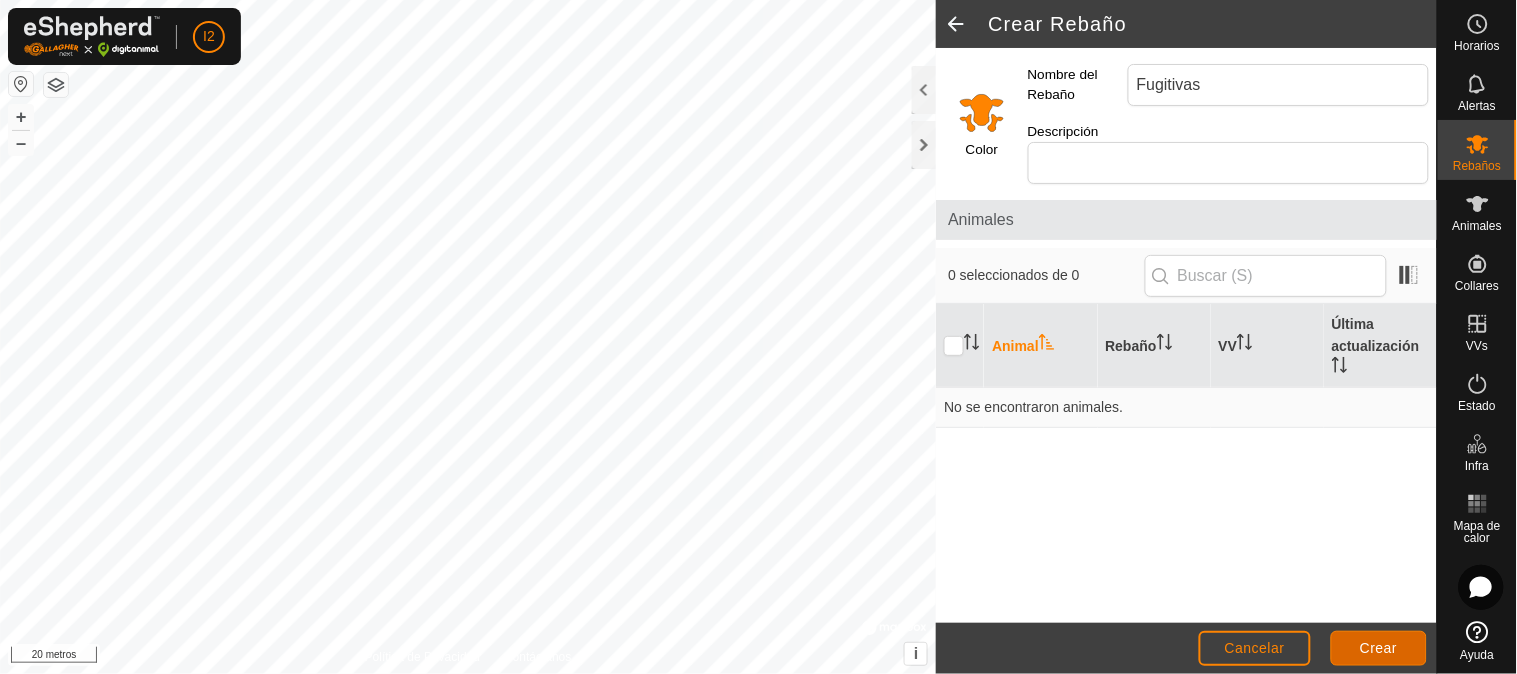 click on "Crear" at bounding box center (1379, 648) 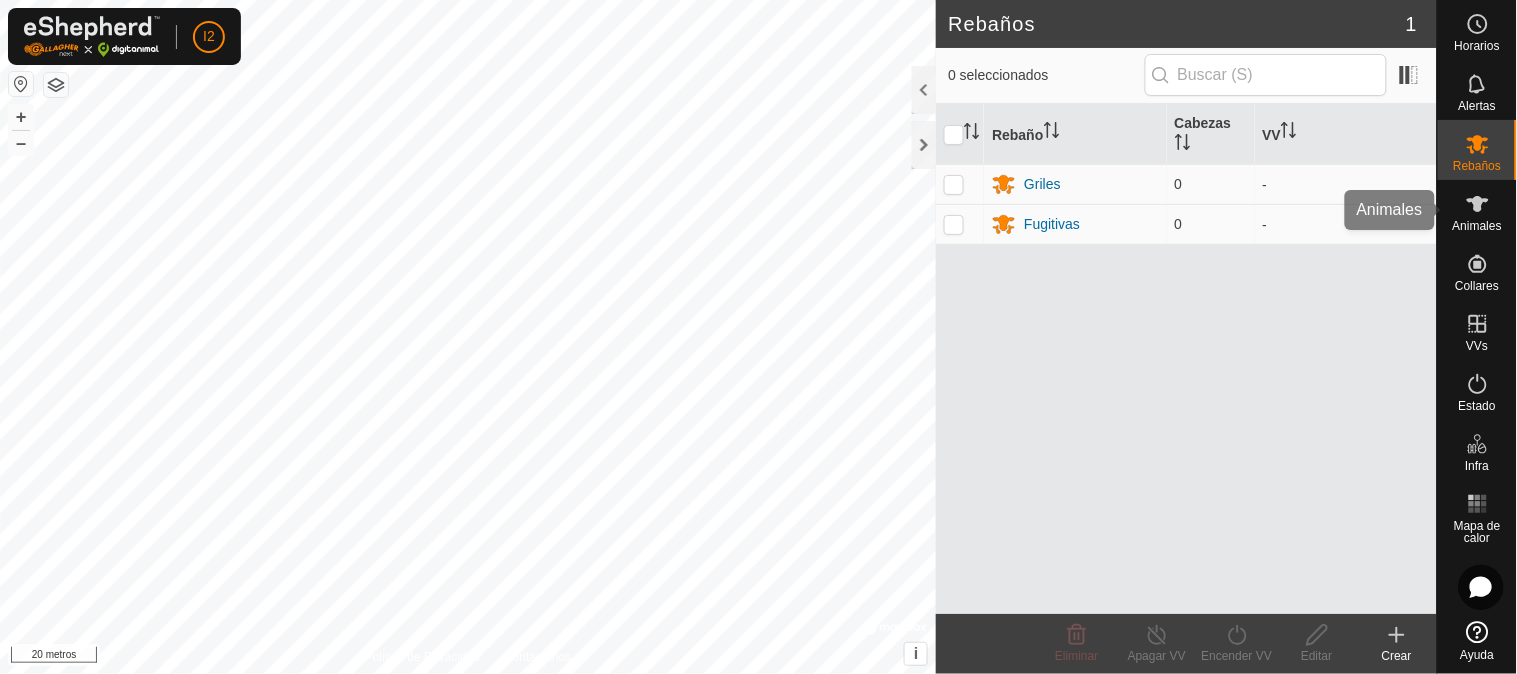 click at bounding box center [1478, 204] 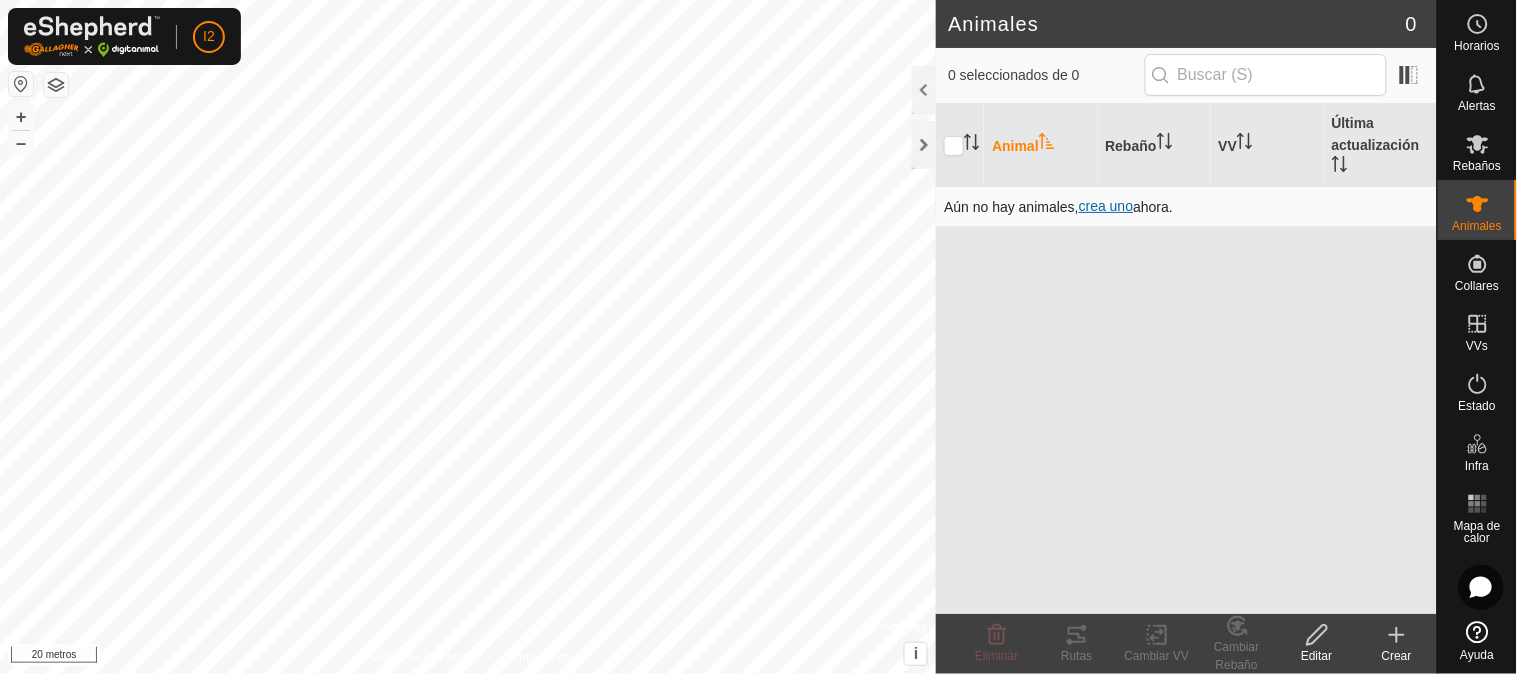 click on "crea uno" at bounding box center (1106, 206) 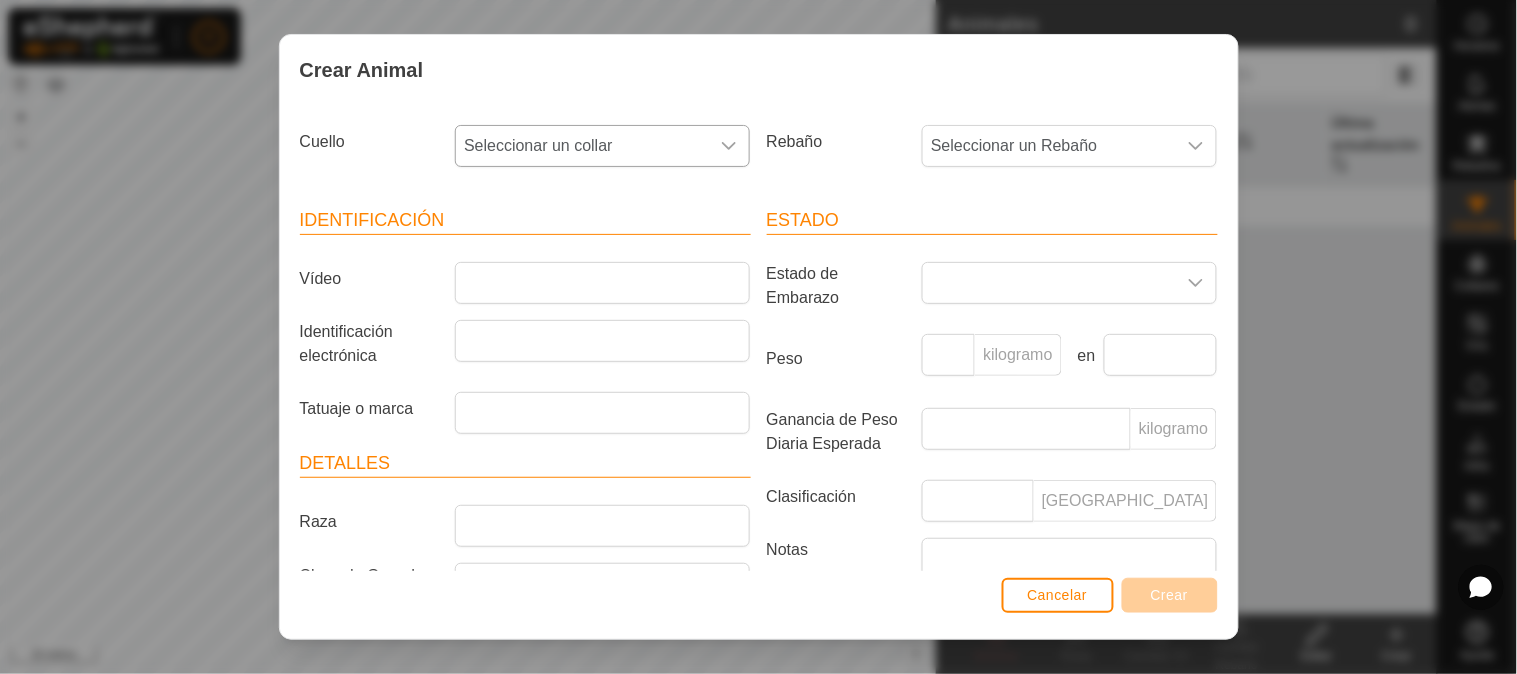 click 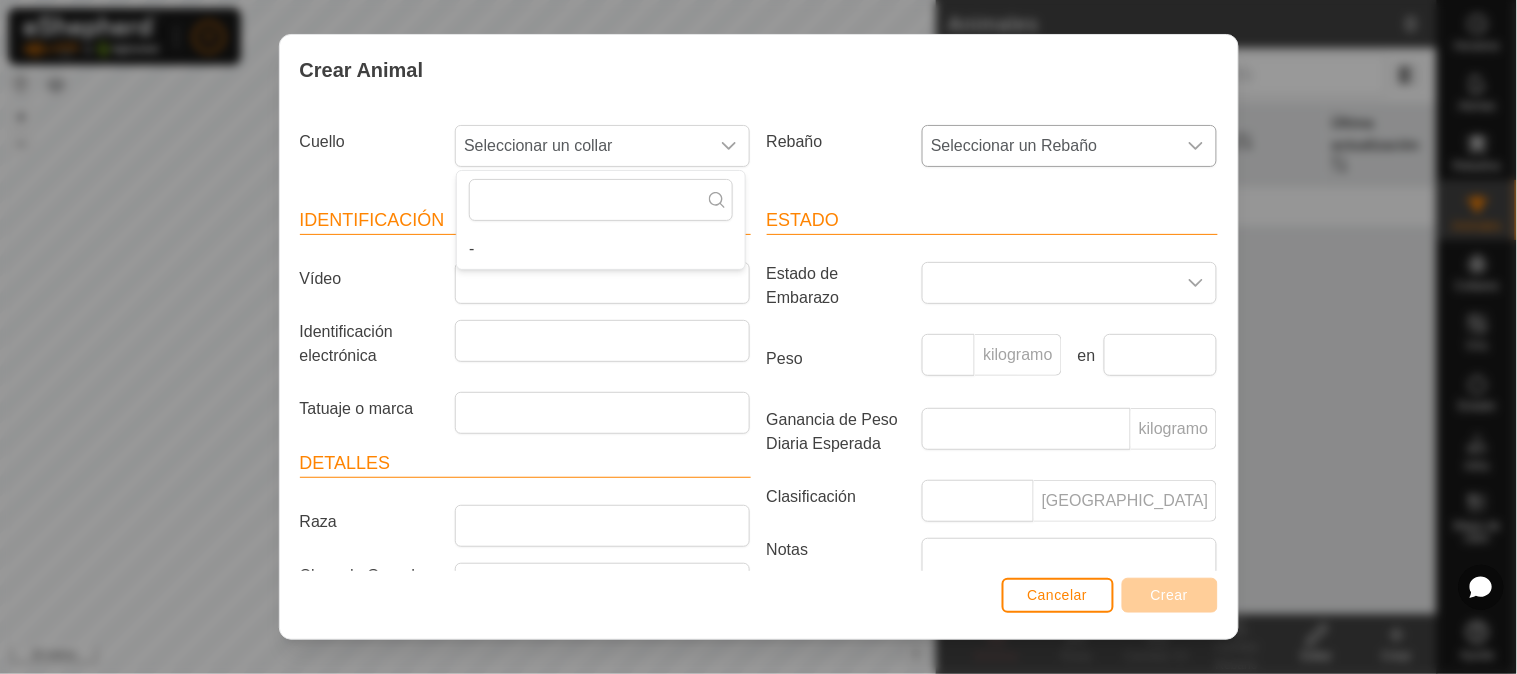 click on "Seleccionar un Rebaño" at bounding box center [1014, 145] 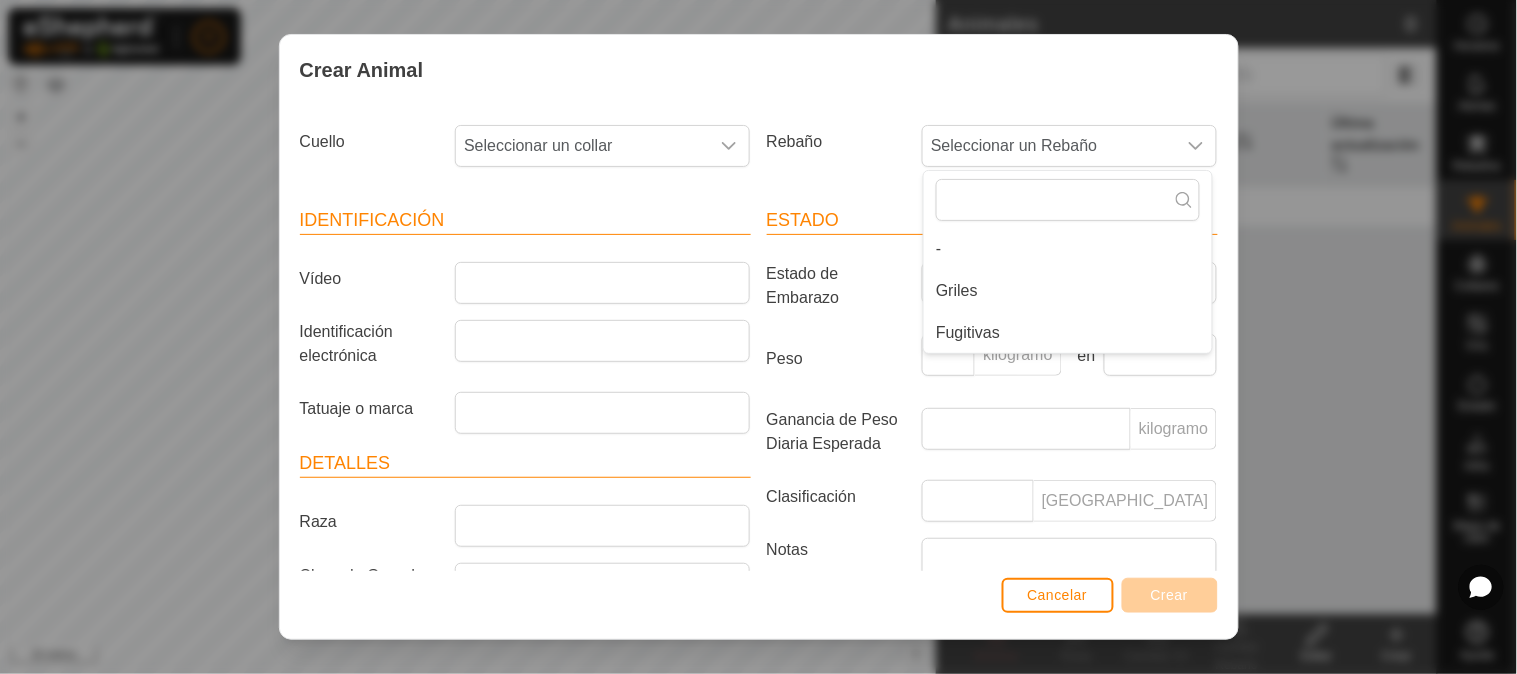 click on "Rebaño" at bounding box center (837, 142) 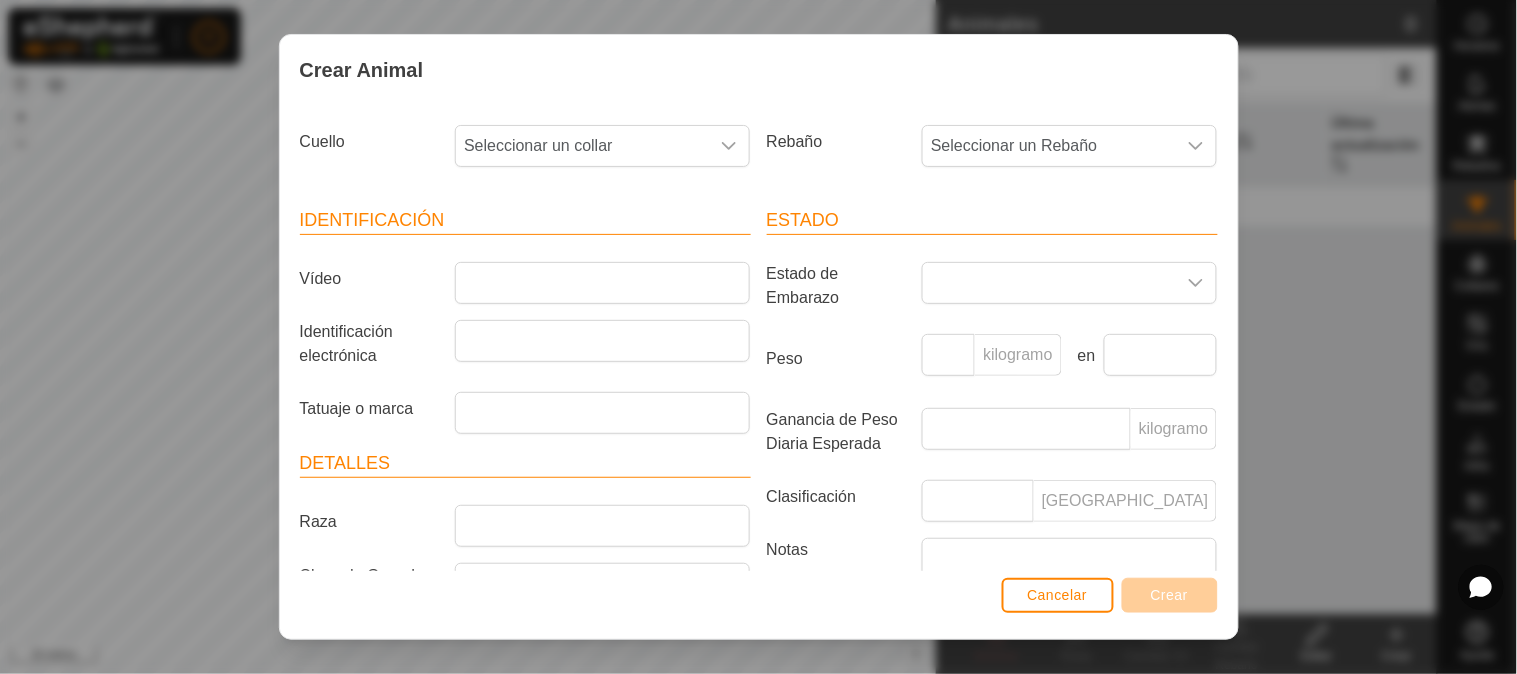 scroll, scrollTop: 170, scrollLeft: 0, axis: vertical 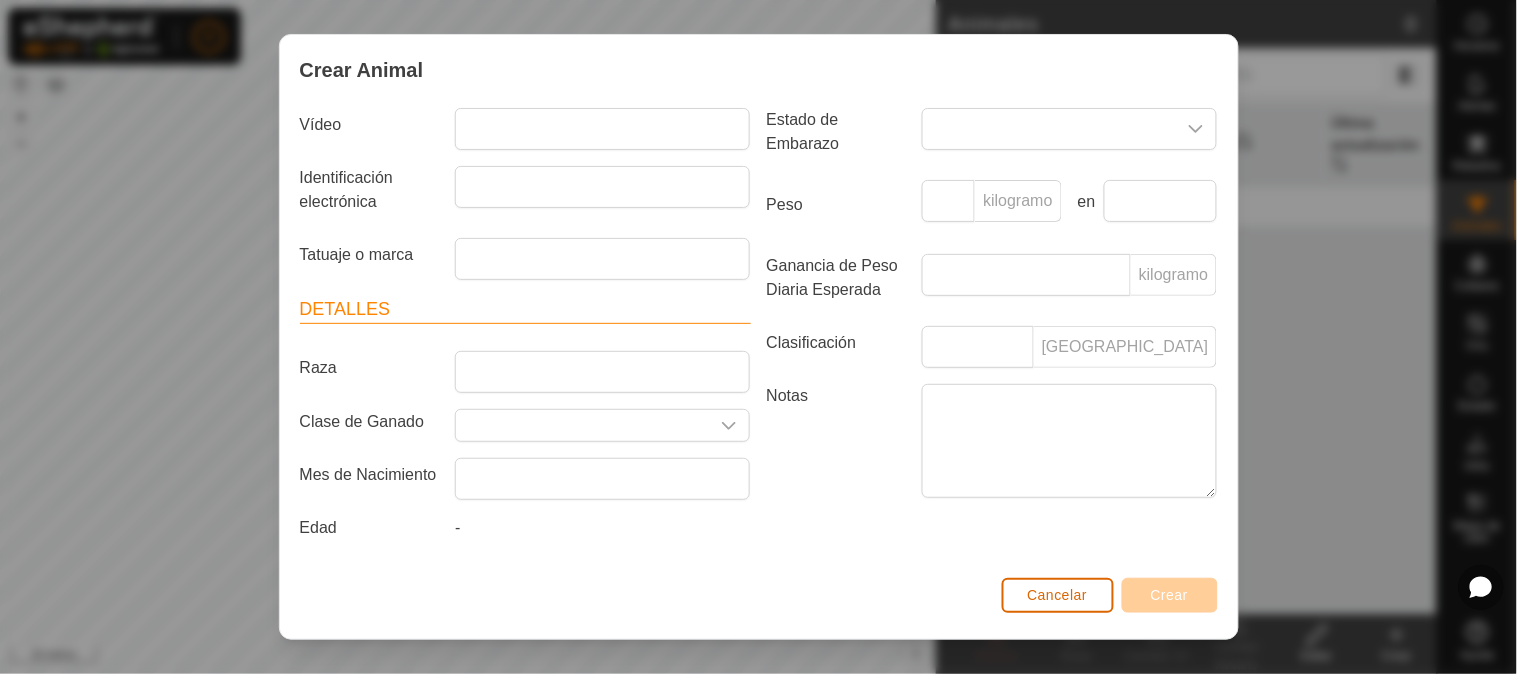 click on "Cancelar" at bounding box center (1058, 595) 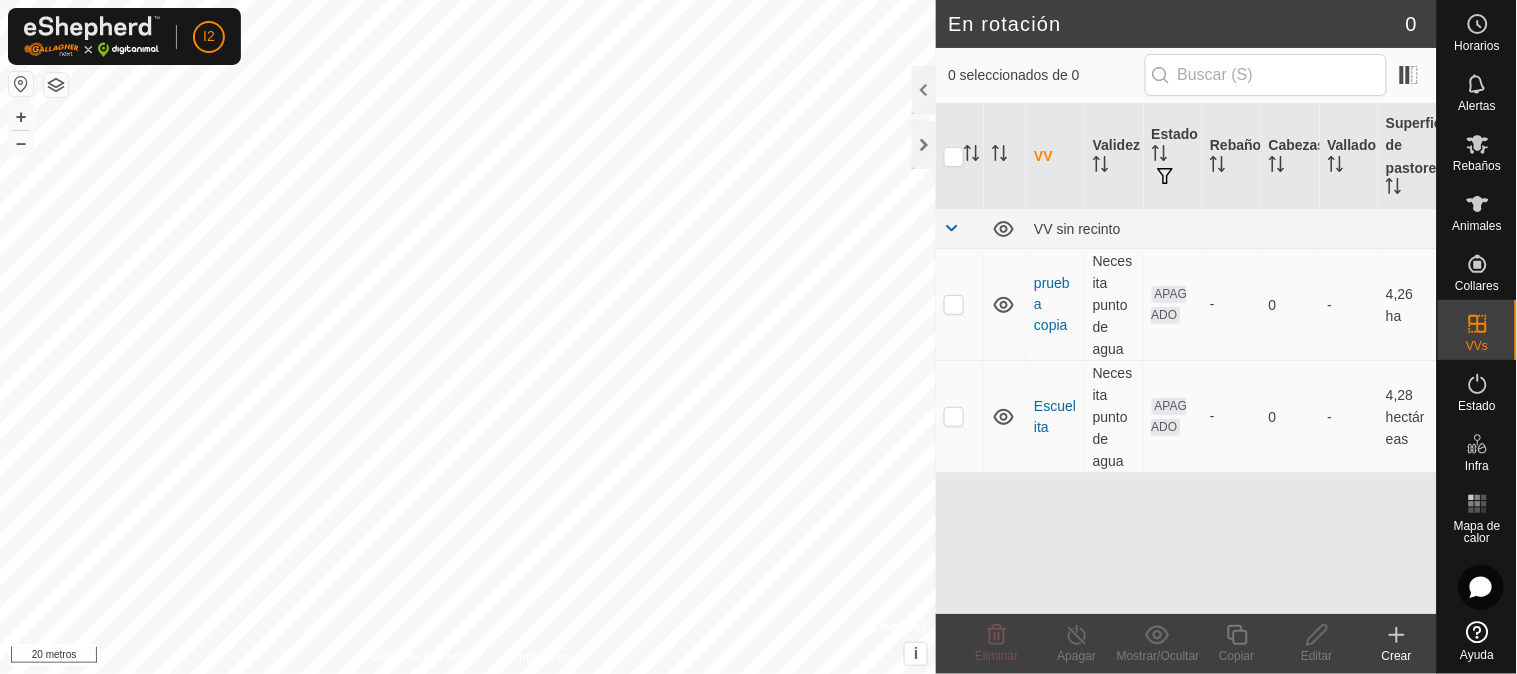 scroll, scrollTop: 0, scrollLeft: 0, axis: both 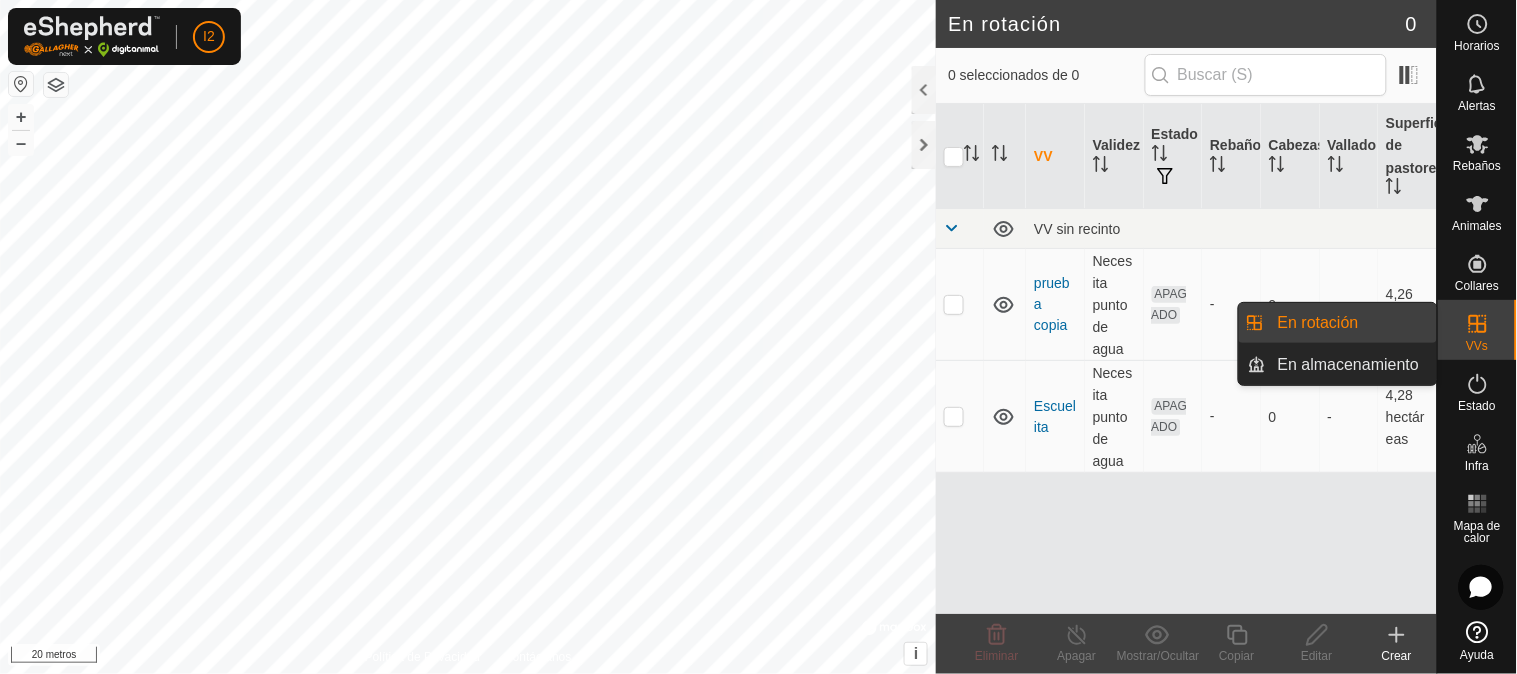 click on "En rotación" at bounding box center (1351, 323) 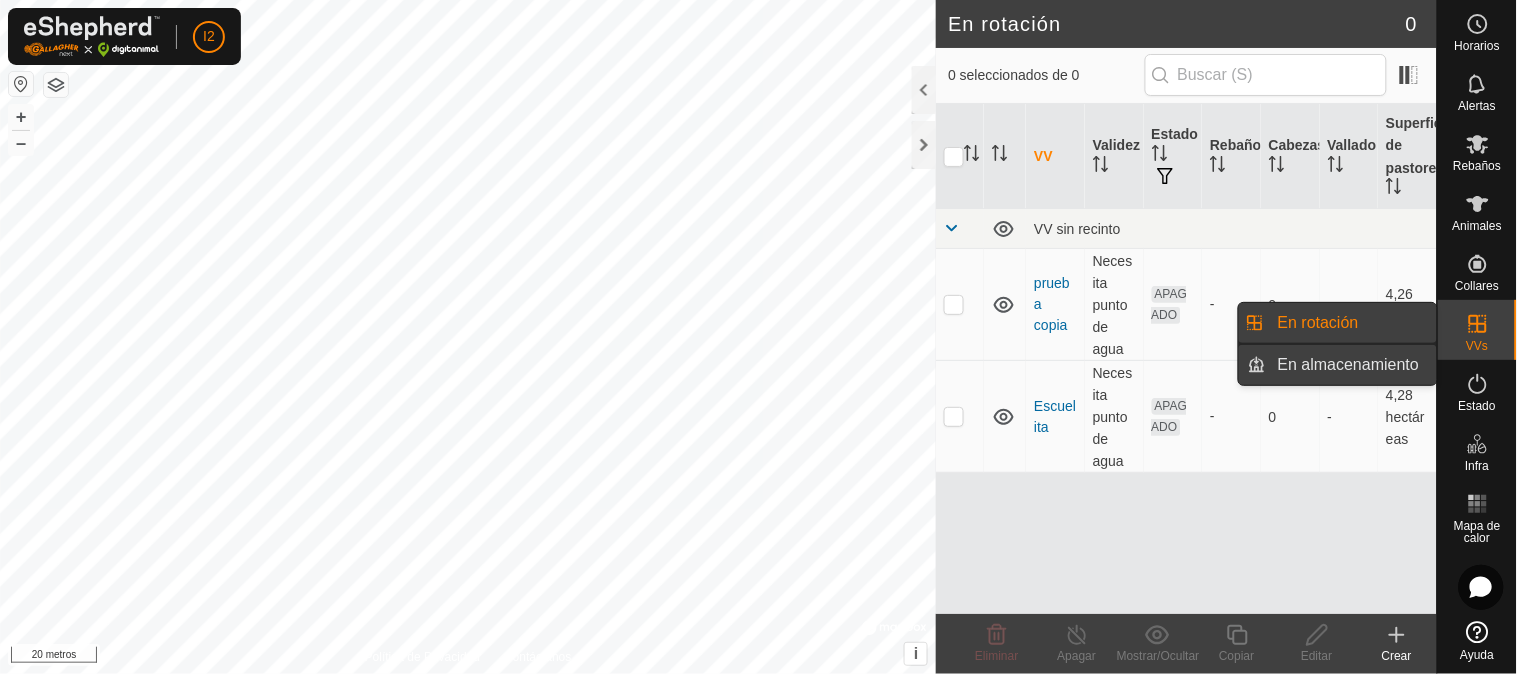click on "En almacenamiento" at bounding box center (1351, 365) 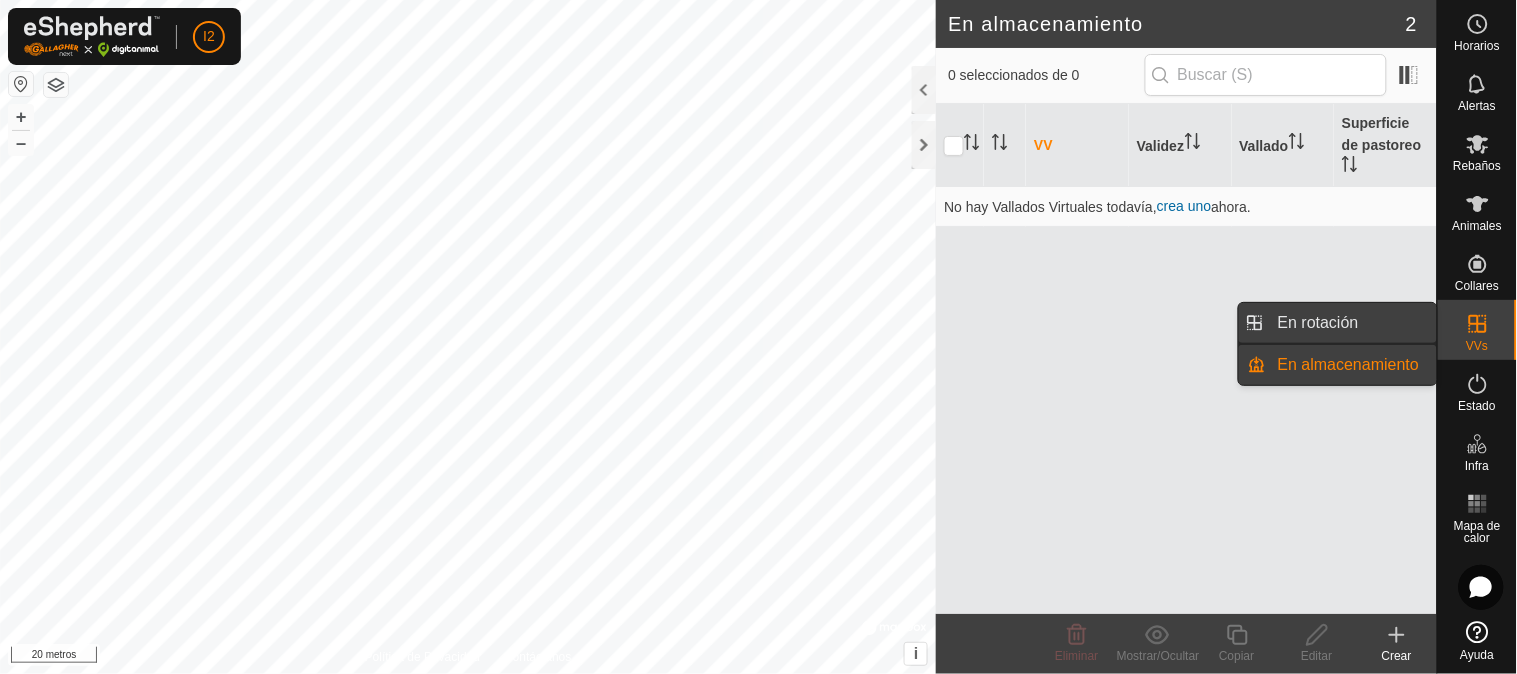 click on "En rotación" at bounding box center [1351, 323] 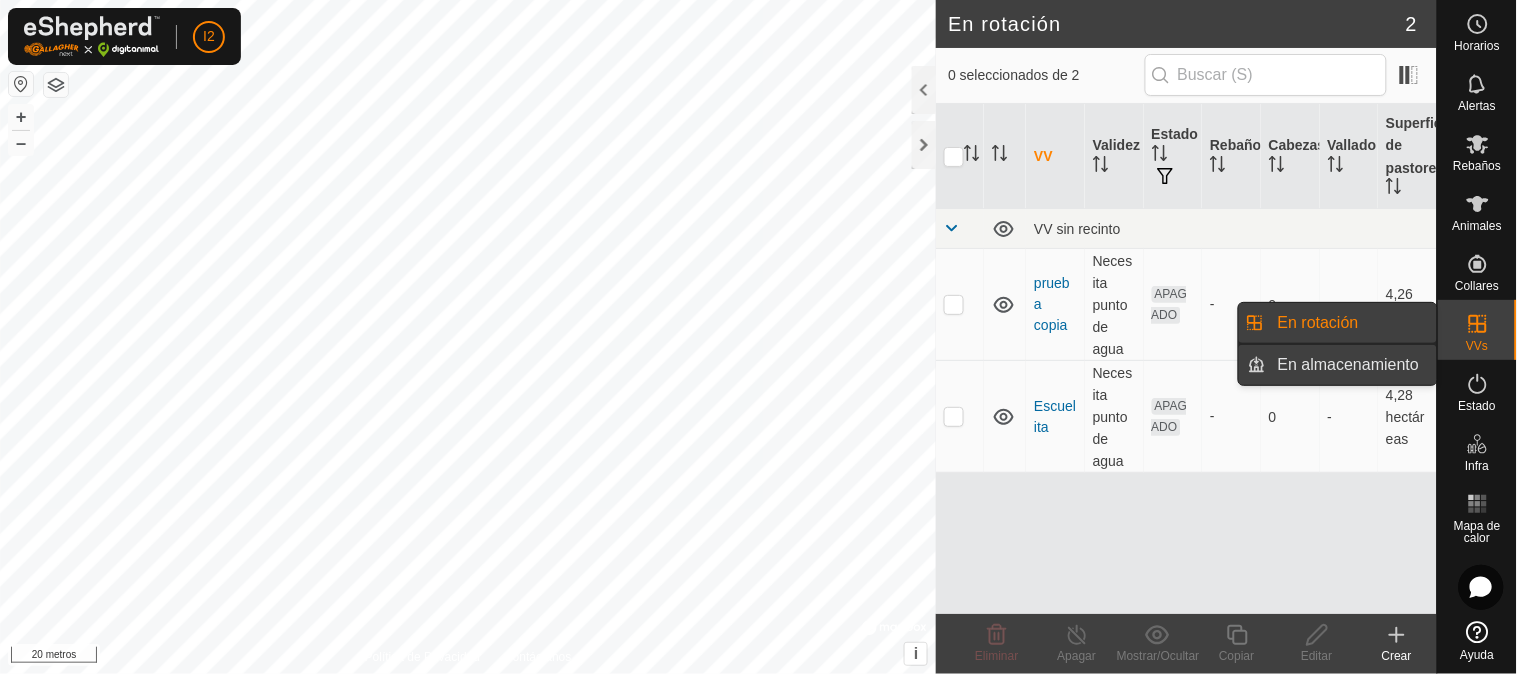 click on "En almacenamiento" at bounding box center [1351, 365] 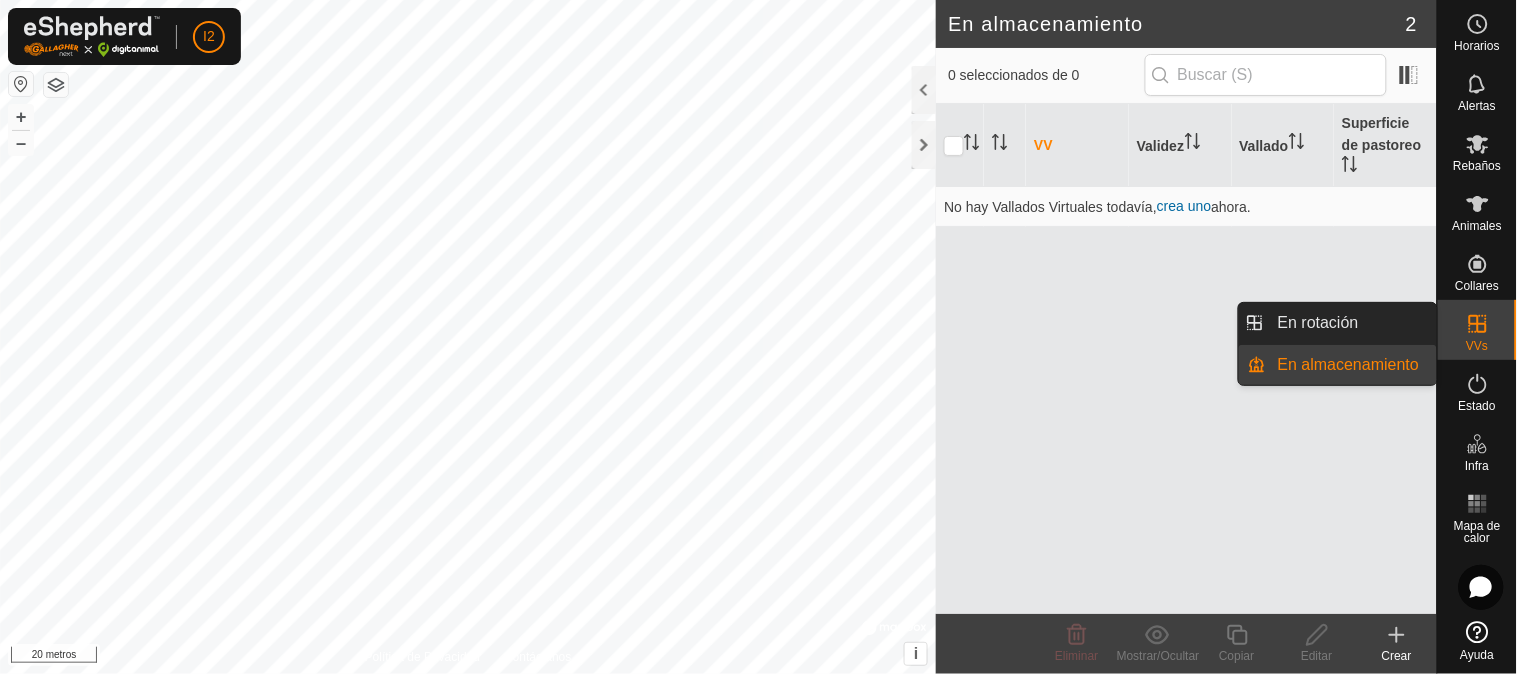 click on "VVs" at bounding box center [1477, 330] 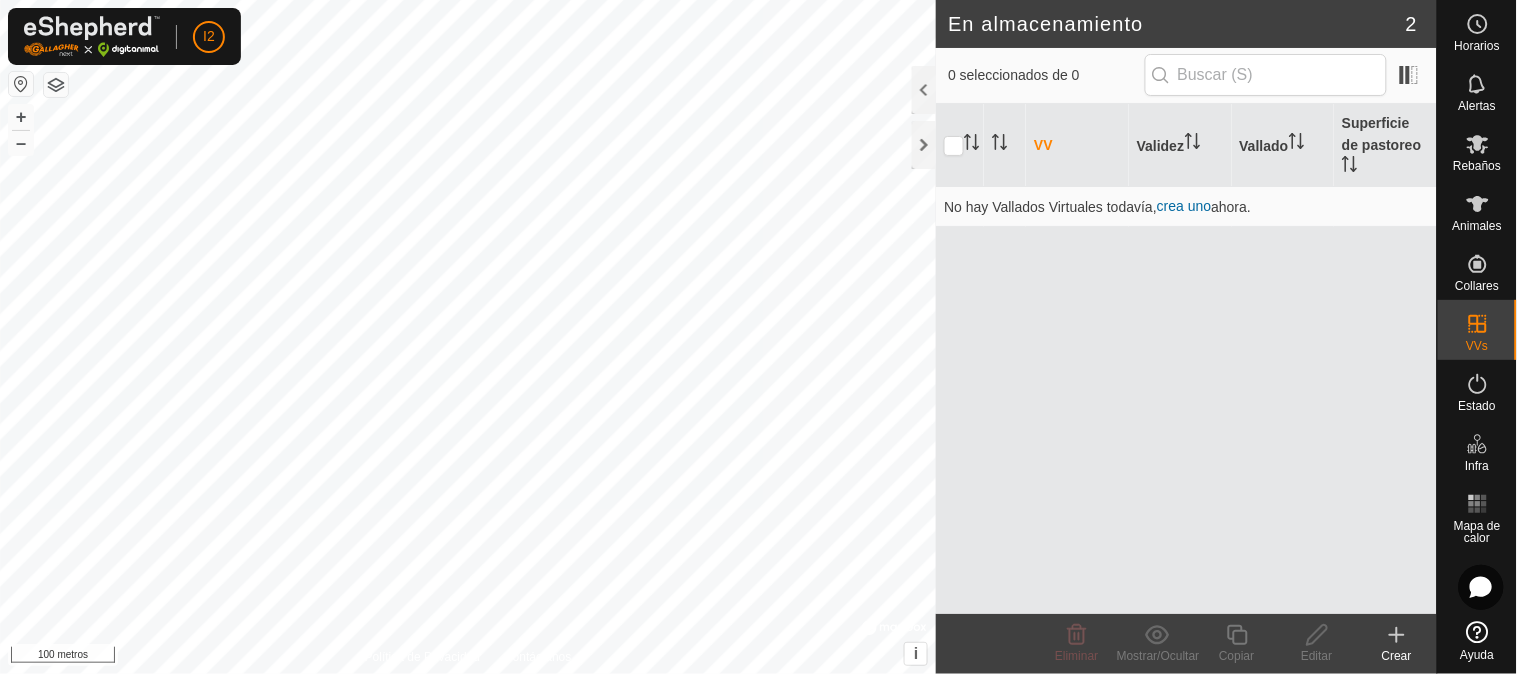 click 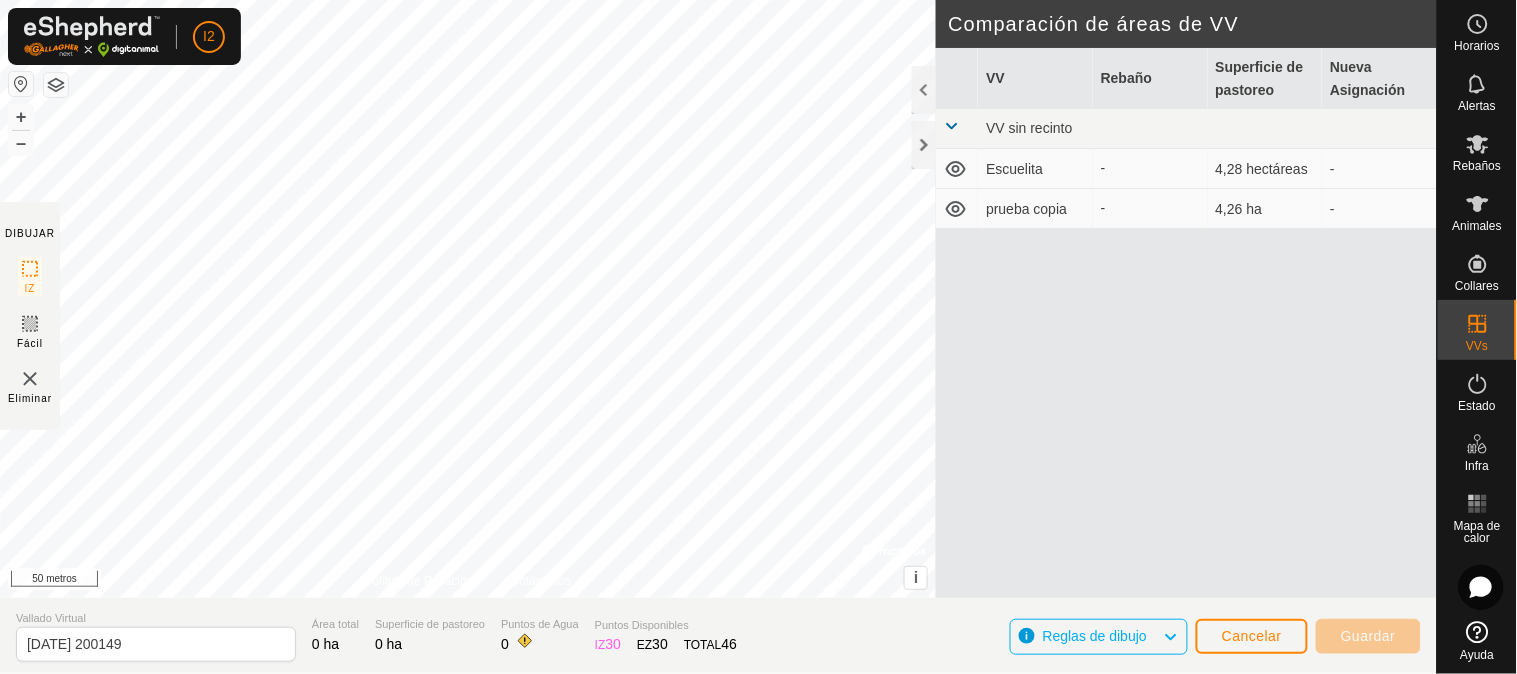 click on "DIBUJAR IZ Fácil Eliminar Política de Privacidad Contáctanos + – ⇧ i ©  Mapbox  , ©  OpenStreetMap  ,  Mejora este mapa 50 metros Comparación de áreas de VV    VV Rebaño Superficie de pastoreo Nueva Asignación VV sin recinto Escuelita - 4,28 hectáreas - prueba copia - 4,26 ha -" 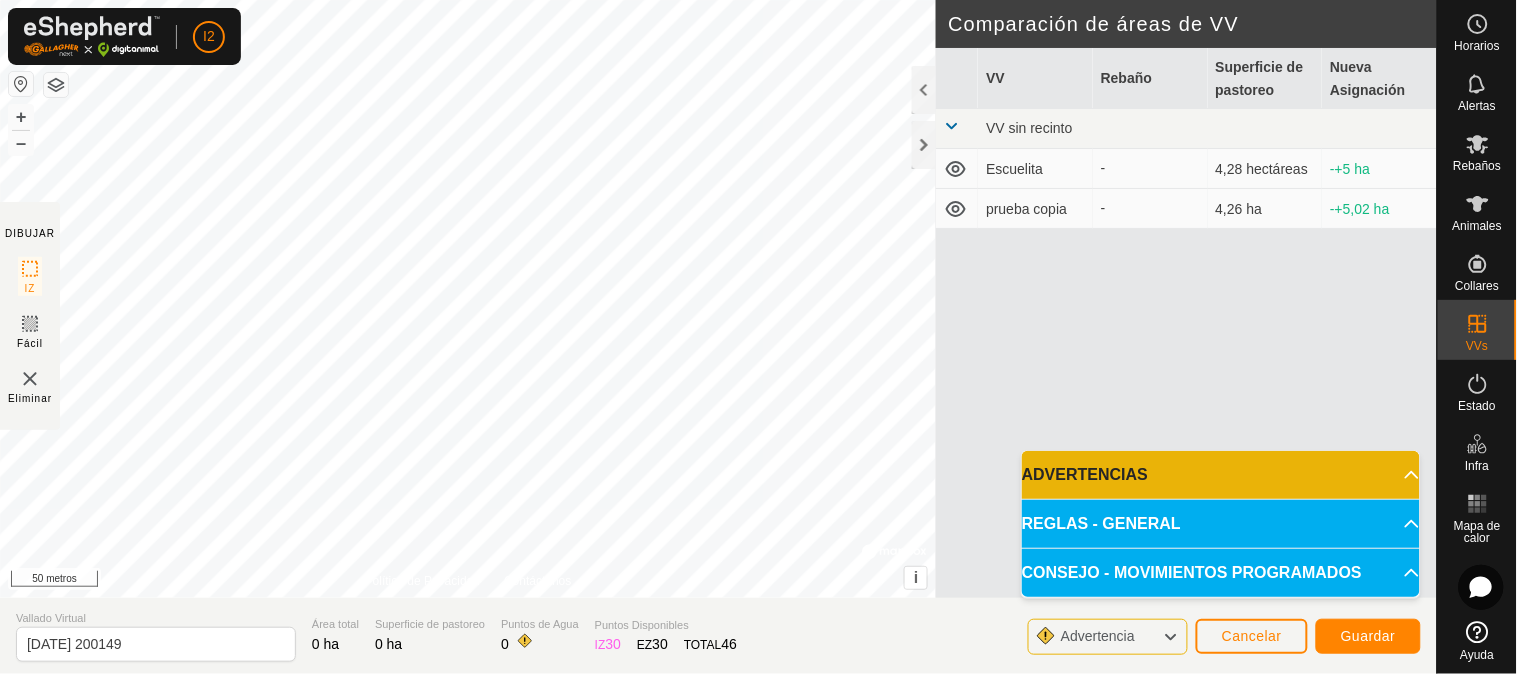 click on "ADVERTENCIAS" at bounding box center [1221, 475] 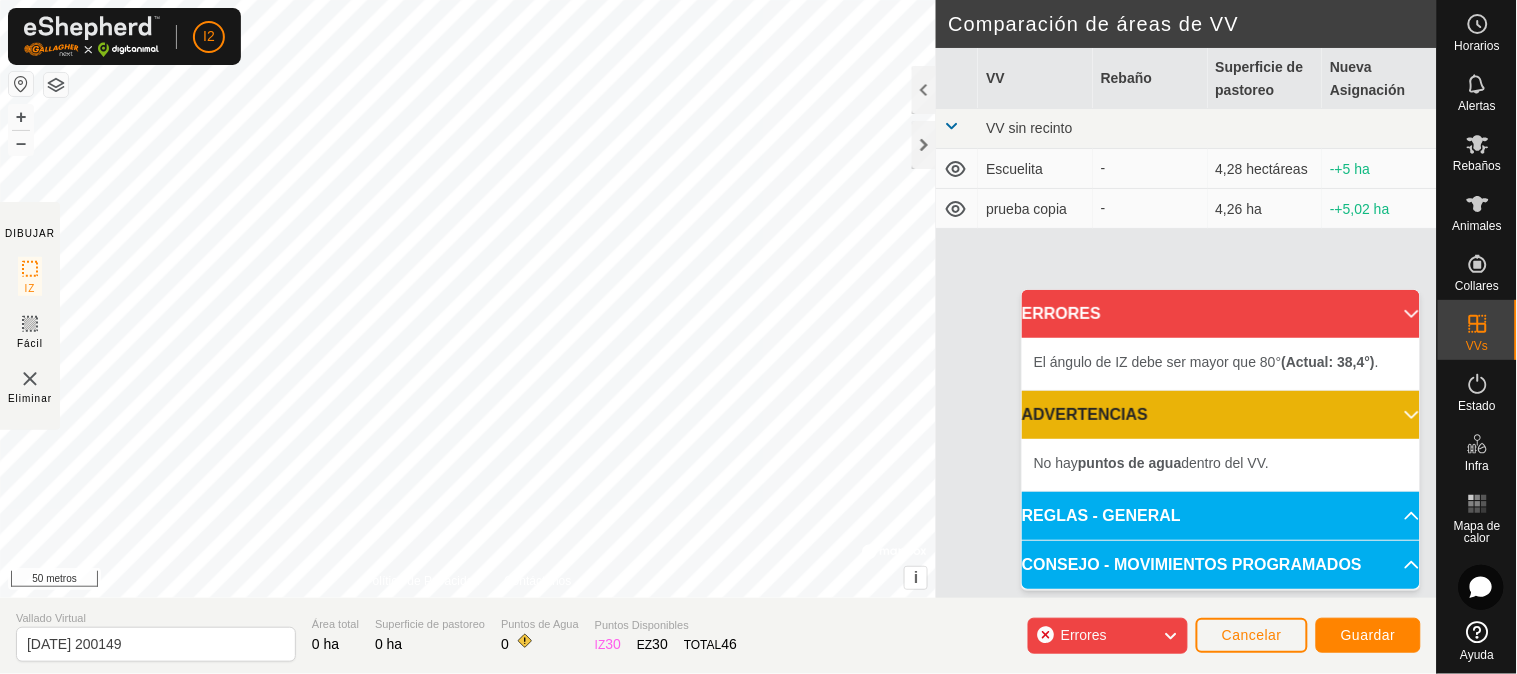click on "ADVERTENCIAS" at bounding box center [1221, 415] 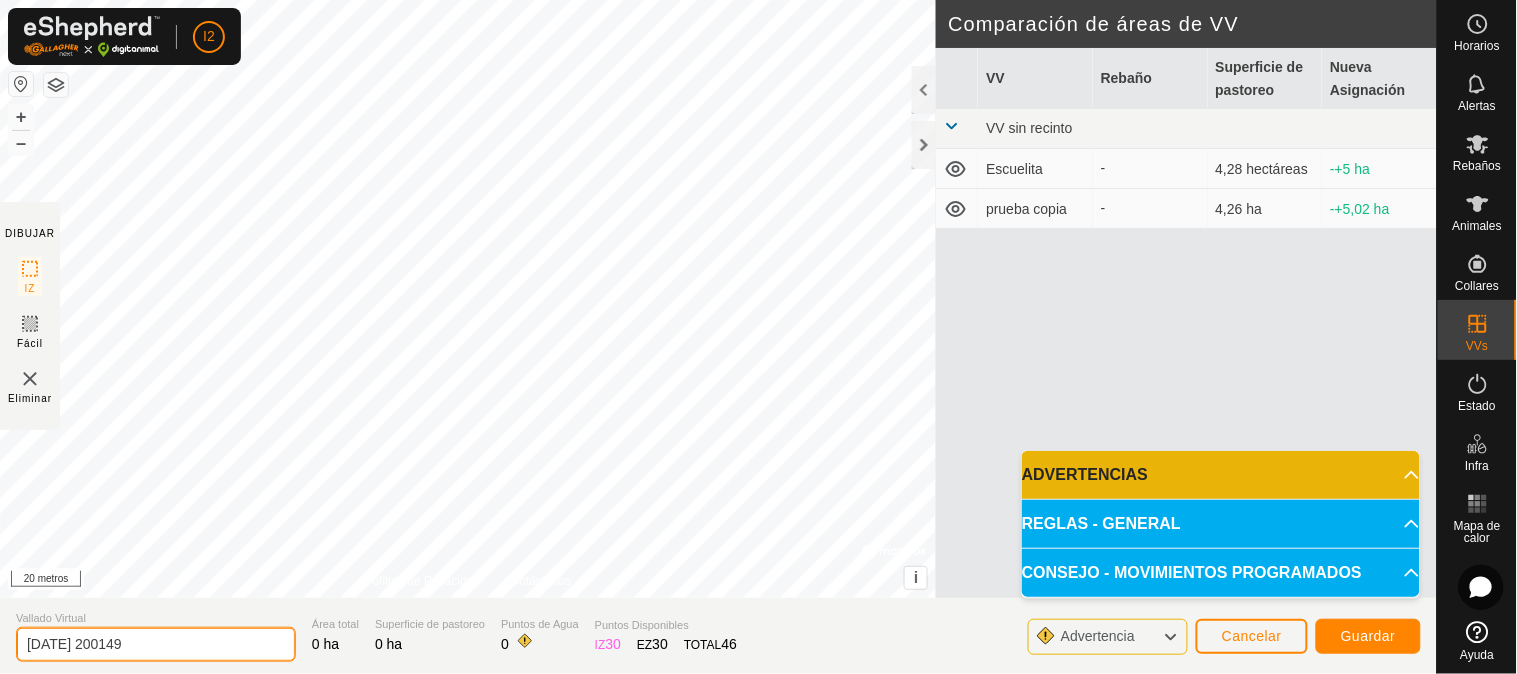 click on "[DATE] 200149" 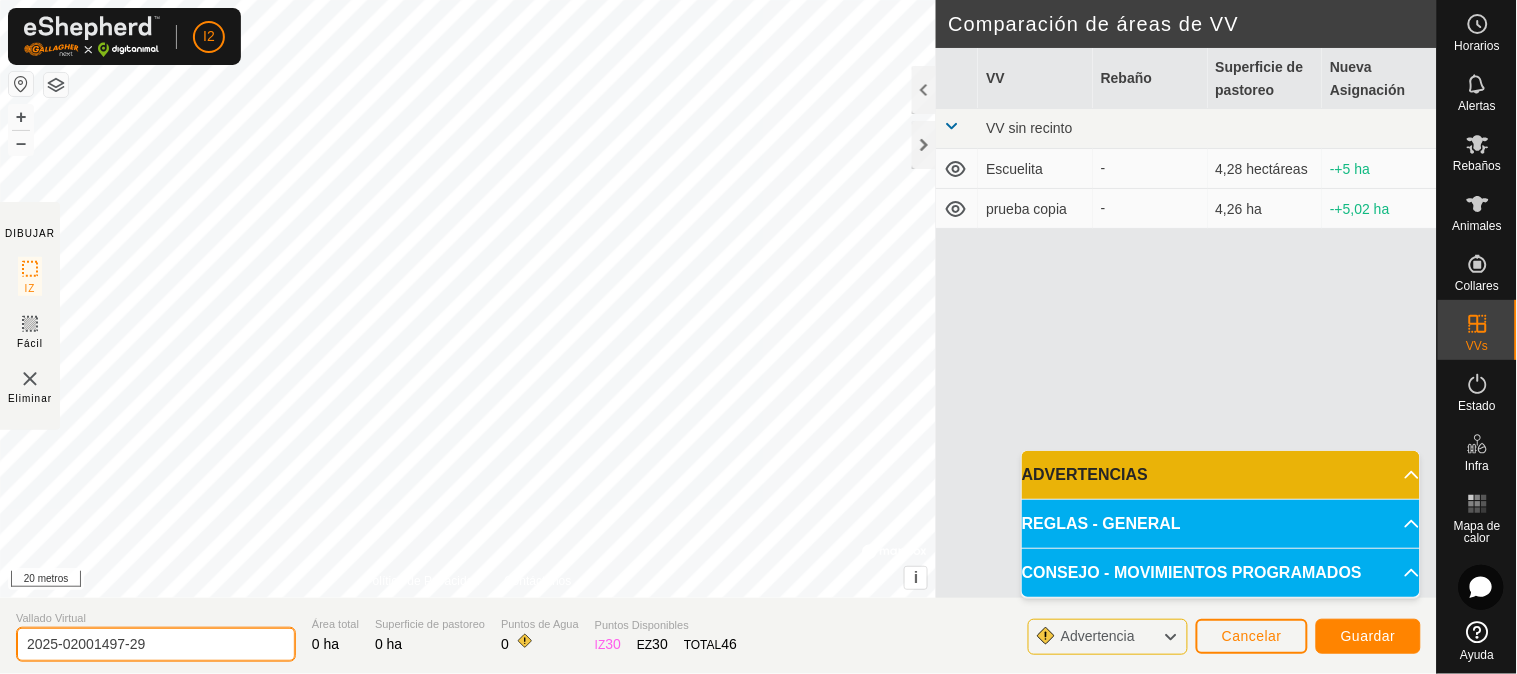 click on "2025-02001497-29" 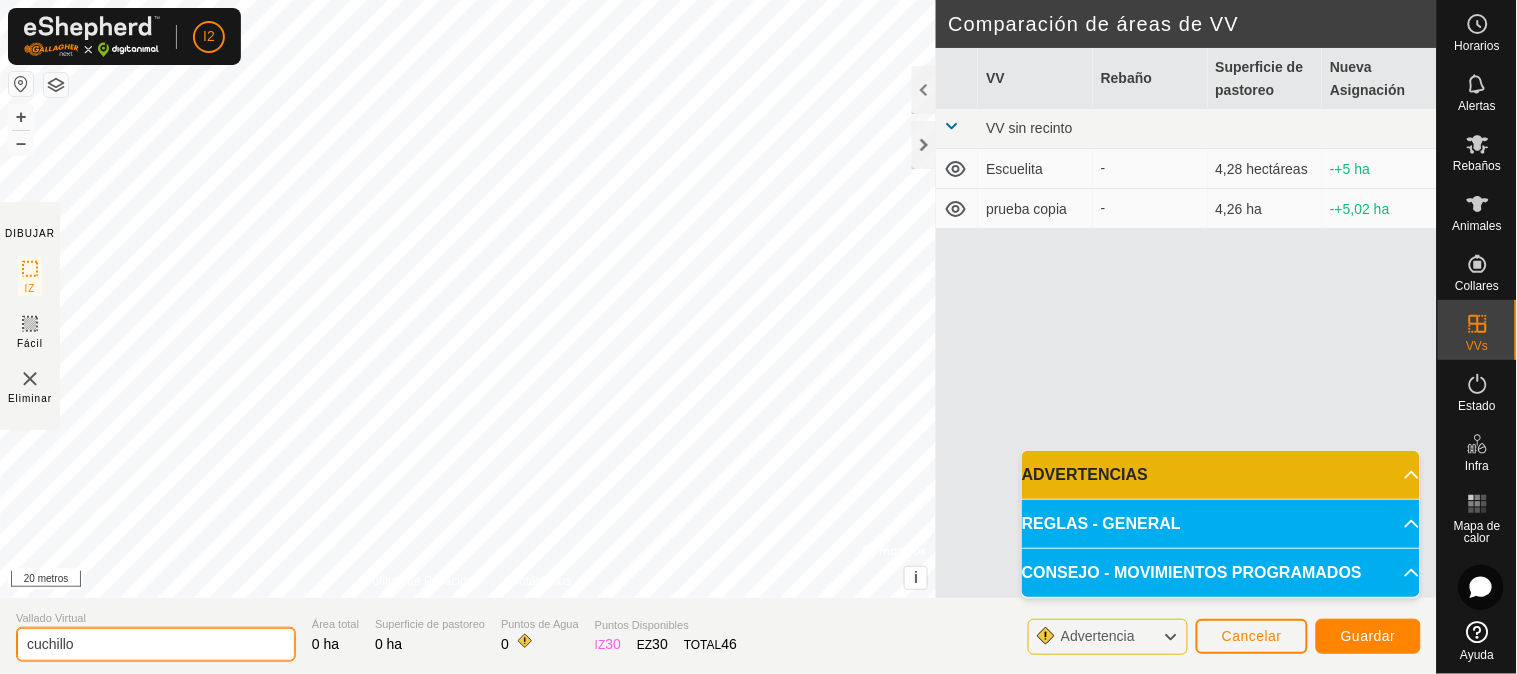 type on "cuchillo" 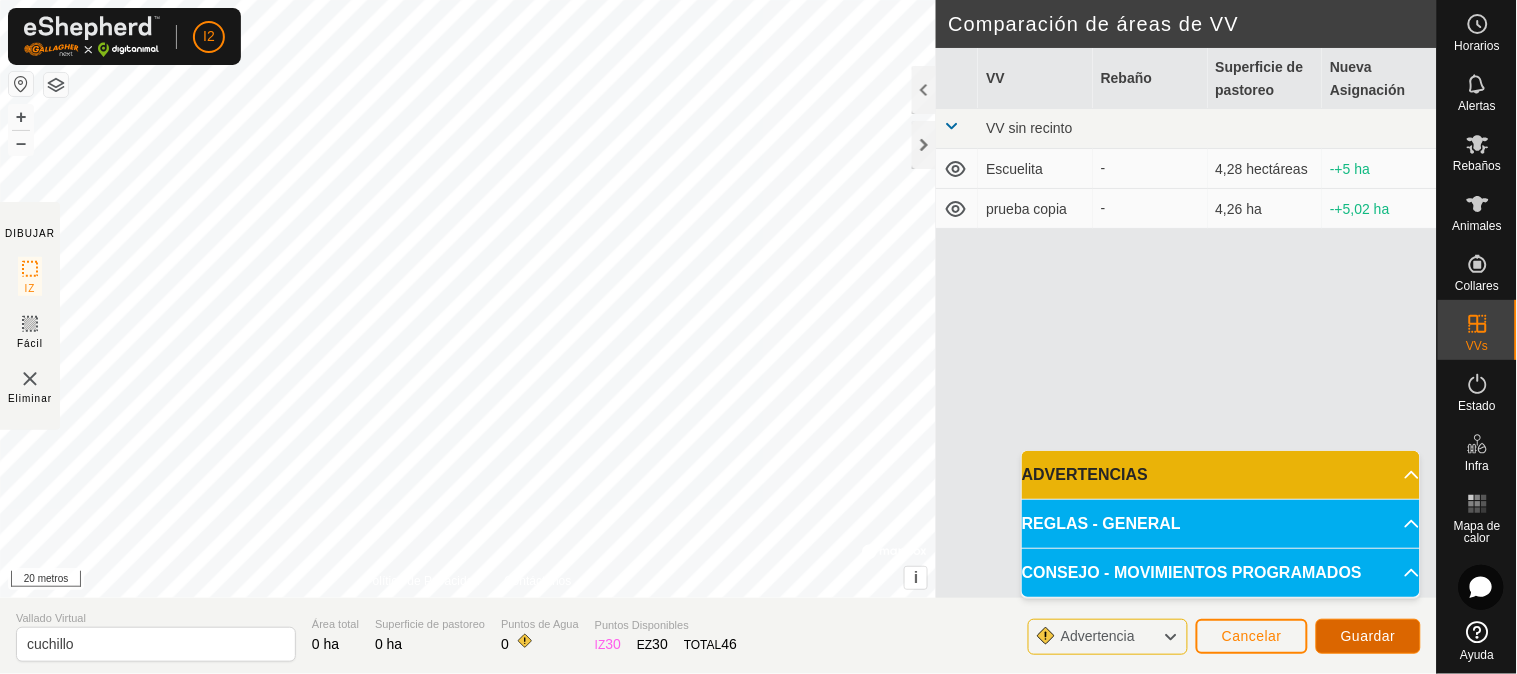 click on "Guardar" 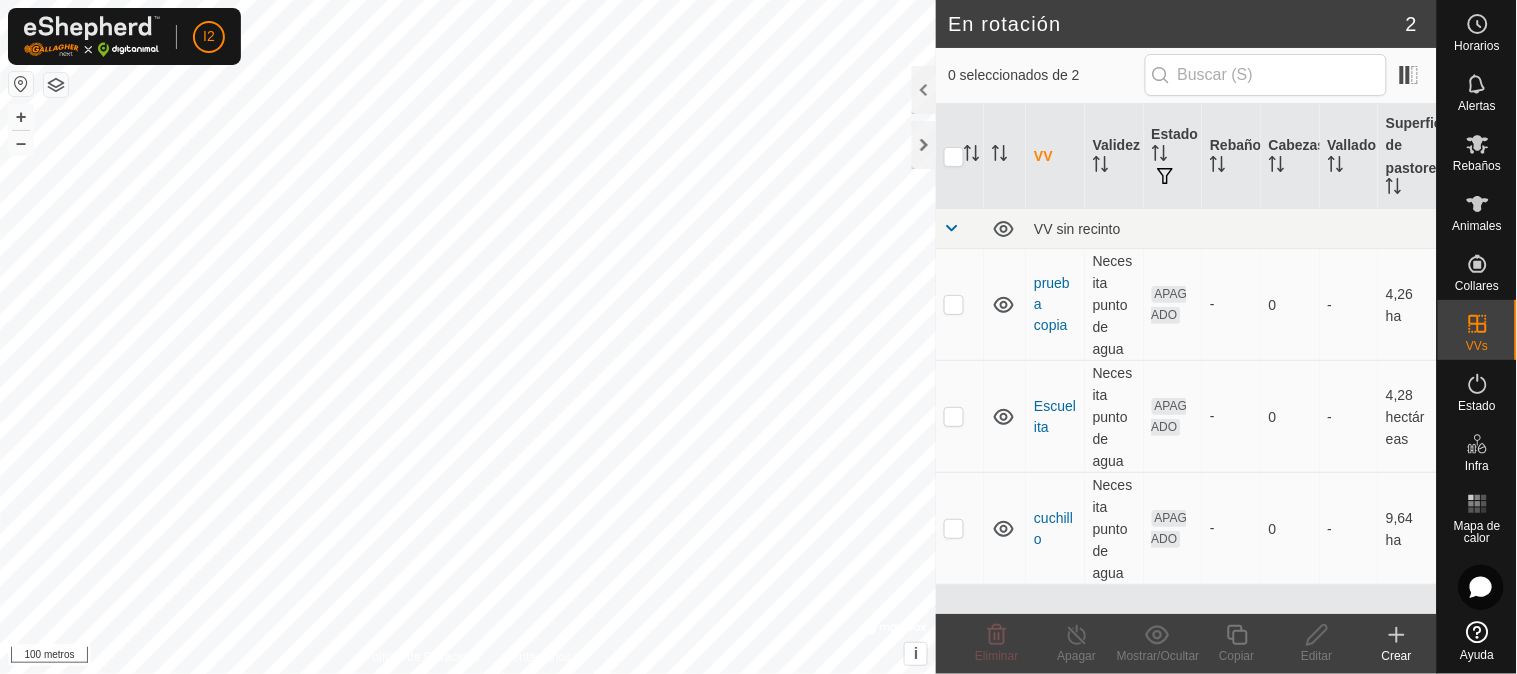 click 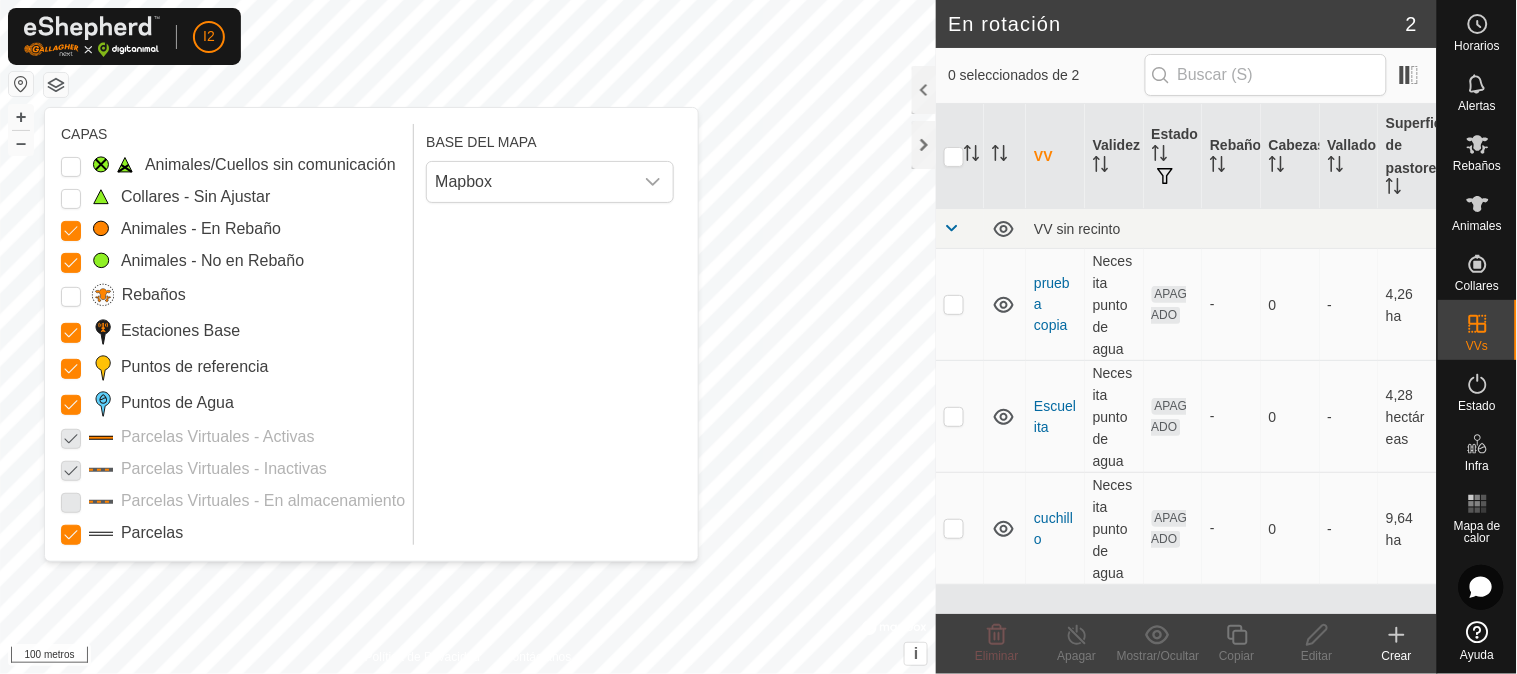 click at bounding box center [21, 84] 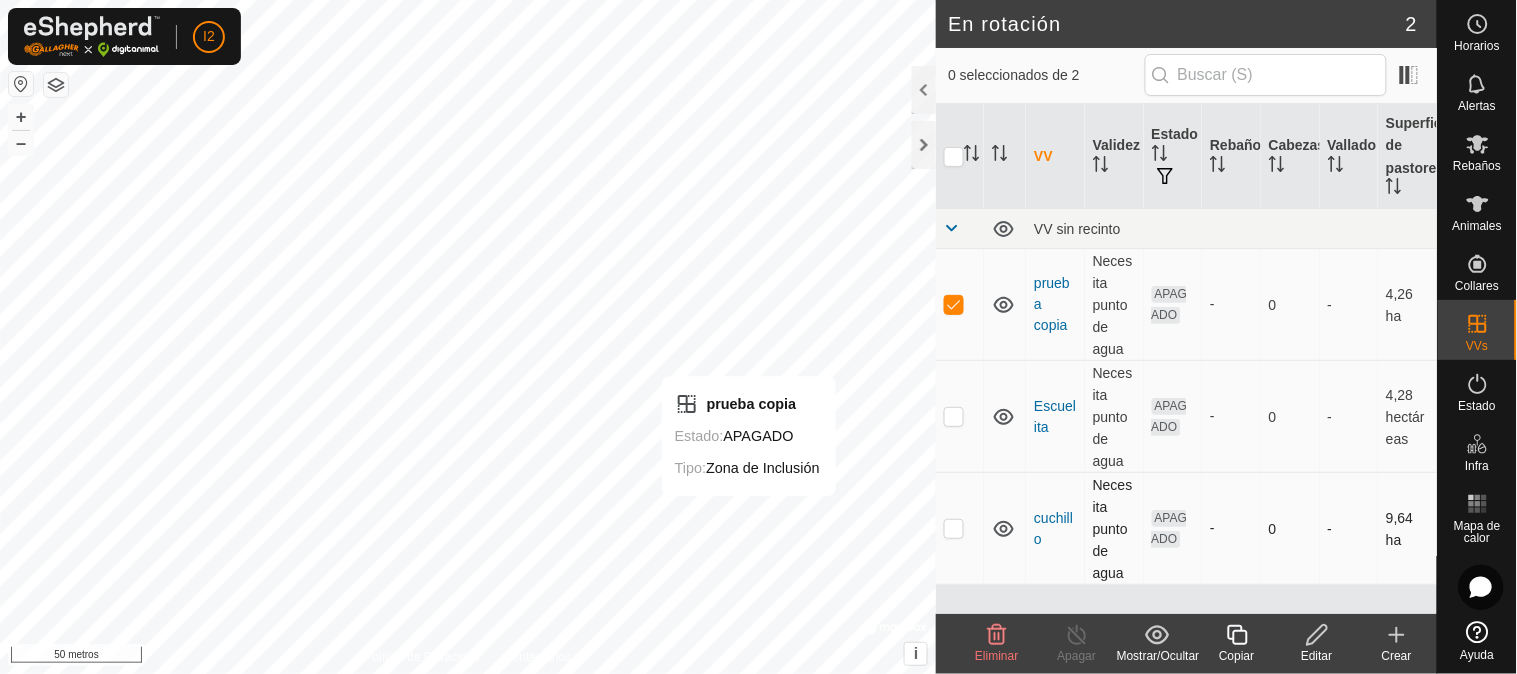checkbox on "false" 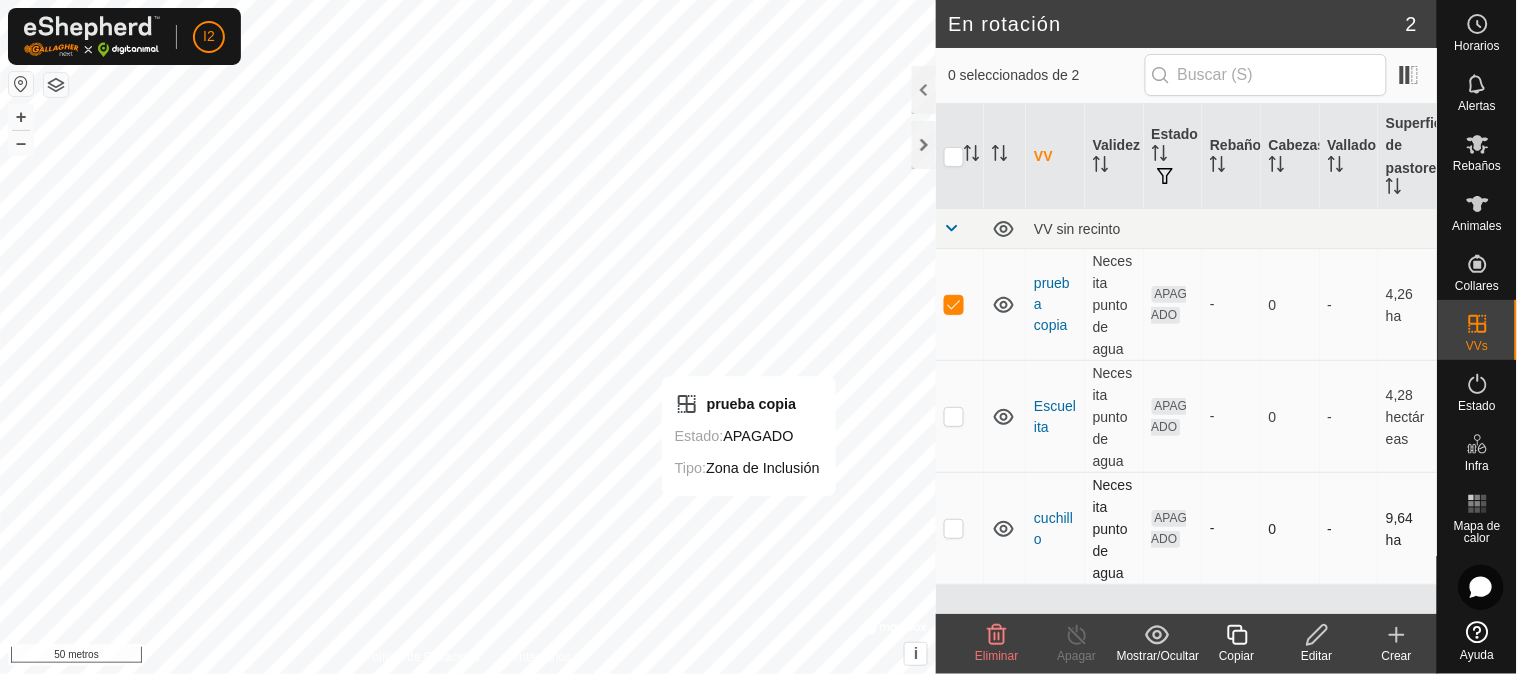 checkbox on "true" 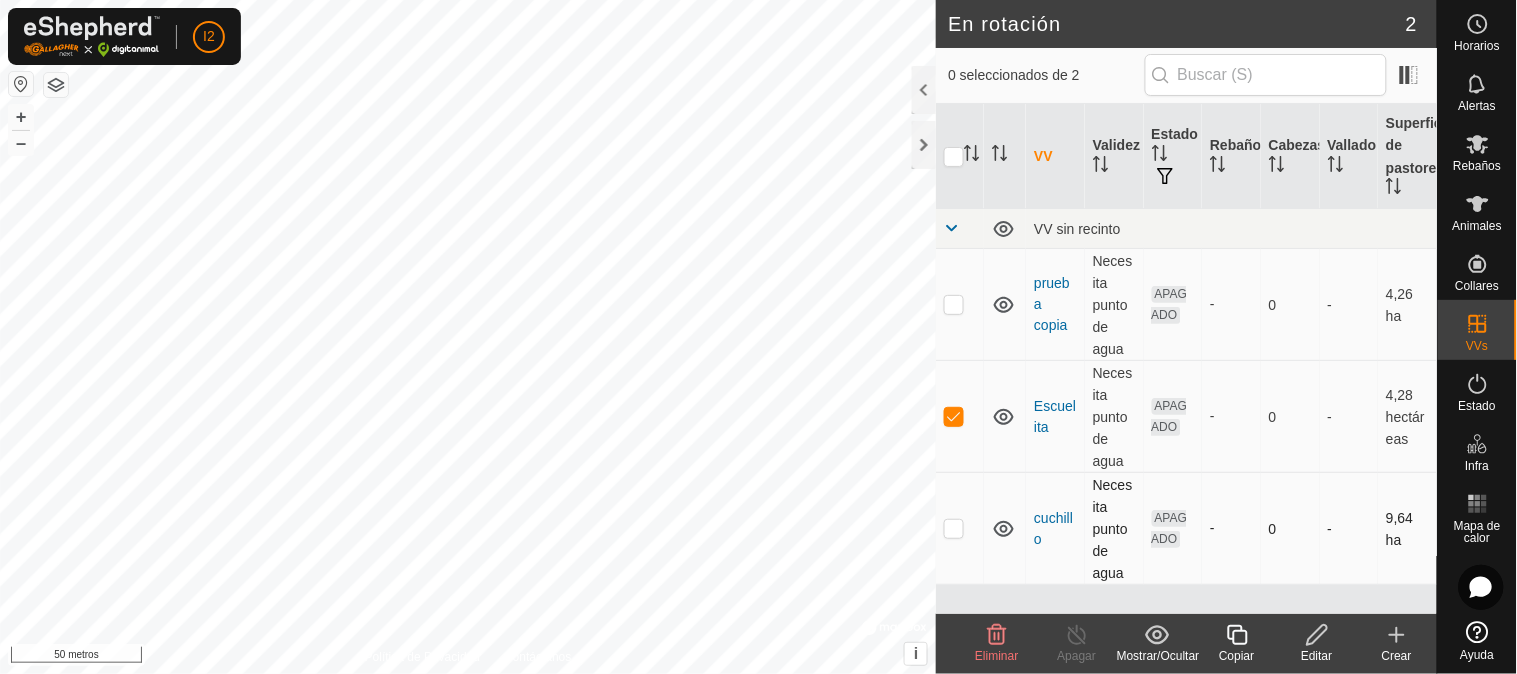 checkbox on "true" 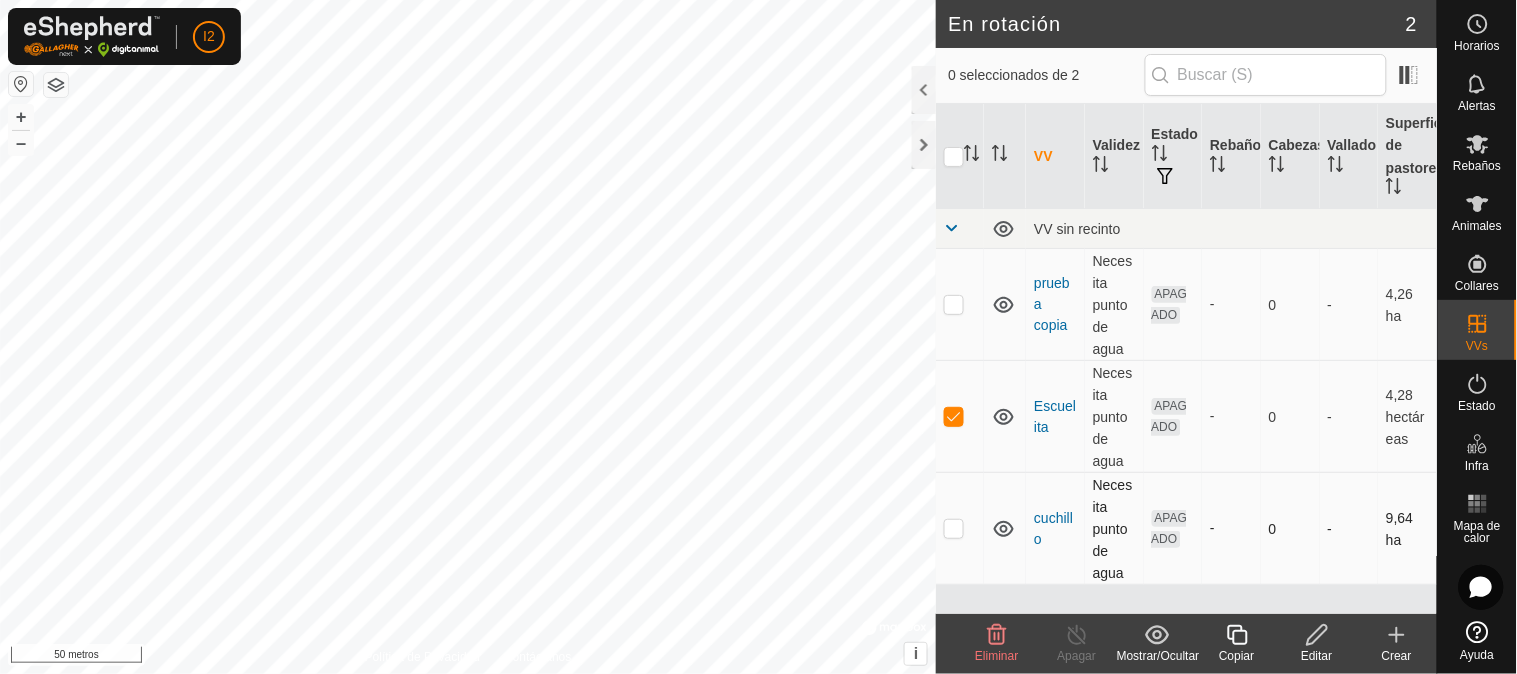 checkbox on "false" 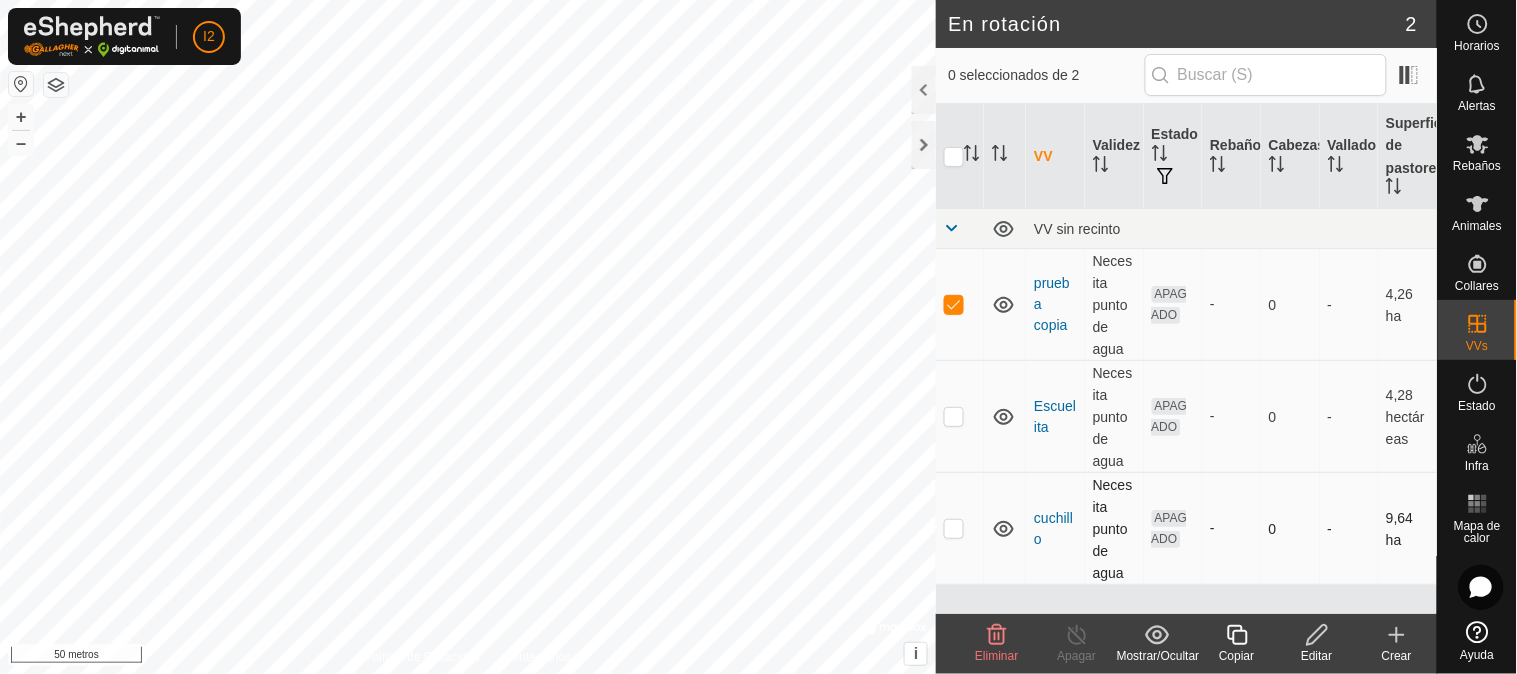 checkbox on "false" 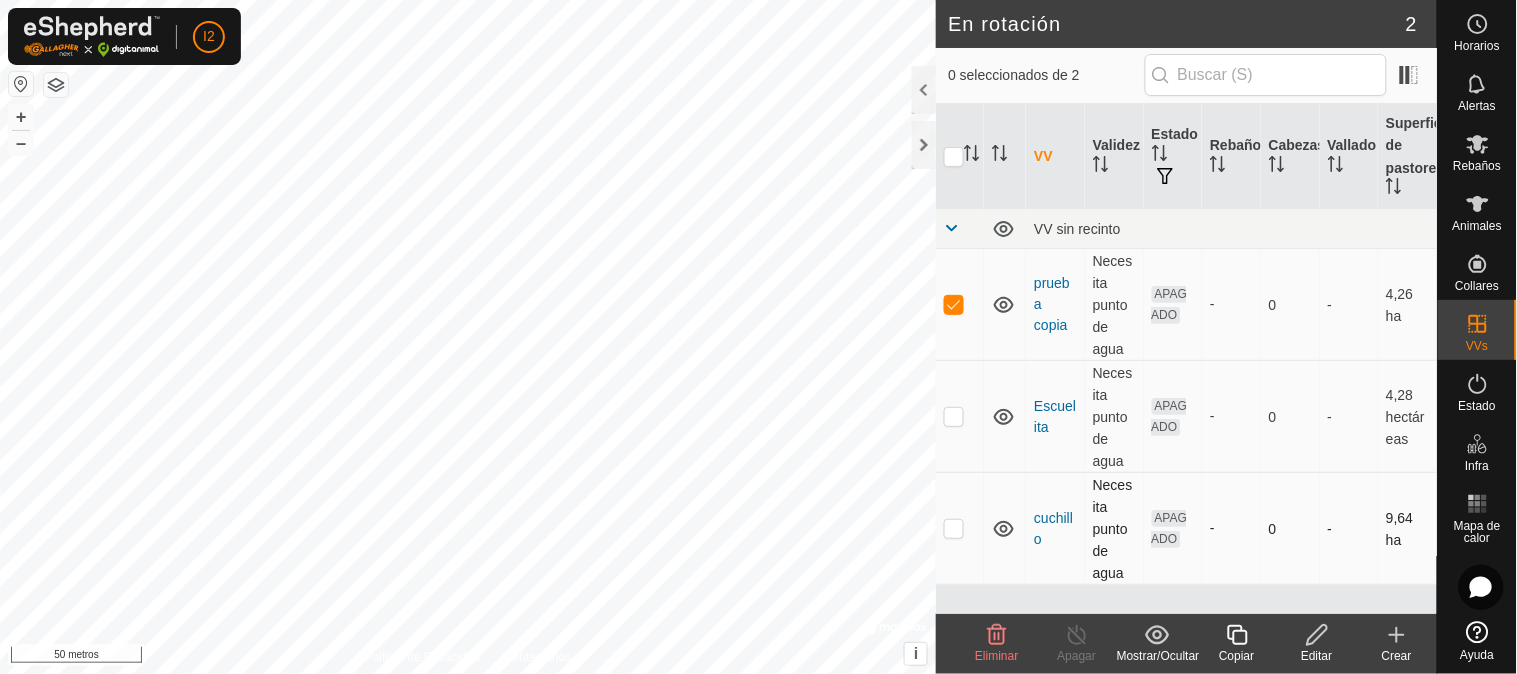 checkbox on "true" 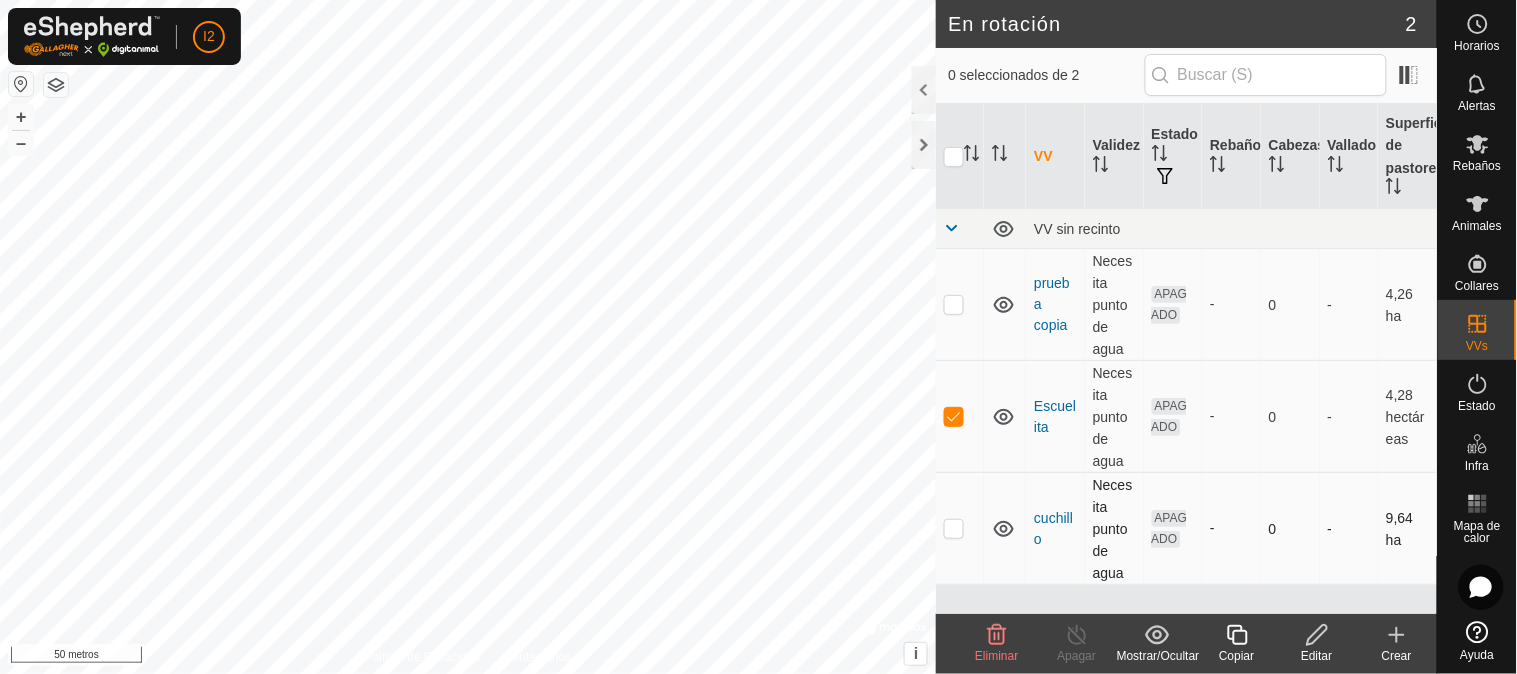 checkbox on "true" 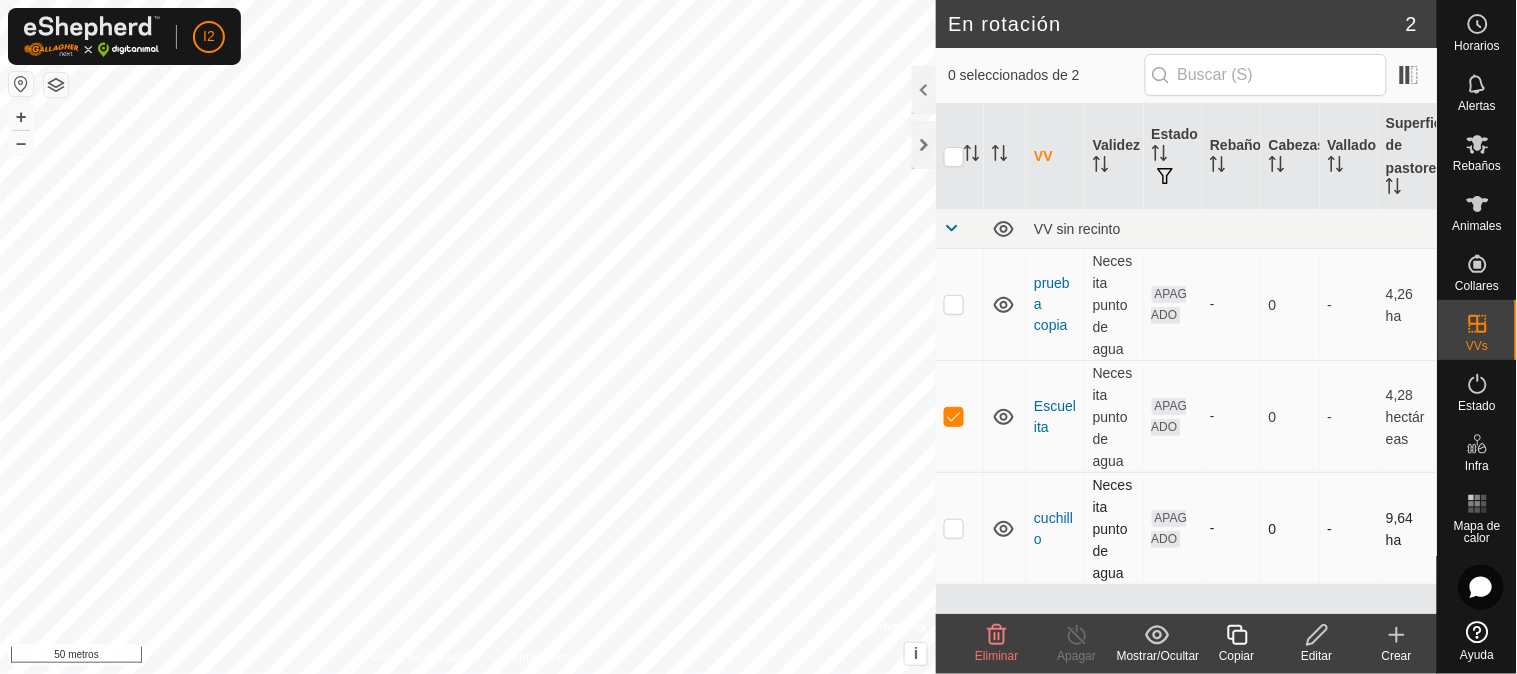 checkbox on "false" 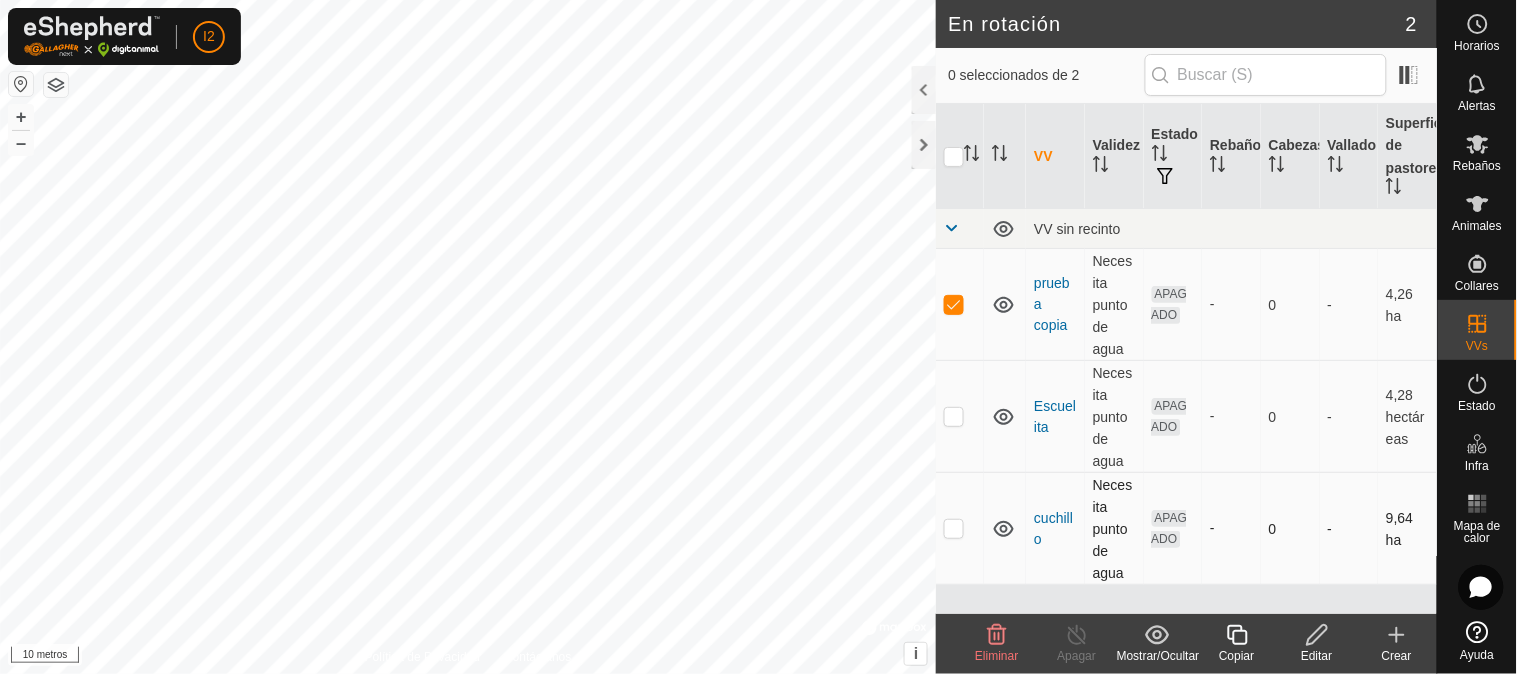 checkbox on "false" 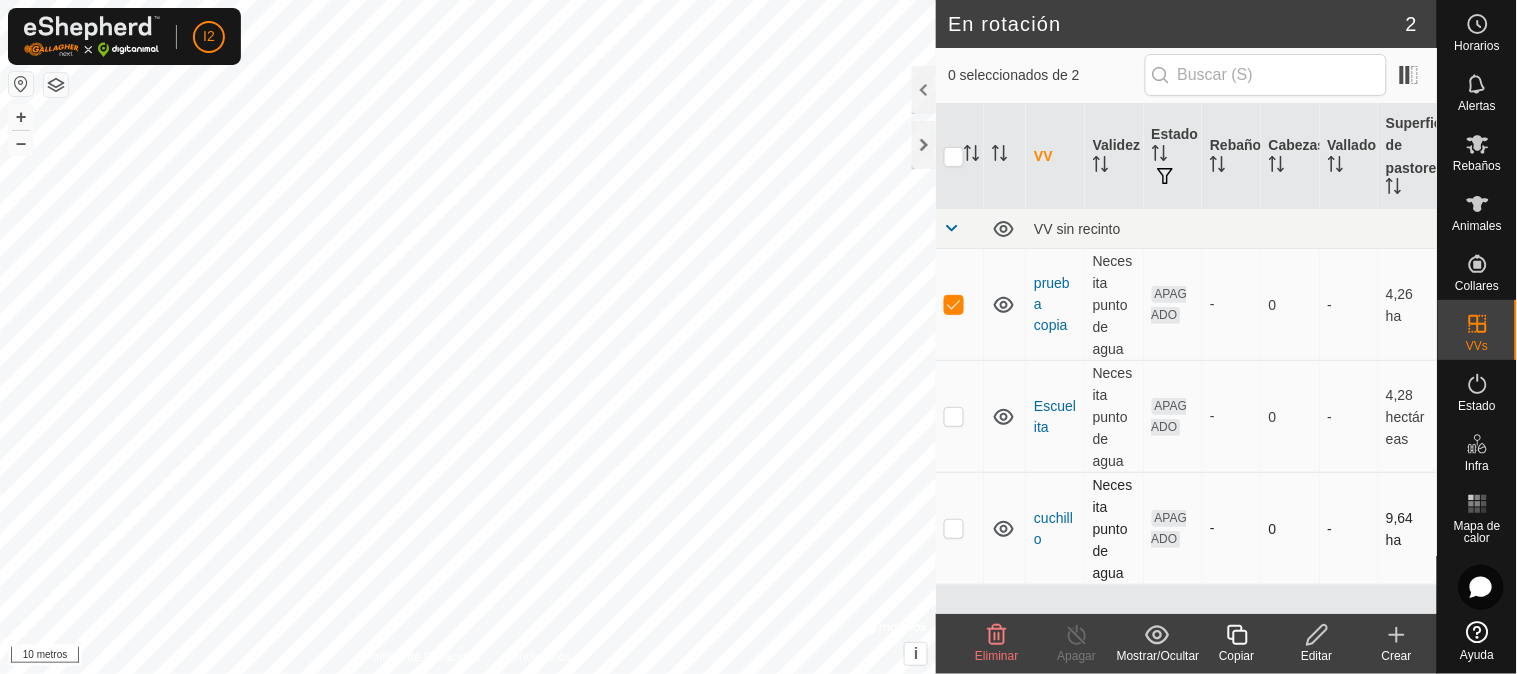 checkbox on "true" 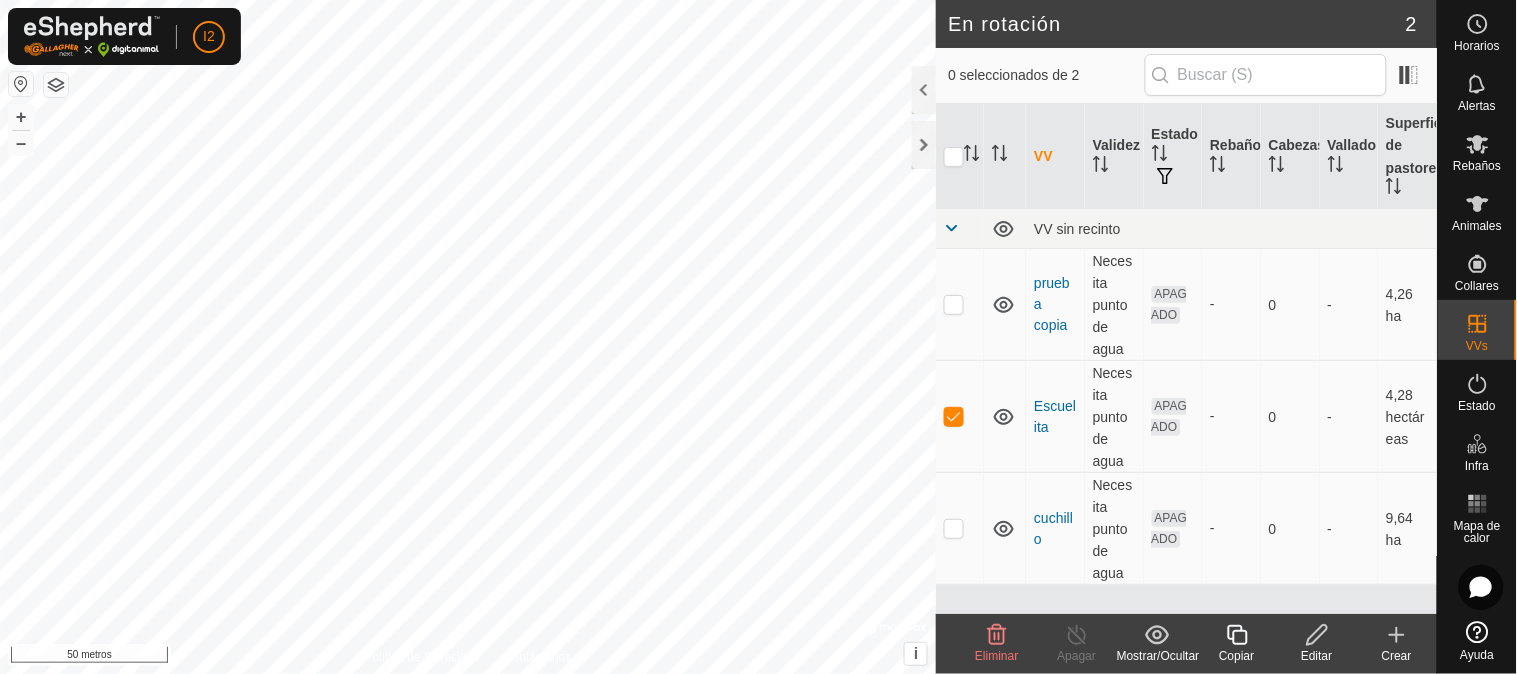 click 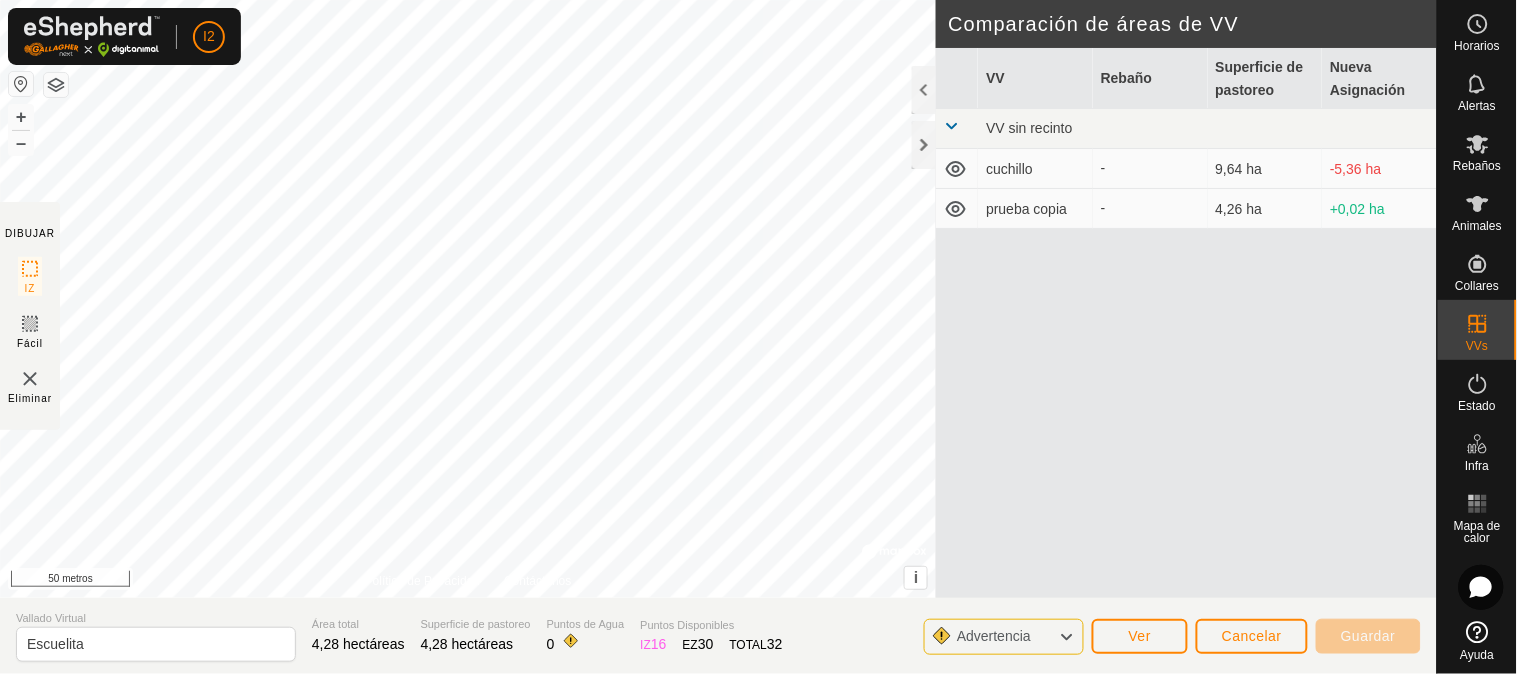 click on "-5,36 ha" at bounding box center [1355, 169] 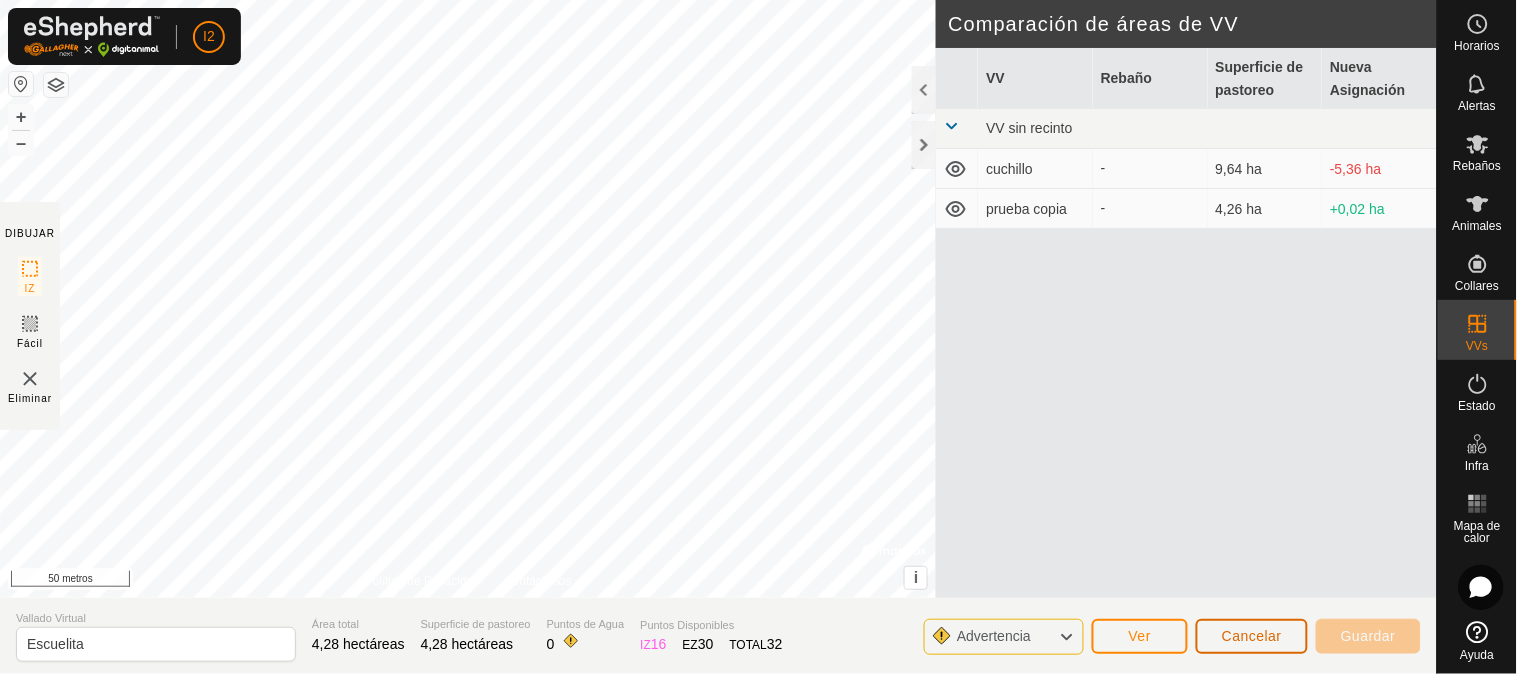 click on "Cancelar" 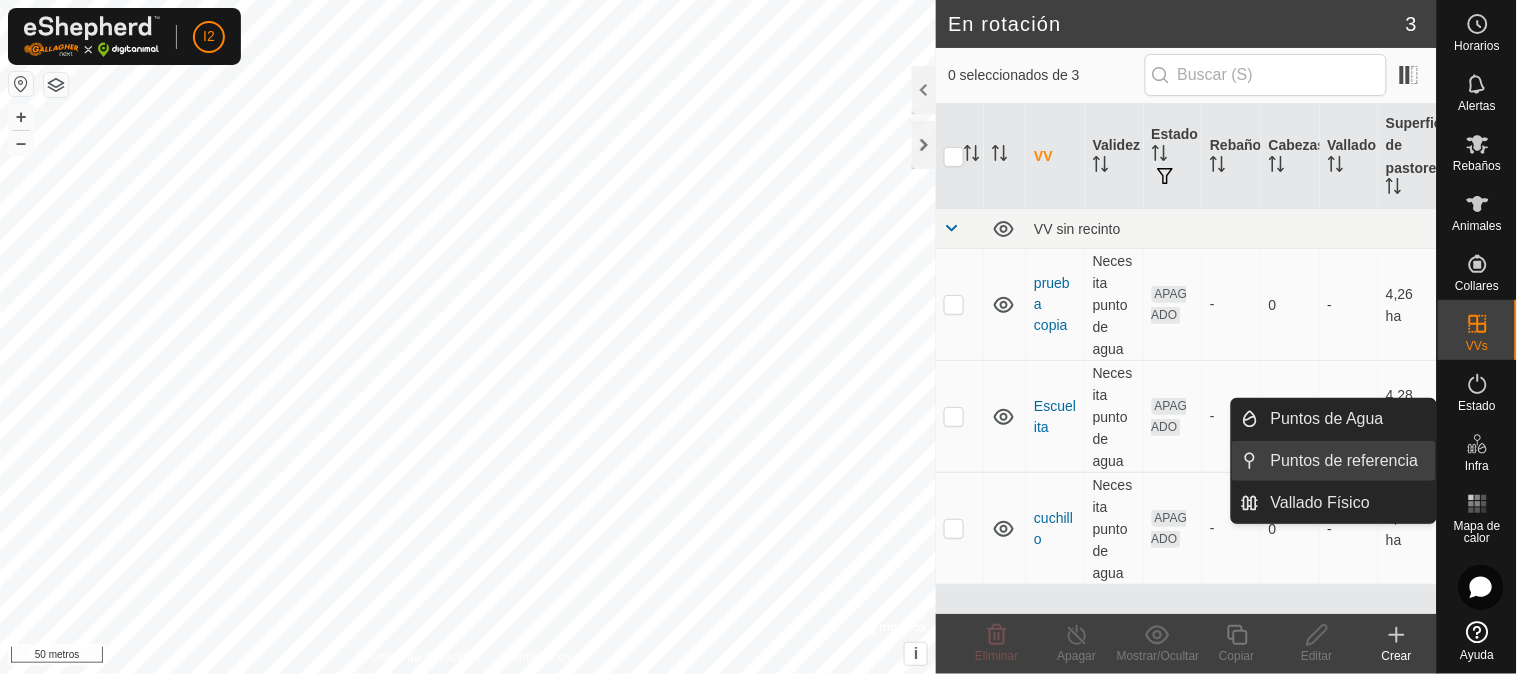 click on "Puntos de referencia" at bounding box center [1347, 461] 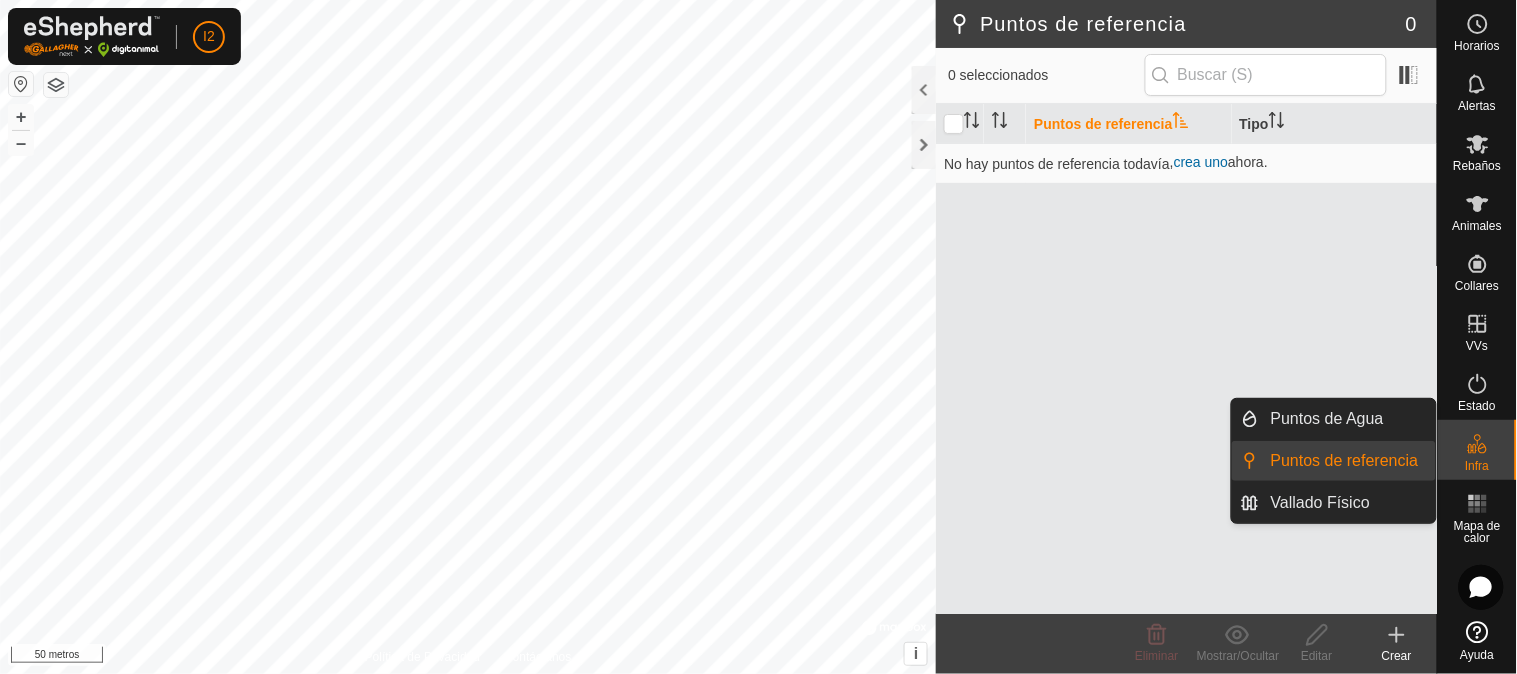 click on "Infra" at bounding box center [1477, 466] 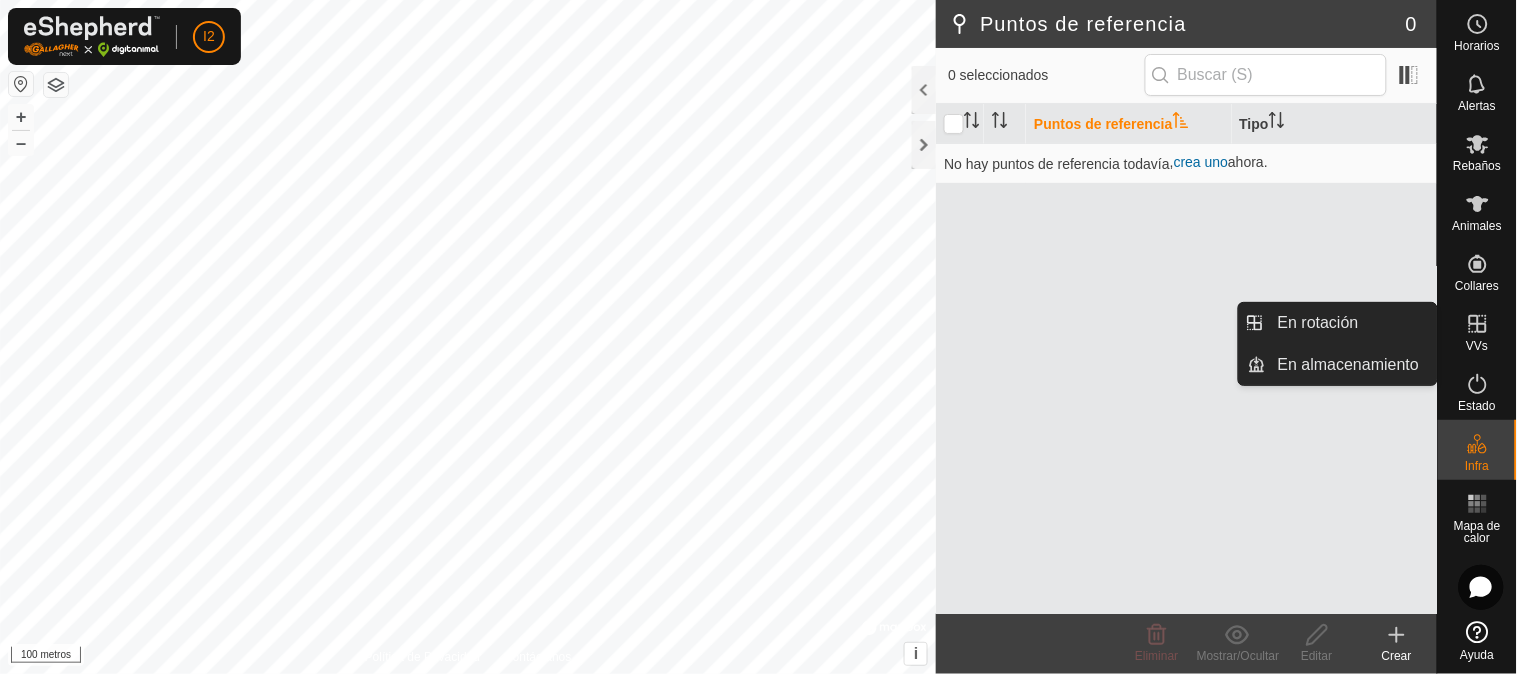 click 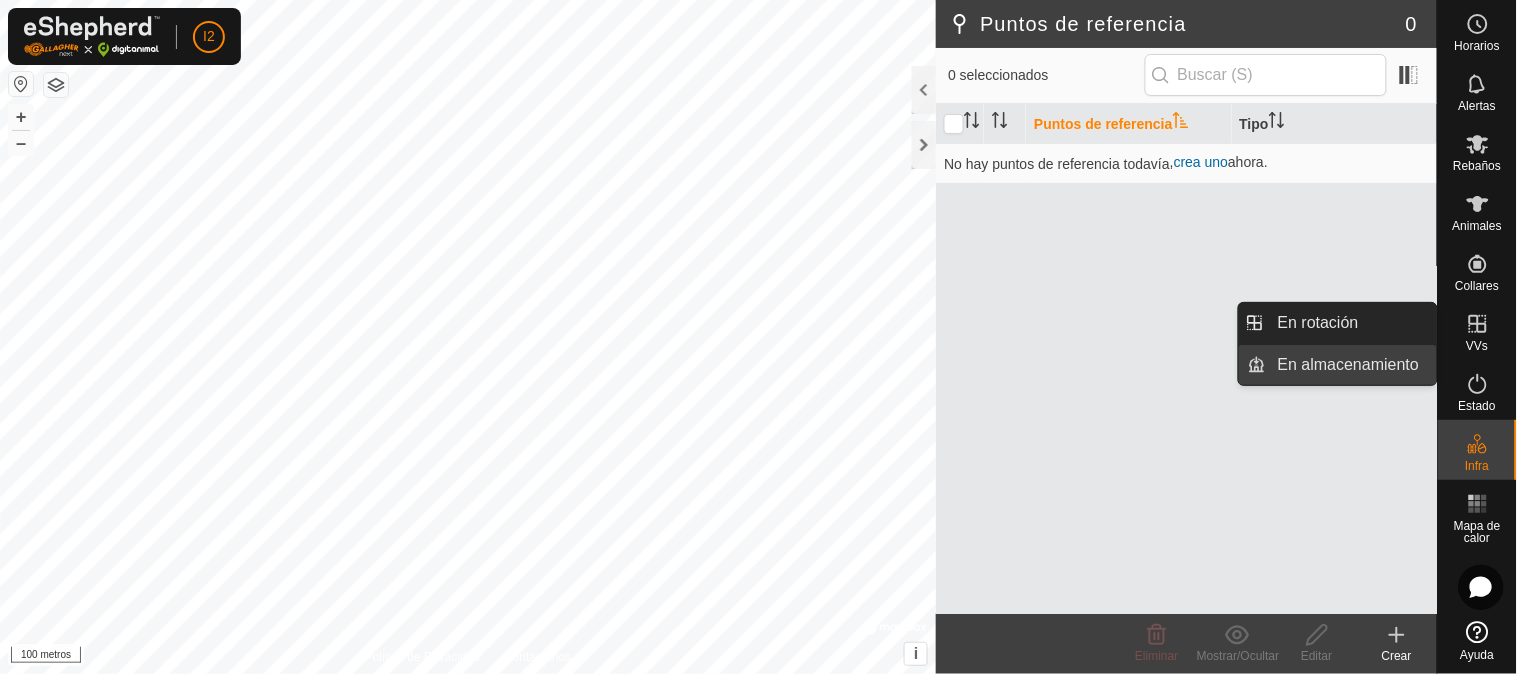 click on "En almacenamiento" at bounding box center [1351, 365] 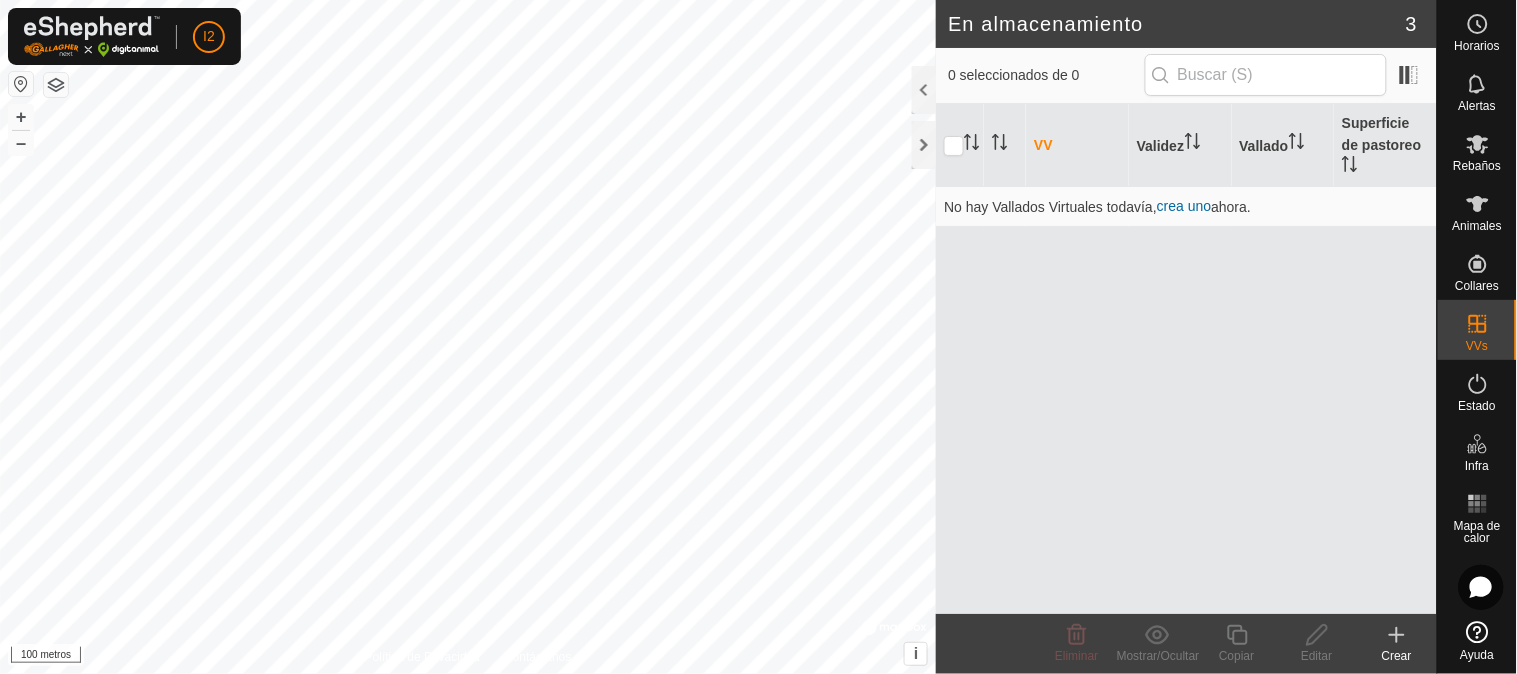 click 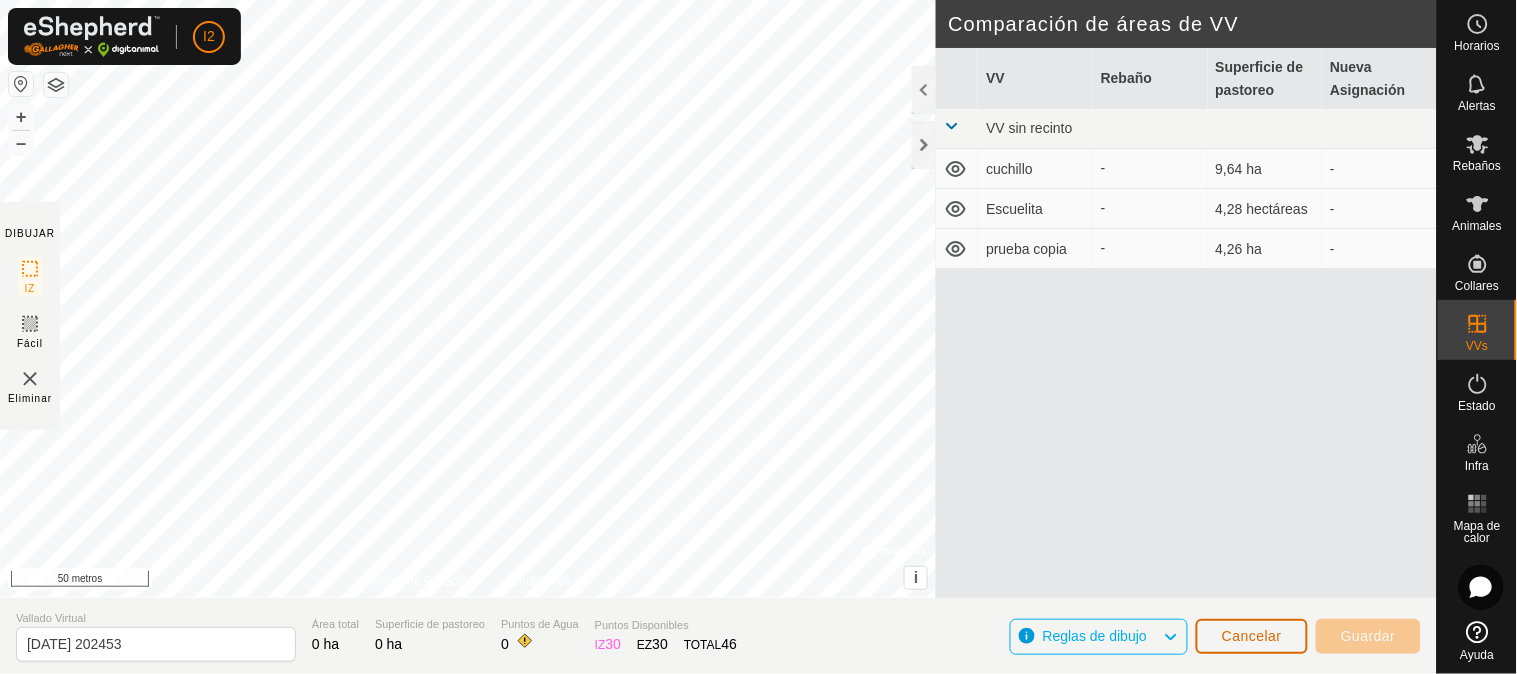 click on "Cancelar" 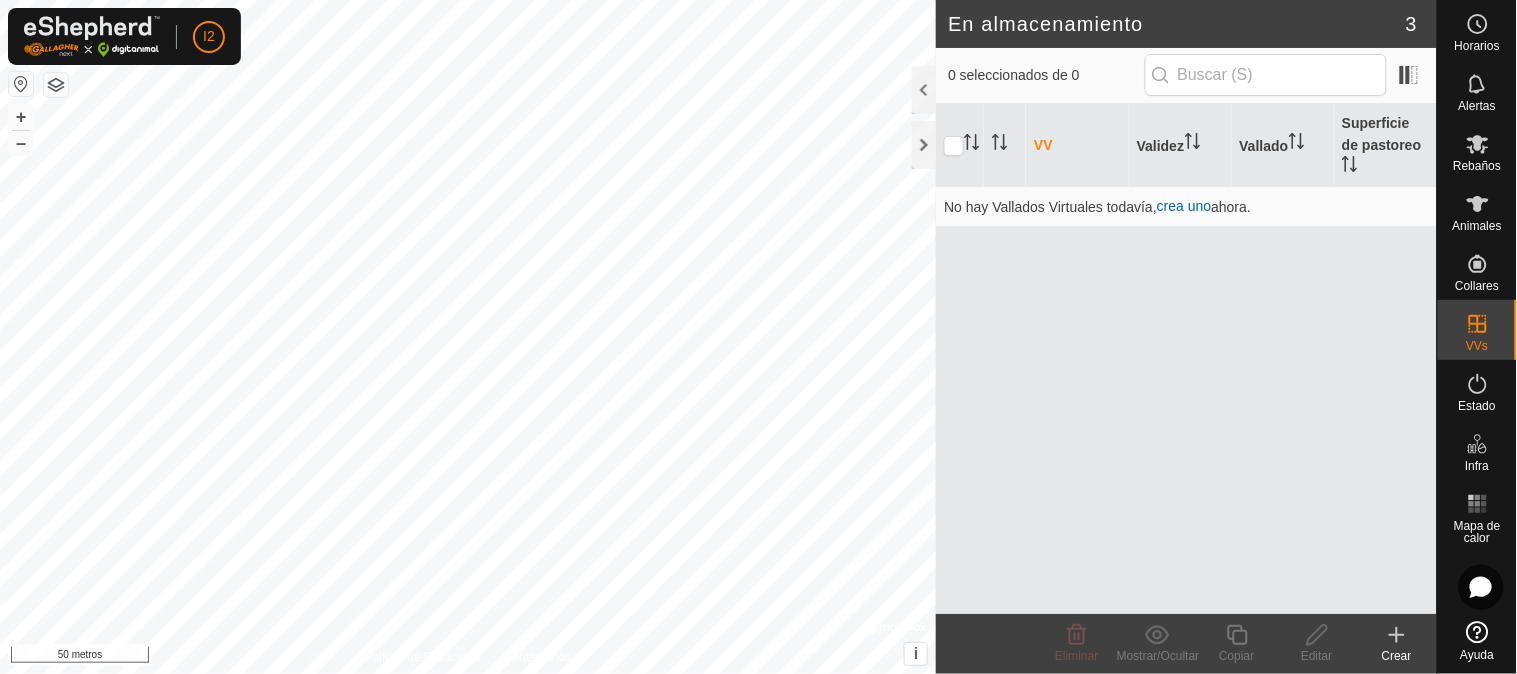 click 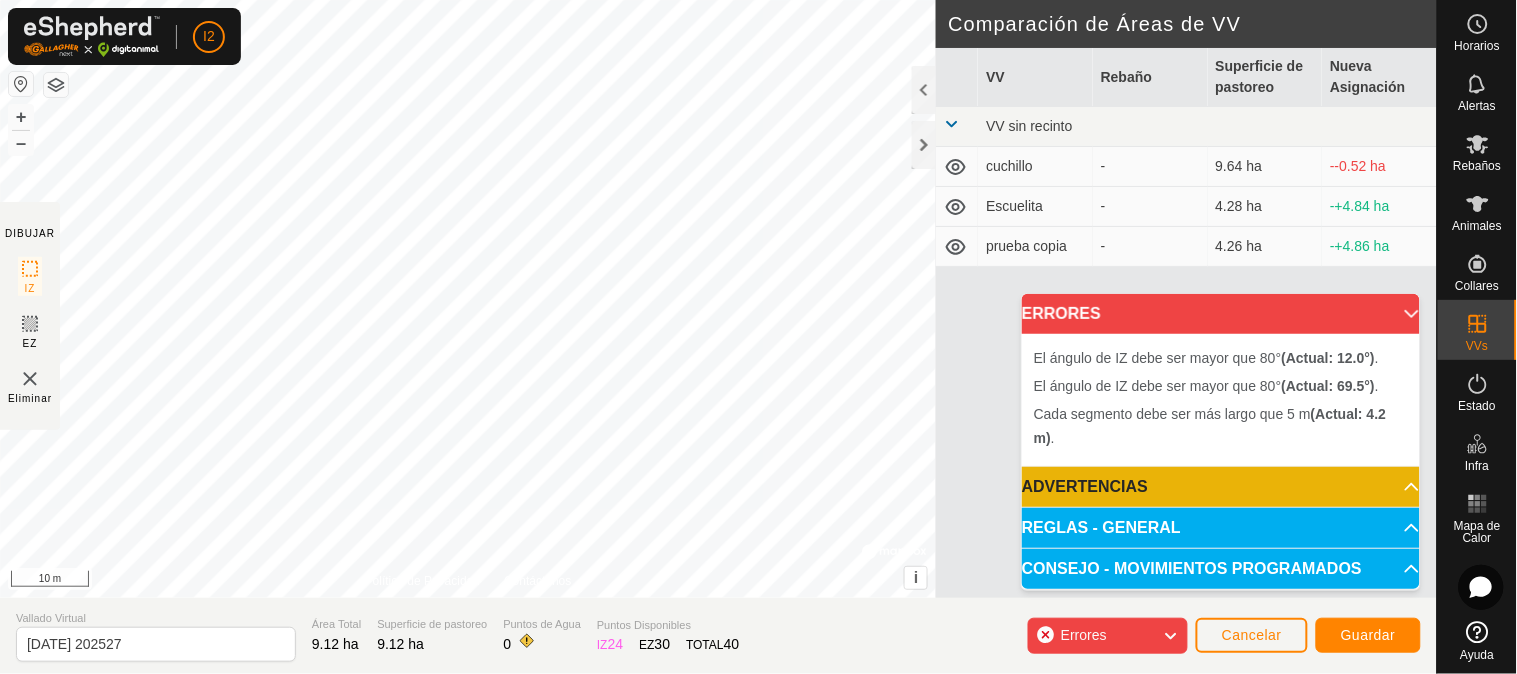 click on "El ángulo de IZ debe ser mayor que 80°  (Actual: 12.0°) . + – ⇧ i ©  Mapbox , ©  OpenStreetMap ,  Improve this map 10 m" at bounding box center (468, 299) 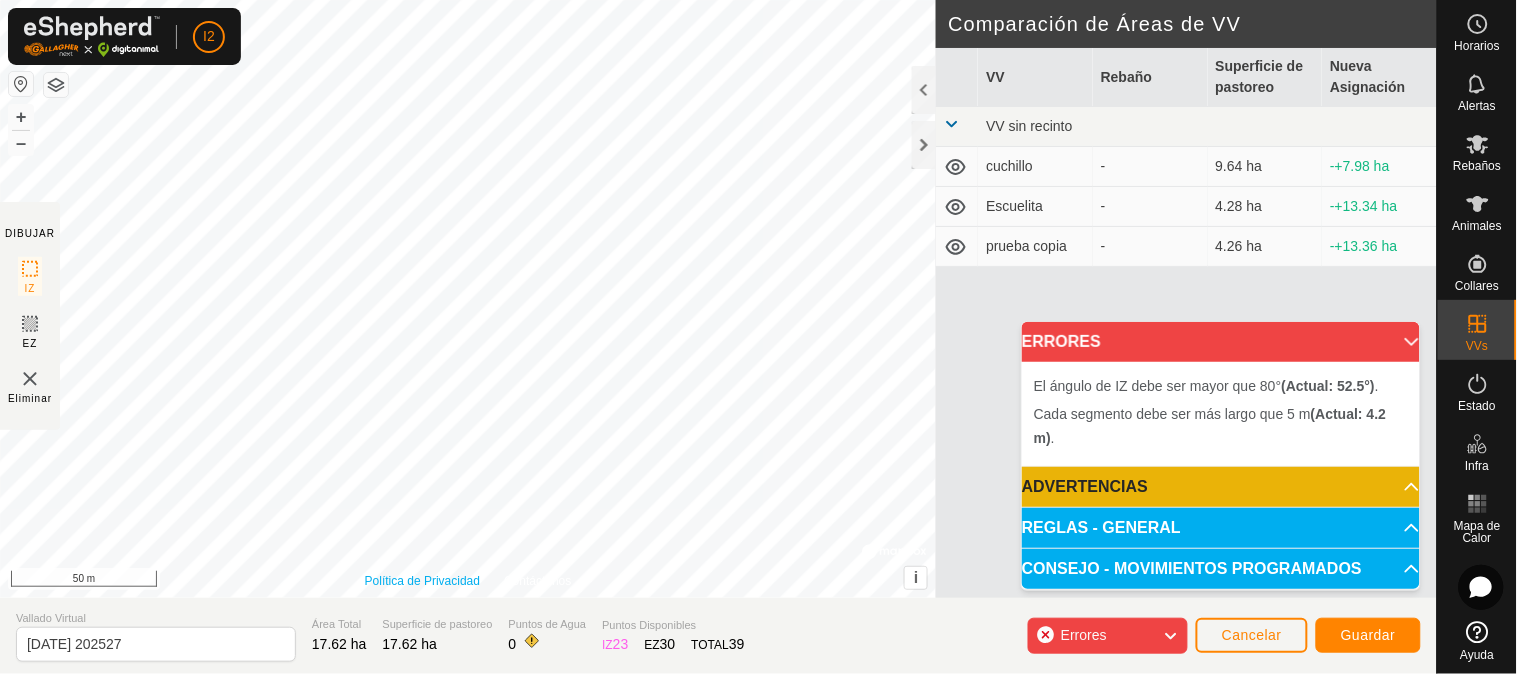 drag, startPoint x: 695, startPoint y: 303, endPoint x: 373, endPoint y: 573, distance: 420.219 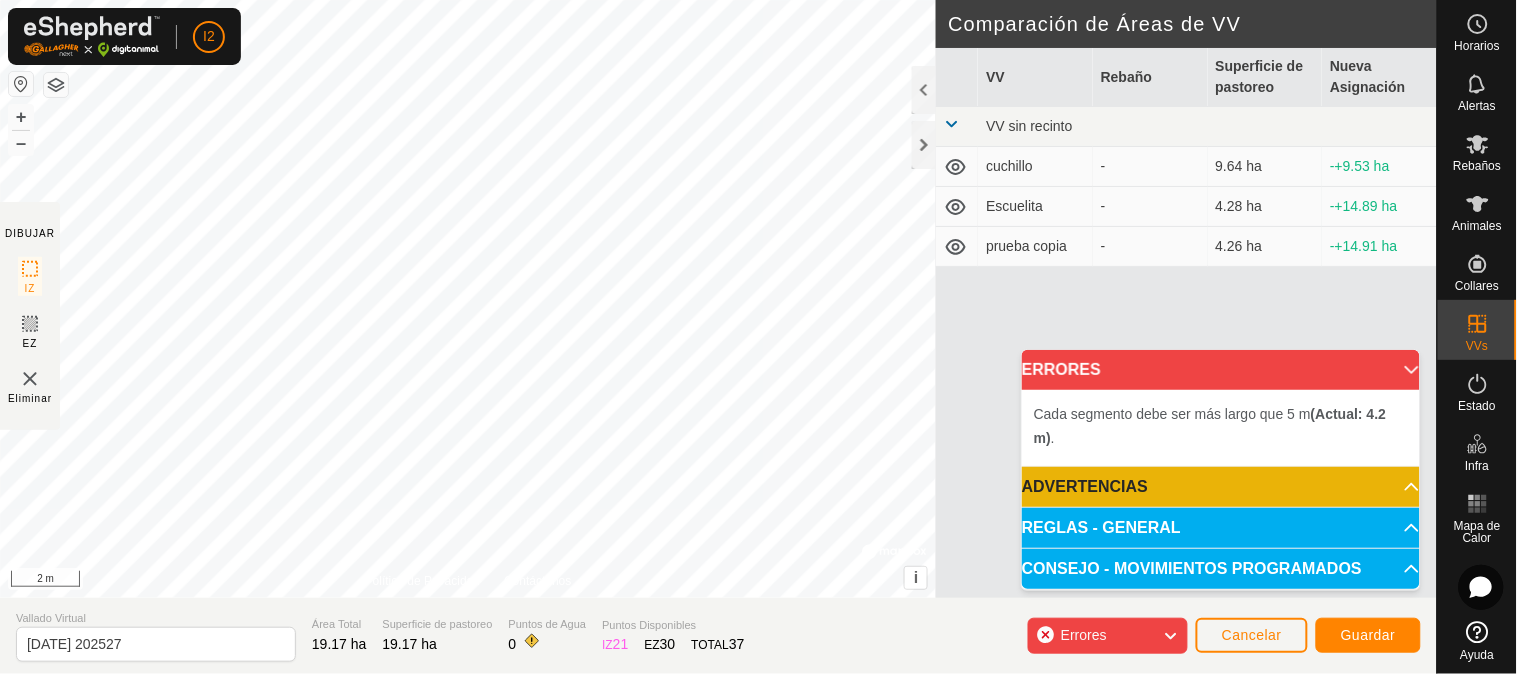 click on "Cada segmento debe ser más largo que 5 m  (Actual: 4.2 m) . + – ⇧ i ©  Mapbox , ©  OpenStreetMap ,  Improve this map 2 m" at bounding box center [468, 299] 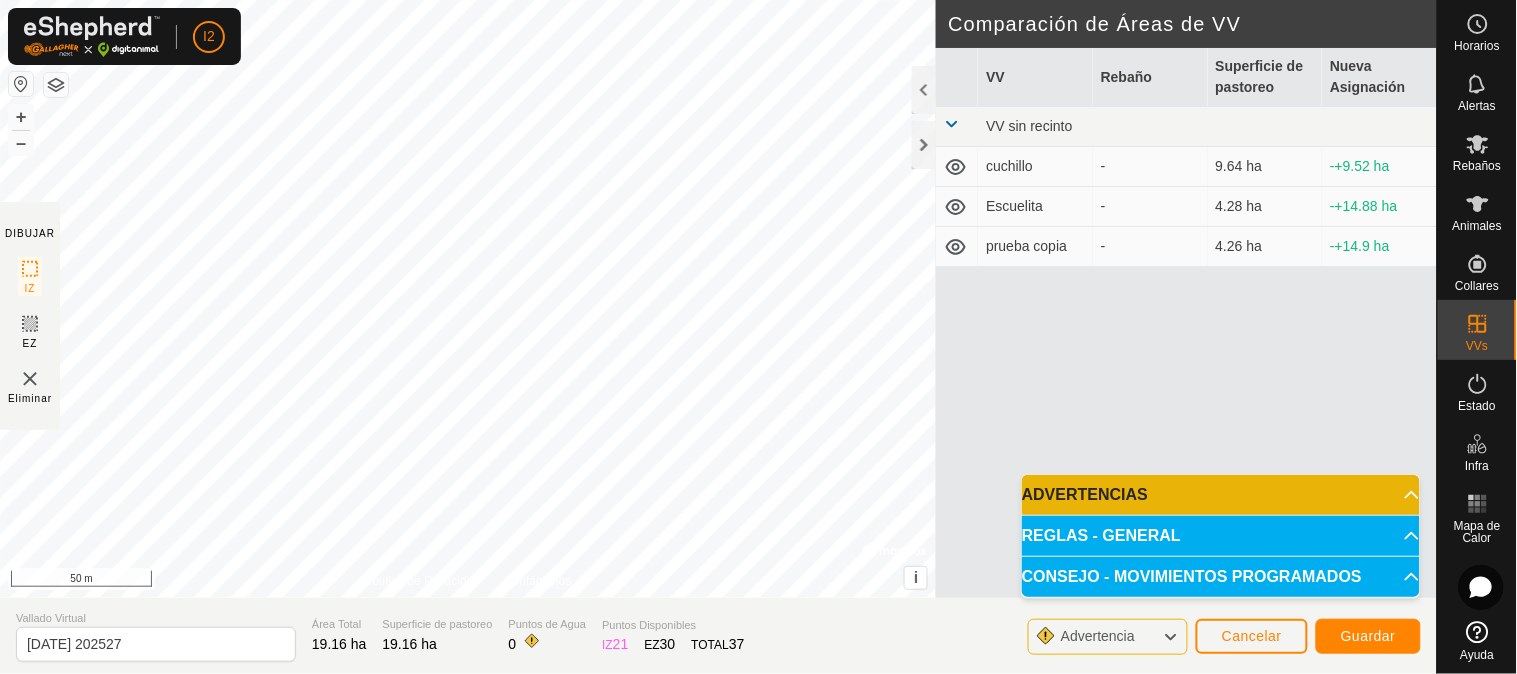 drag, startPoint x: 604, startPoint y: 292, endPoint x: 682, endPoint y: -29, distance: 330.34073 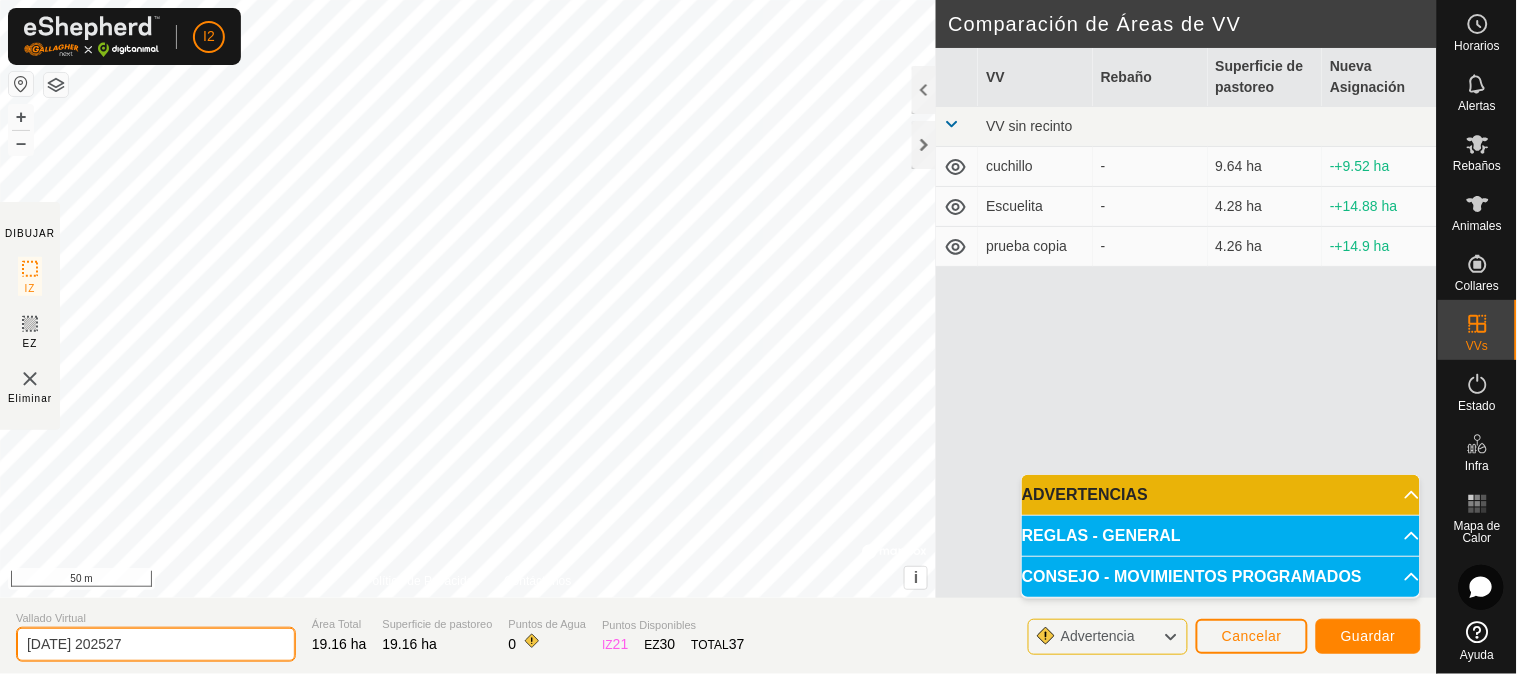 drag, startPoint x: 180, startPoint y: 653, endPoint x: 0, endPoint y: 666, distance: 180.46883 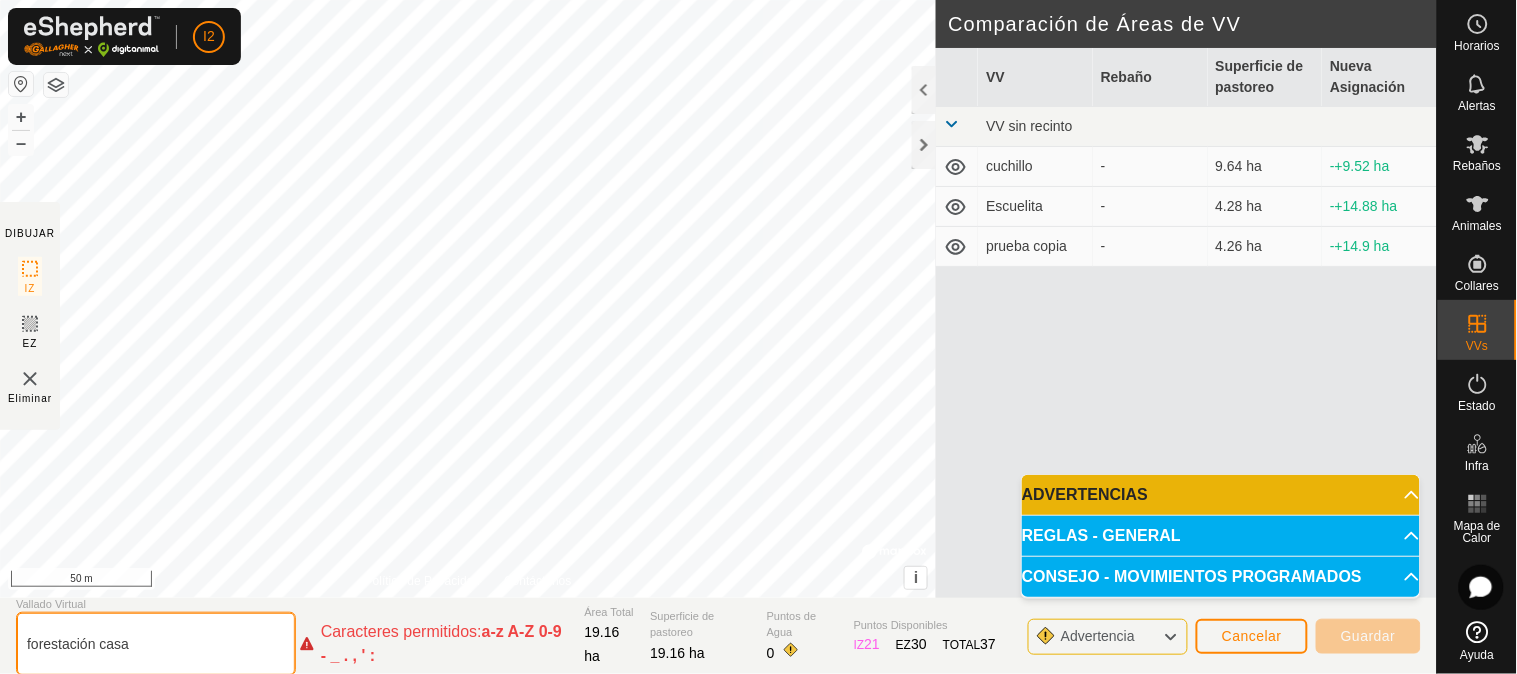 click on "forestación casa" 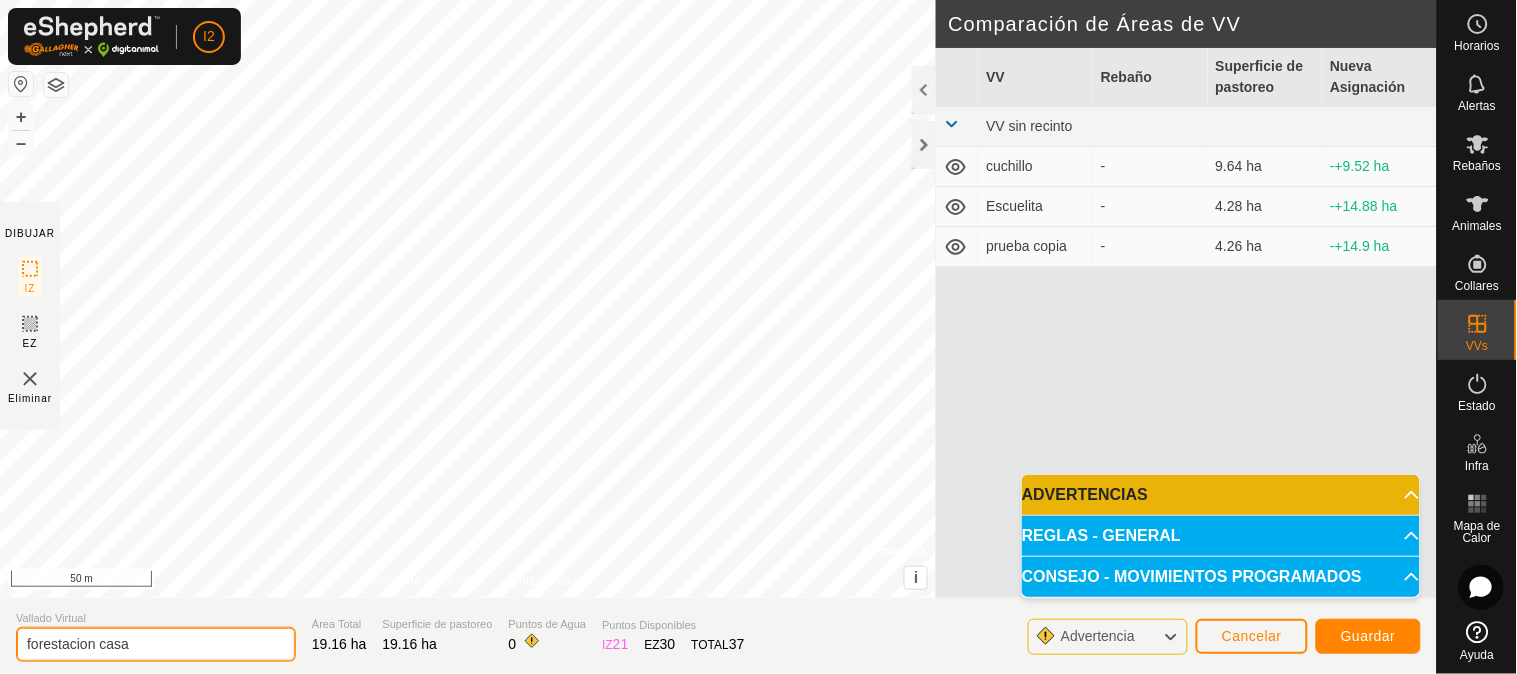 type on "forestacion casa" 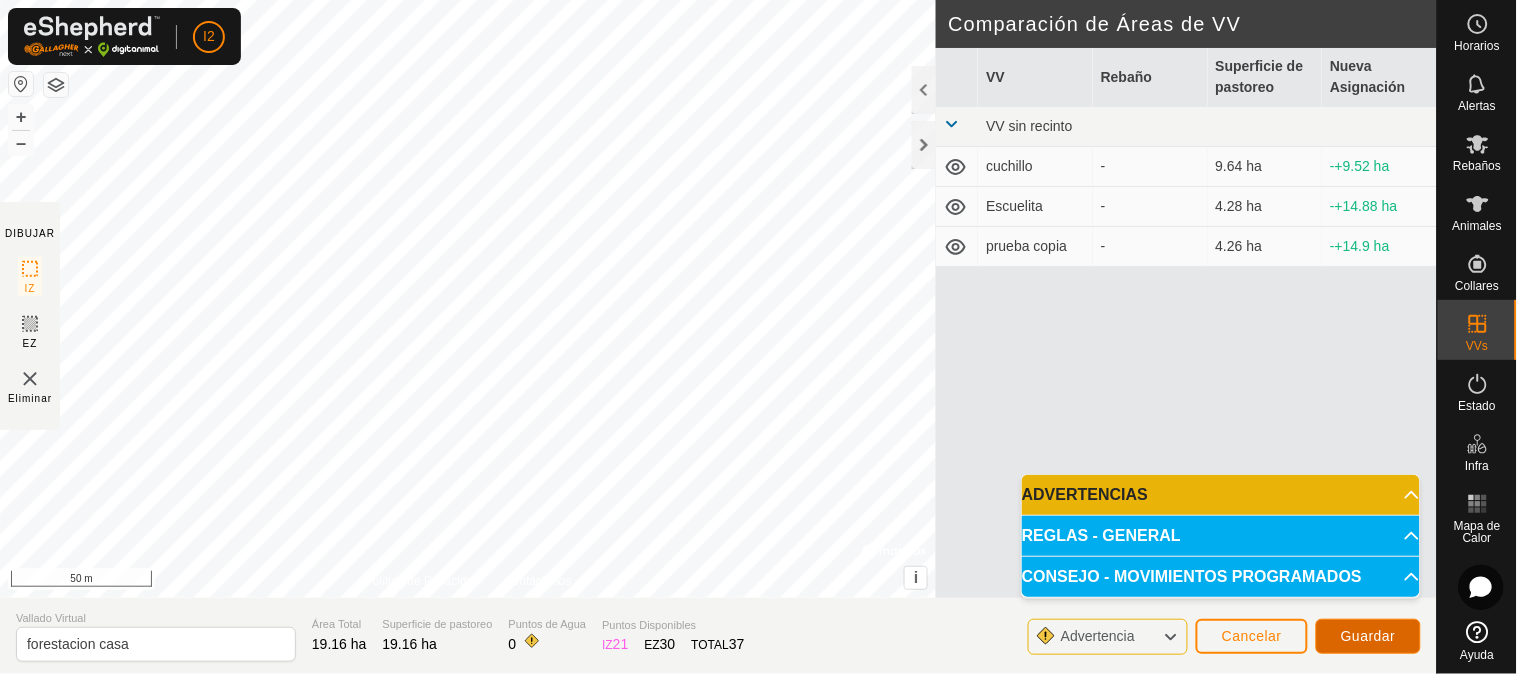 click on "Guardar" 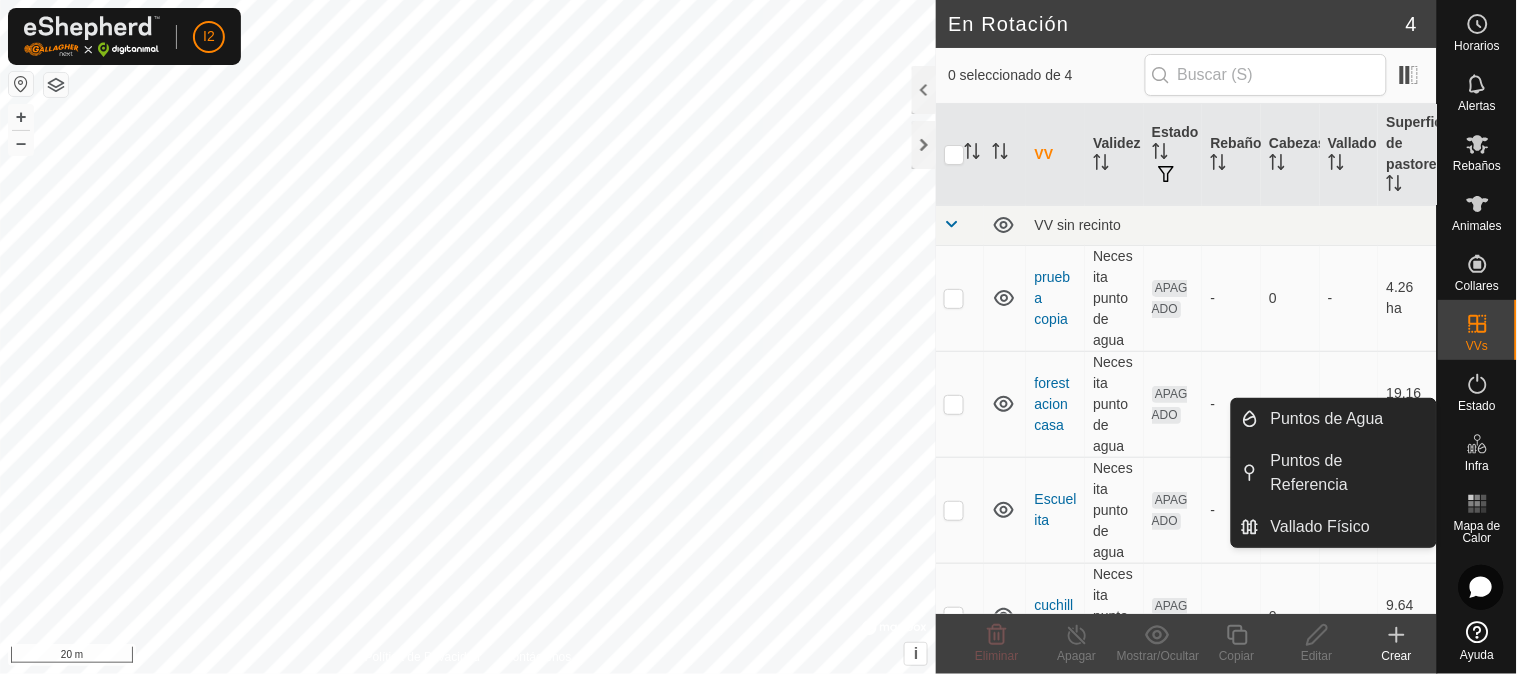 click 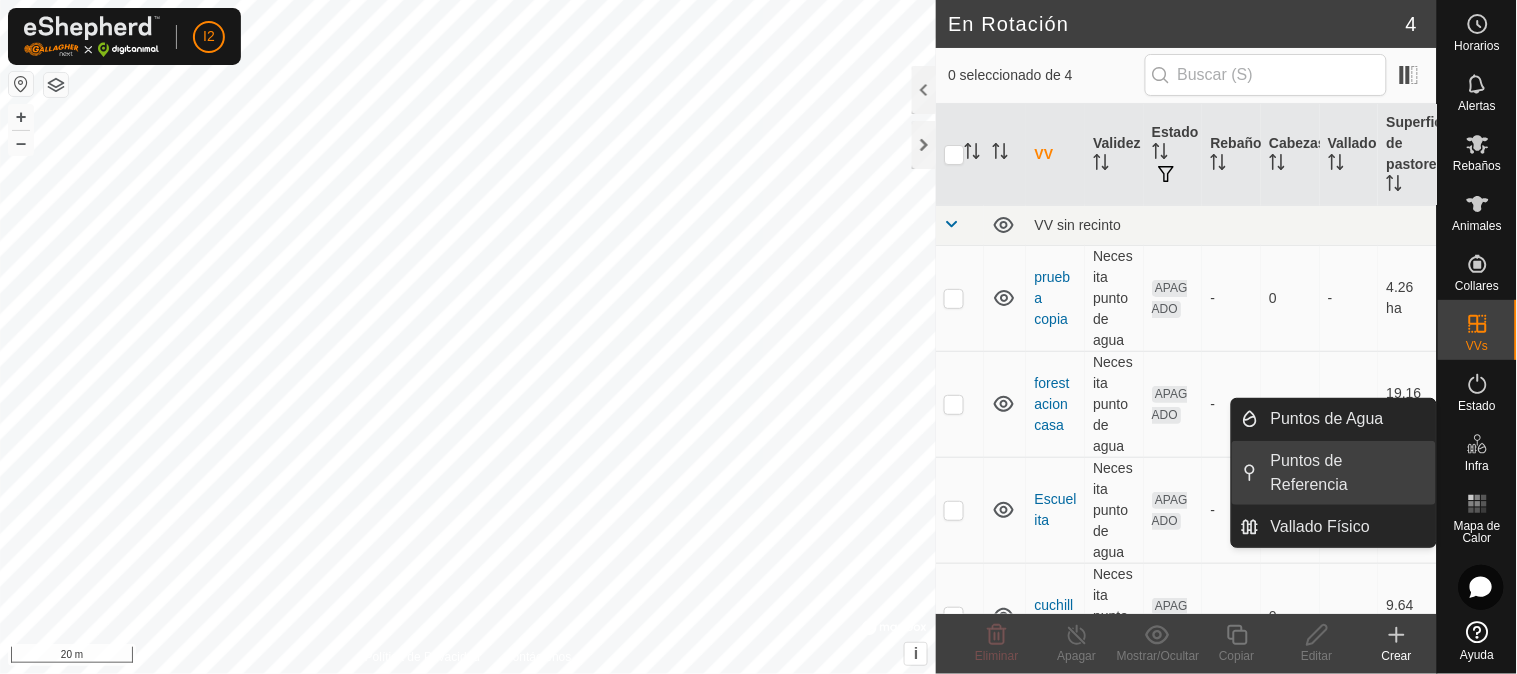 click on "Puntos de Referencia" at bounding box center [1347, 473] 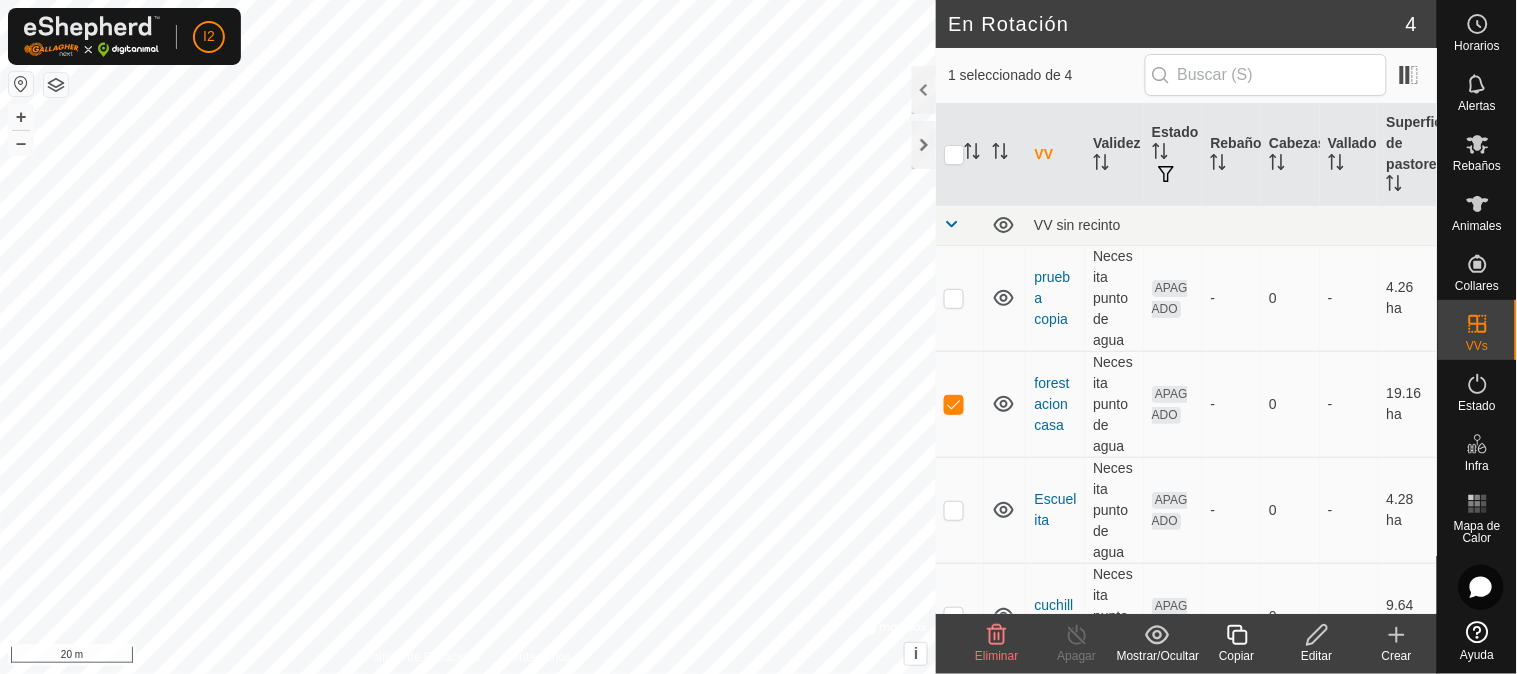 checkbox on "false" 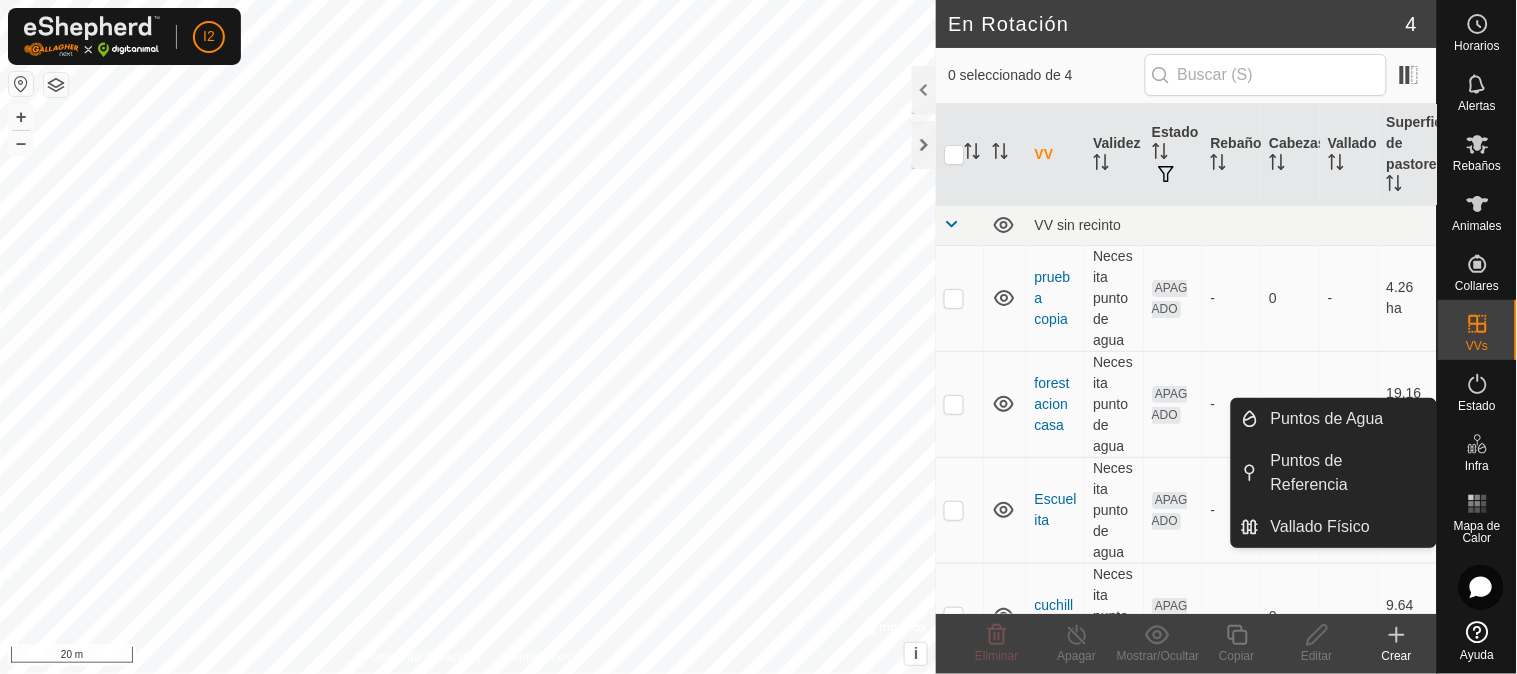 click 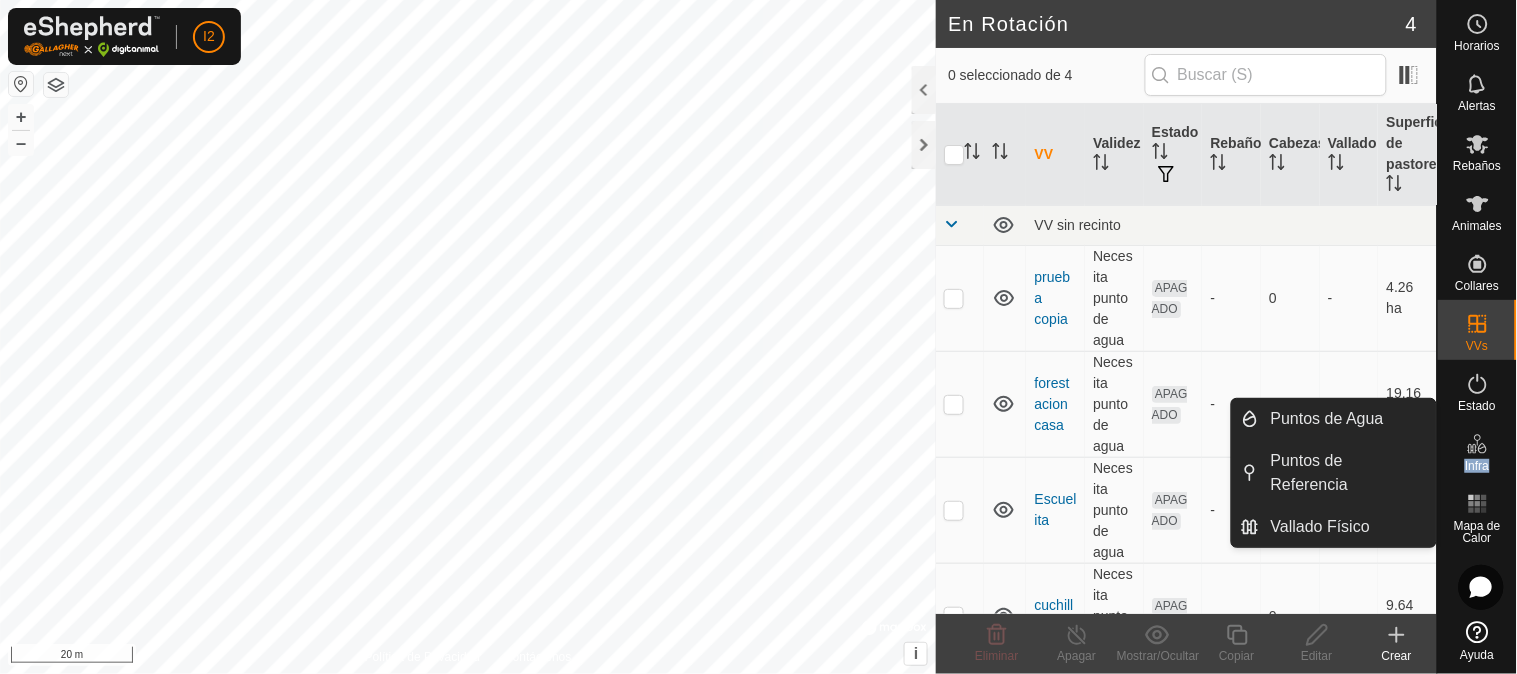click 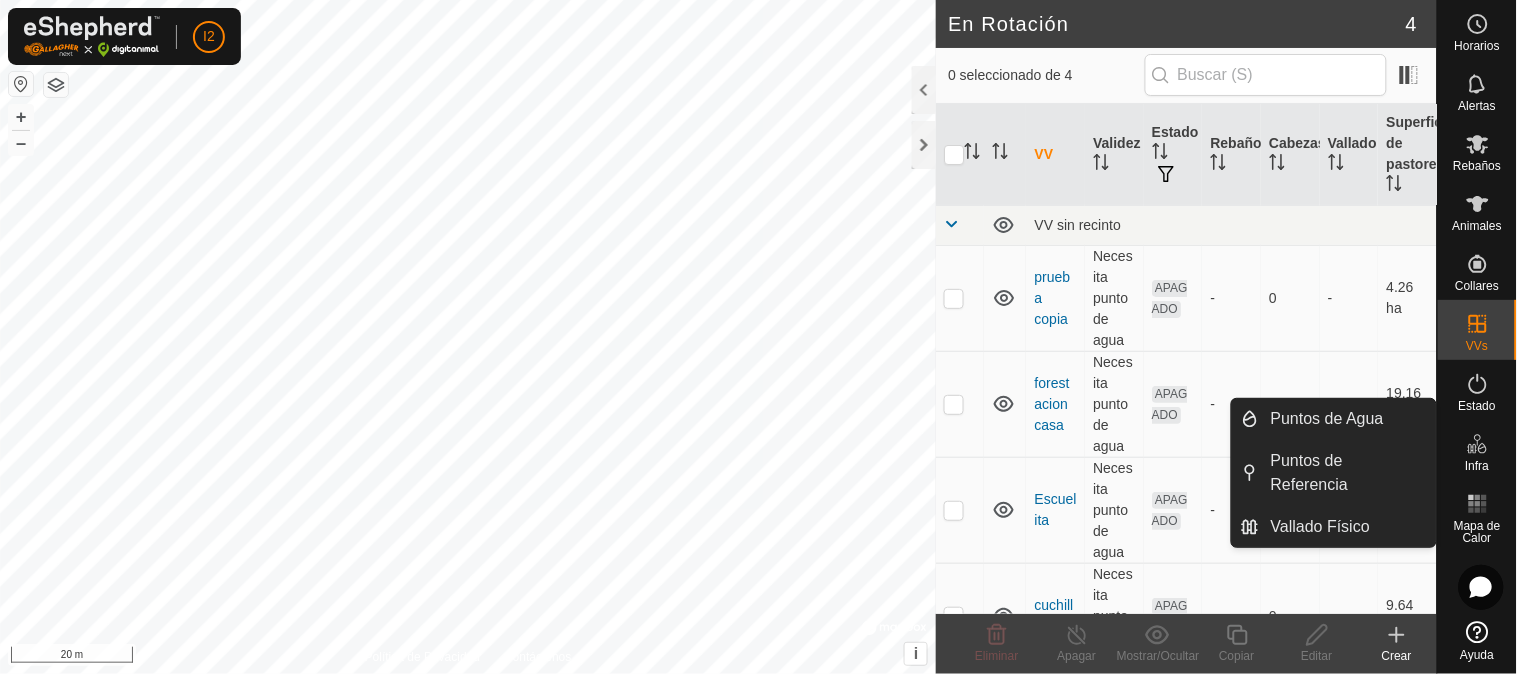 click 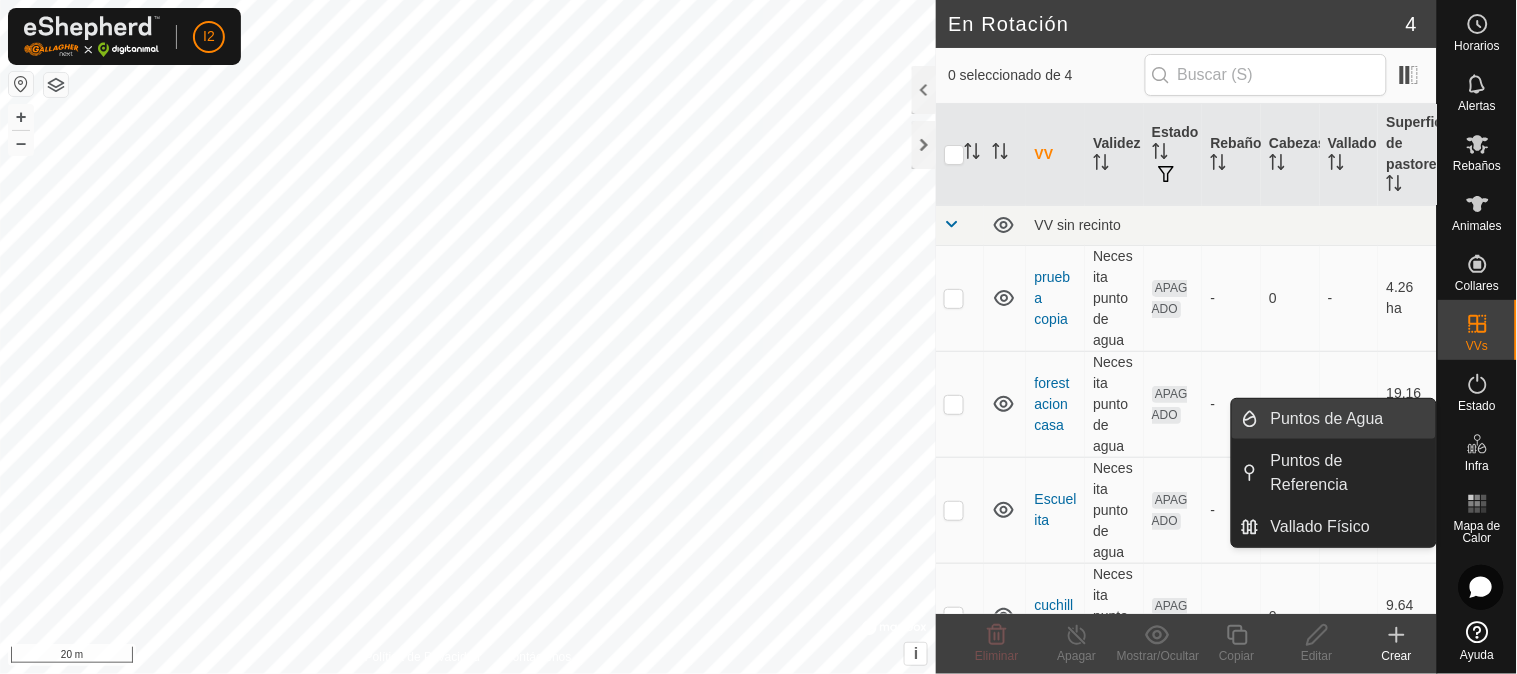 click on "Puntos de Agua" at bounding box center [1347, 419] 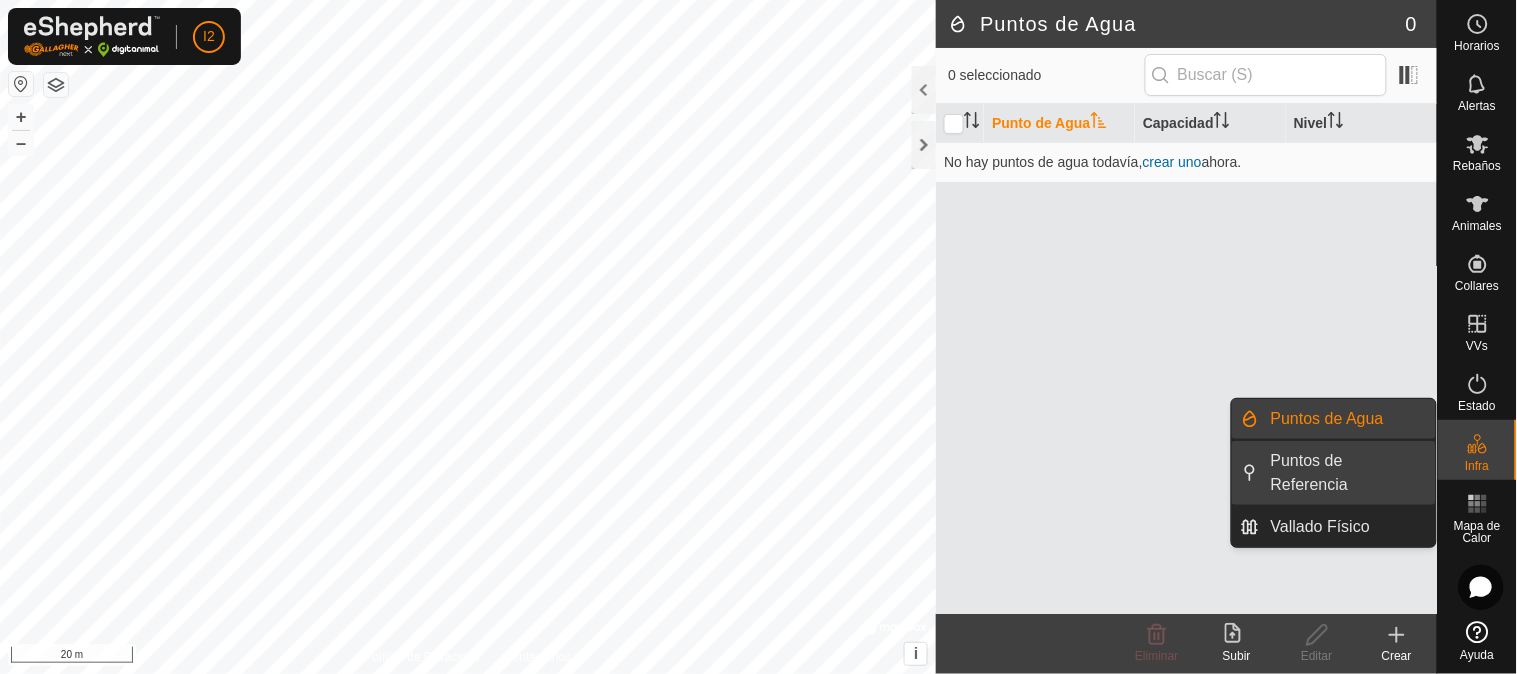 click on "Puntos de Referencia" at bounding box center [1347, 473] 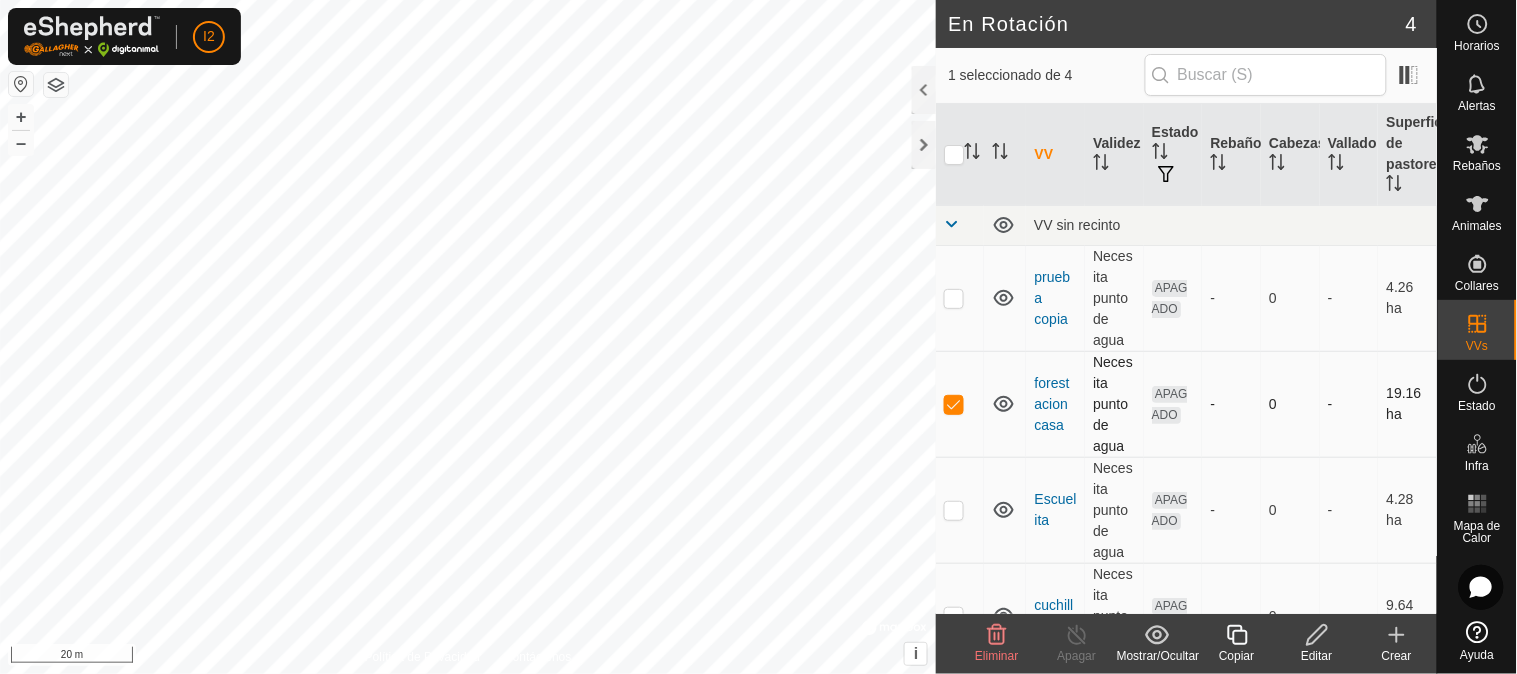 click at bounding box center [954, 404] 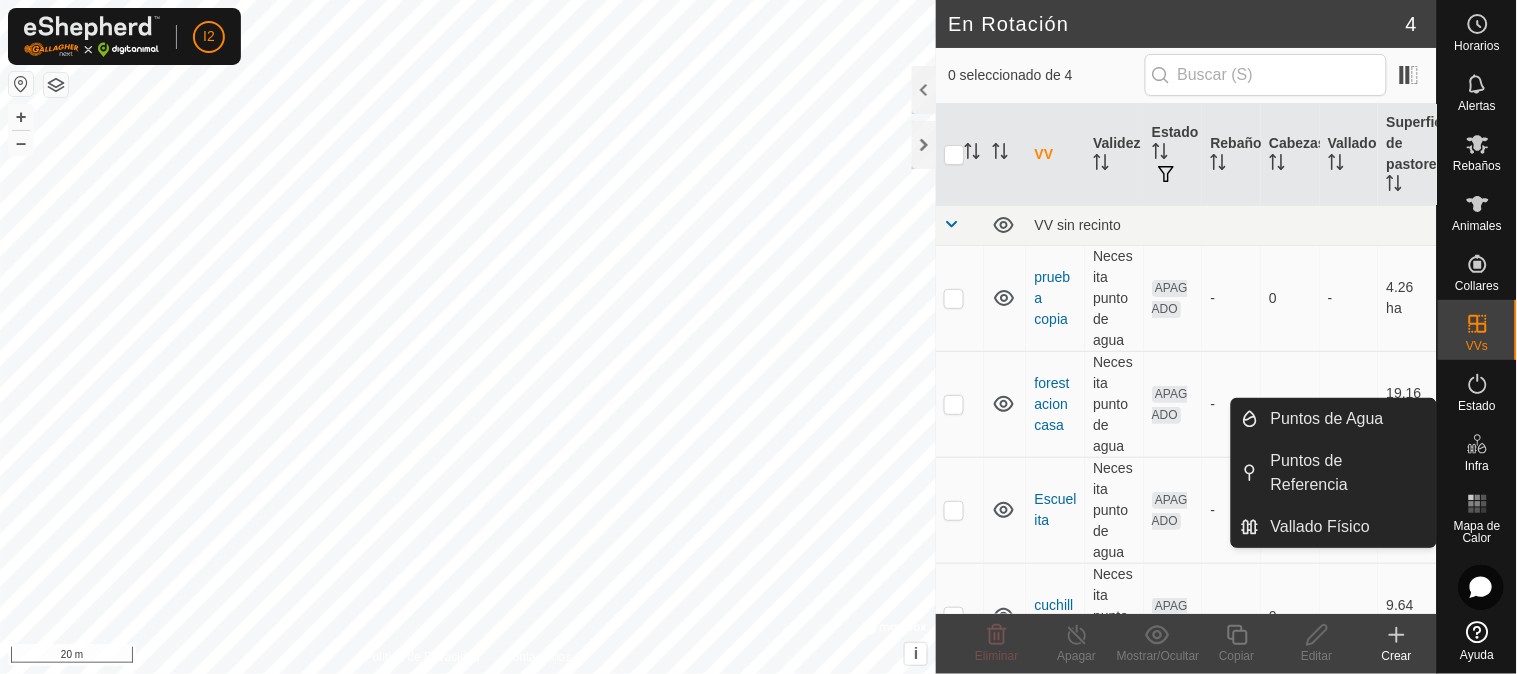 click 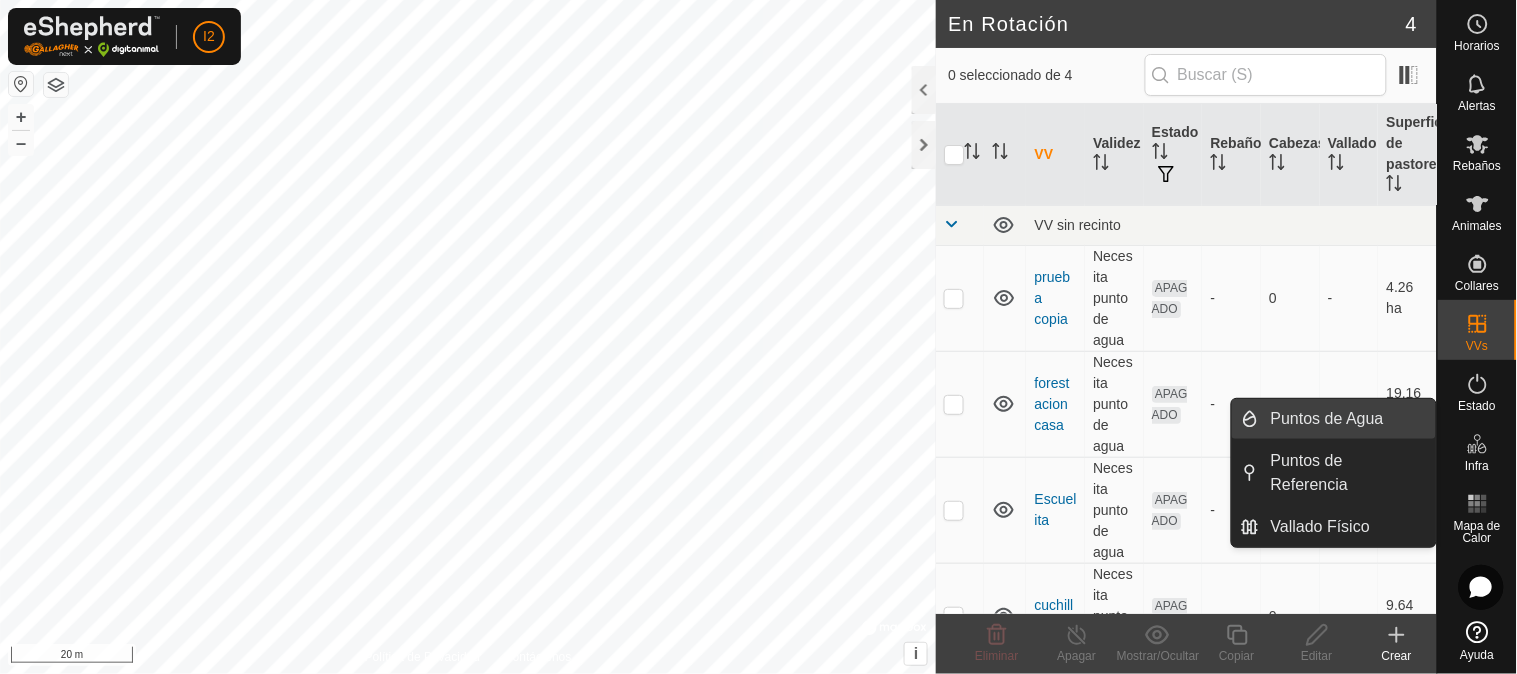 click on "Puntos de Agua" at bounding box center [1347, 419] 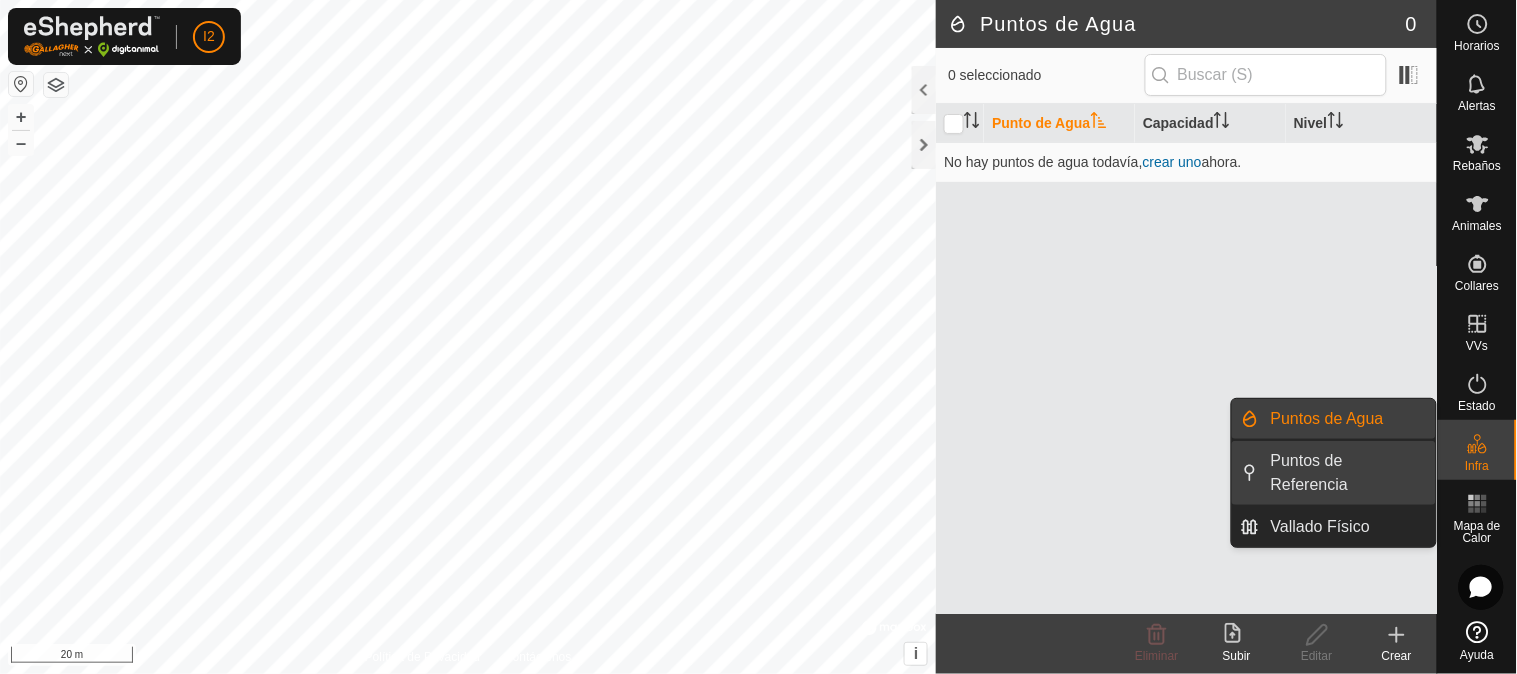 click on "Puntos de Referencia" at bounding box center [1347, 473] 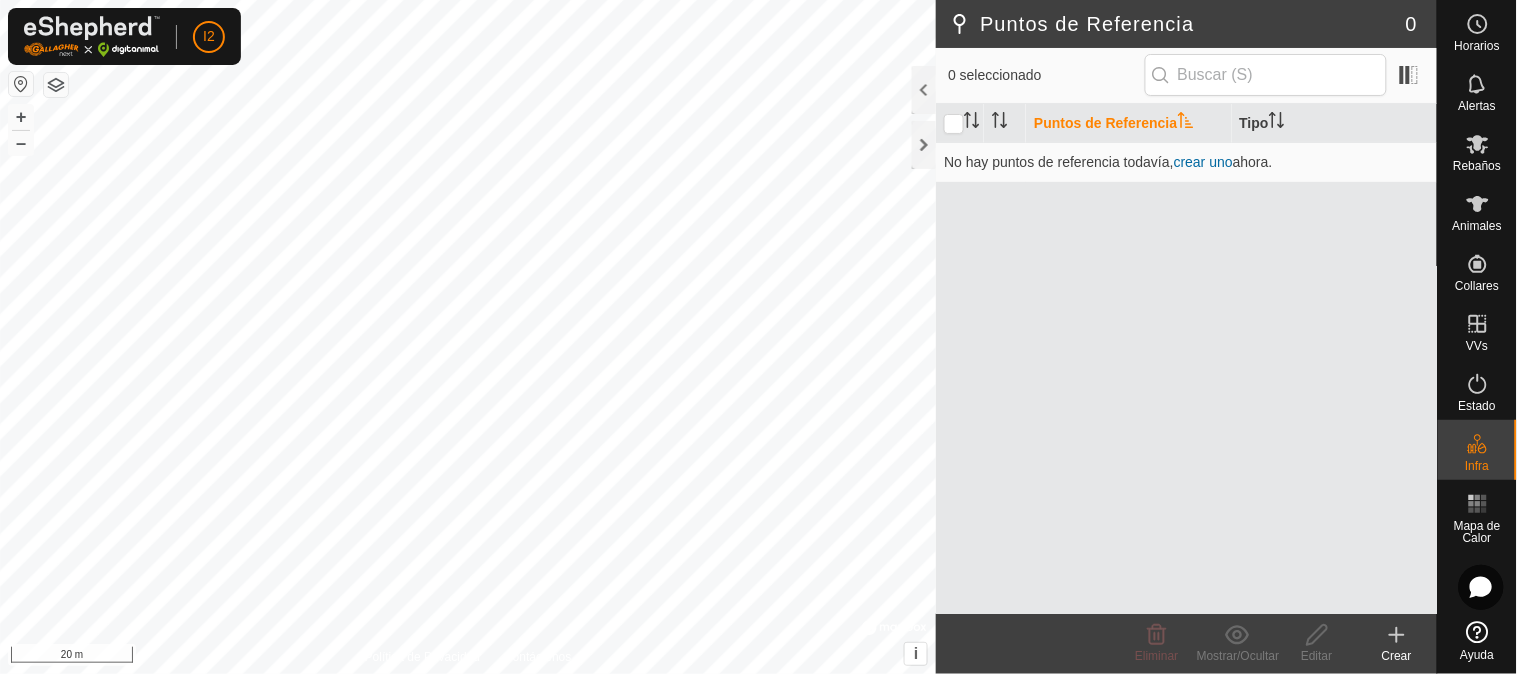 click 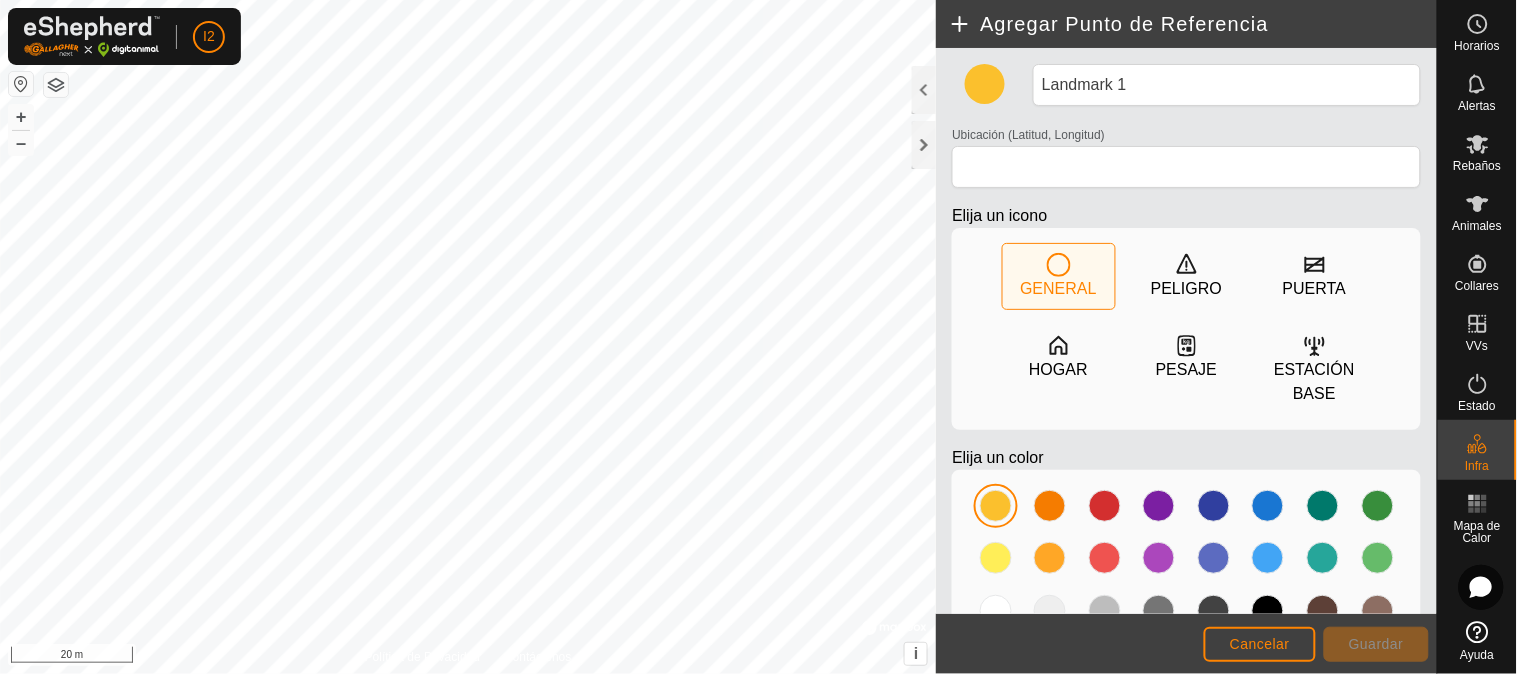 type on "39.306757, -6.411047" 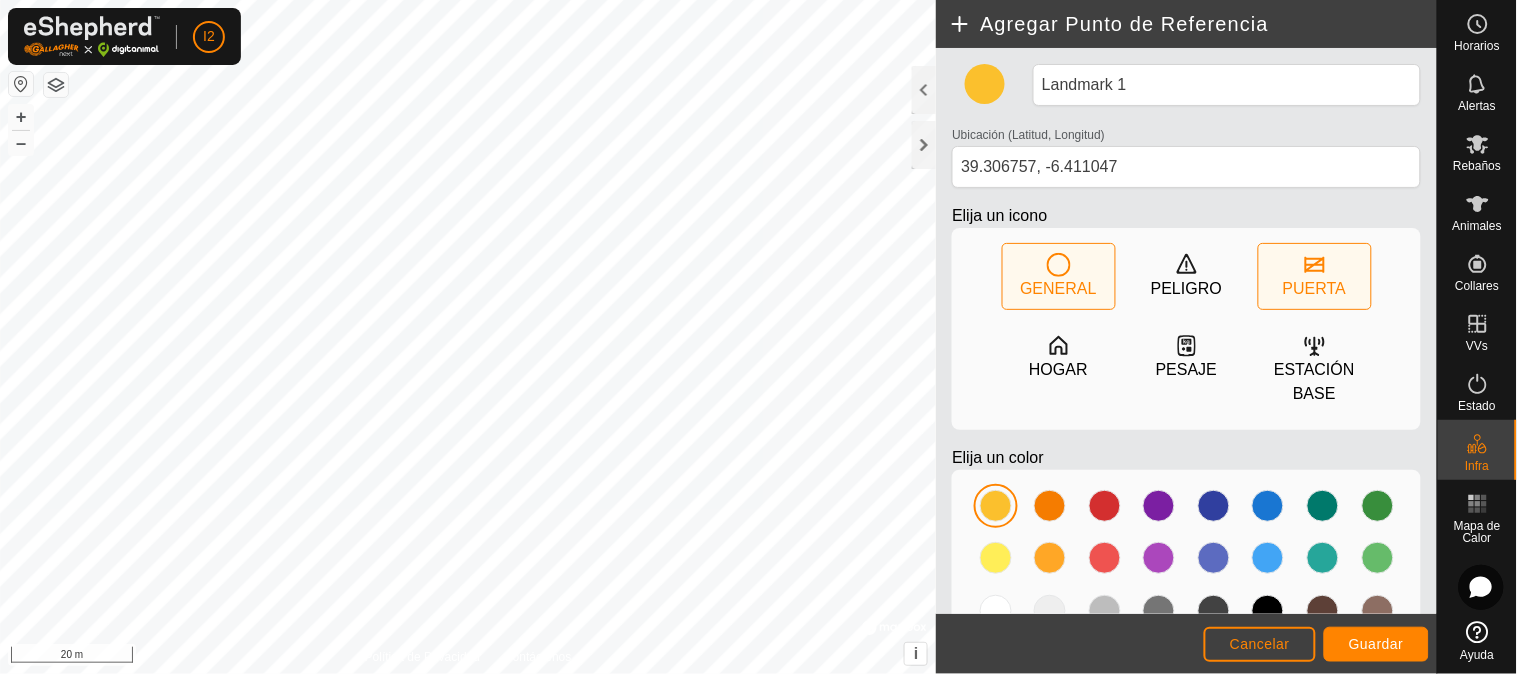 click on "PUERTA" 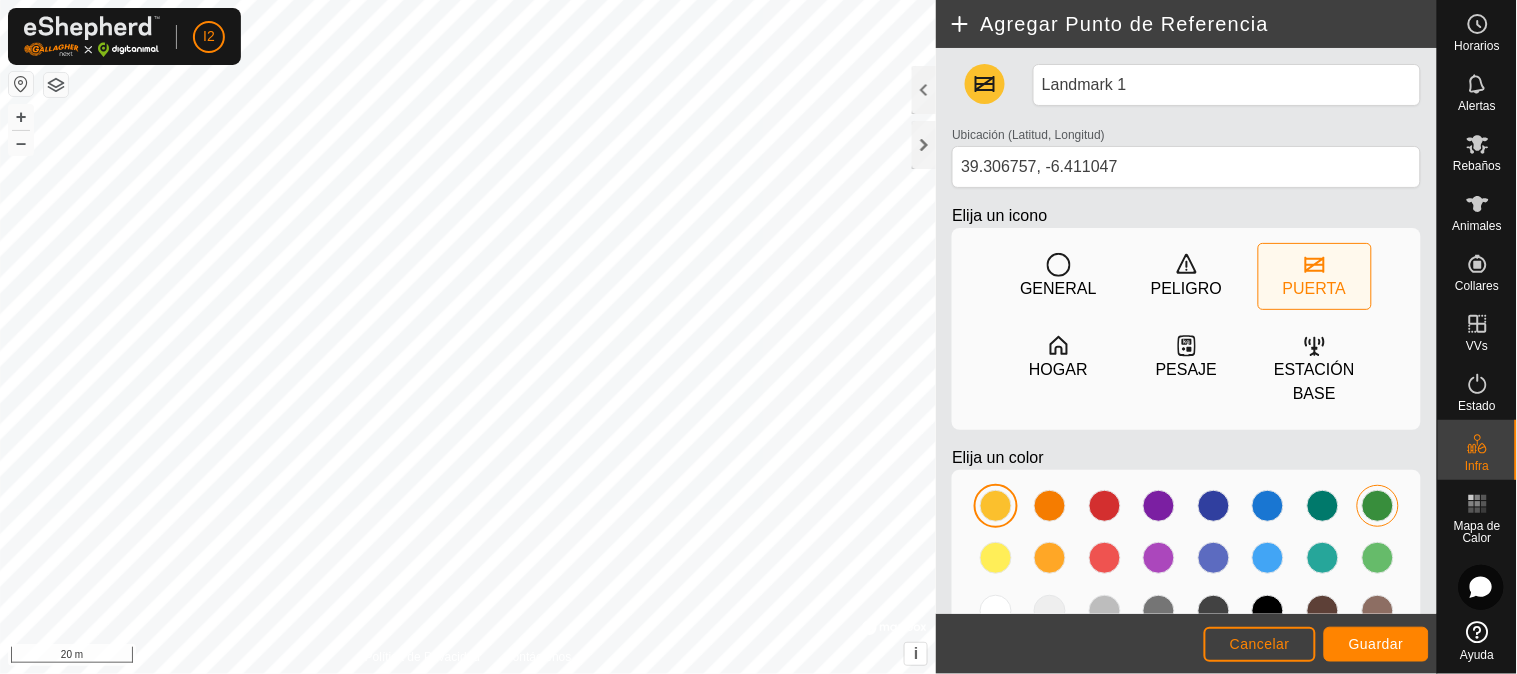 click 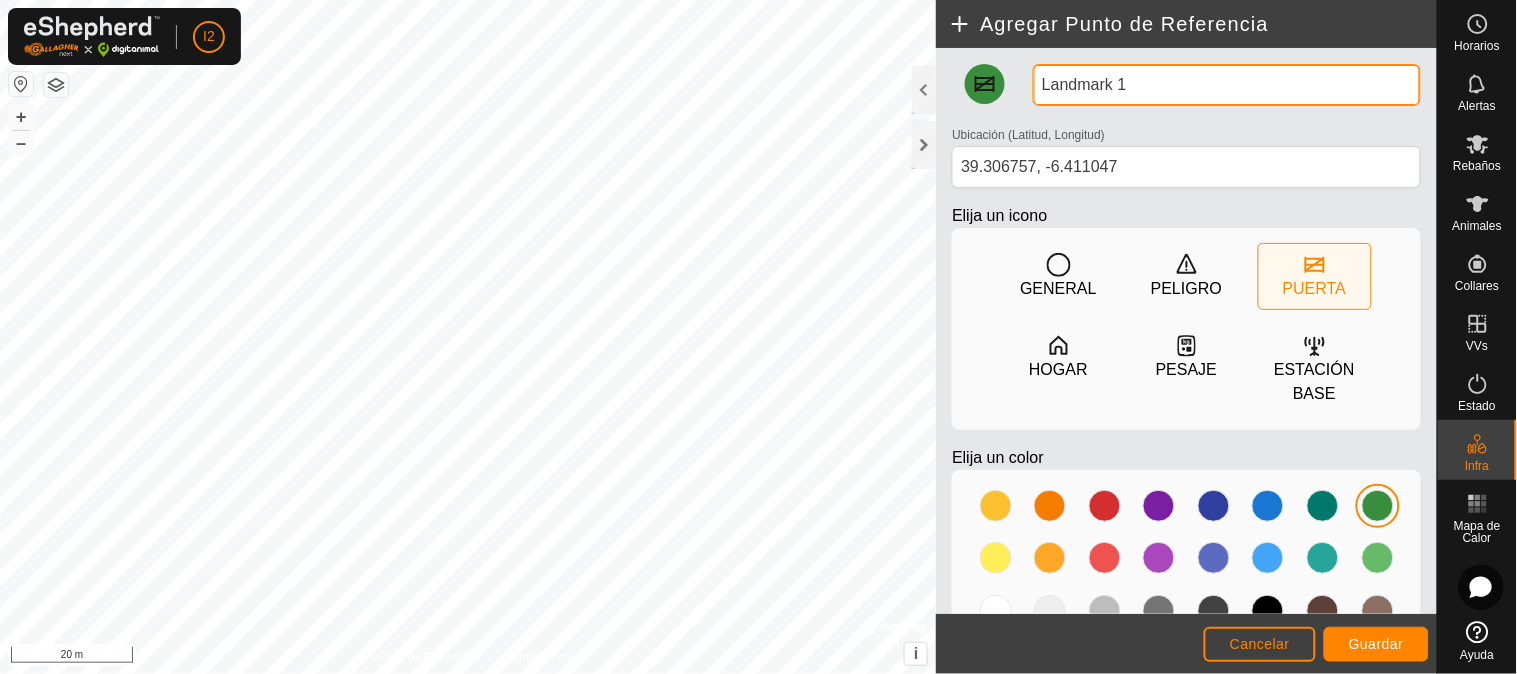 drag, startPoint x: 1147, startPoint y: 76, endPoint x: 1027, endPoint y: 86, distance: 120.41595 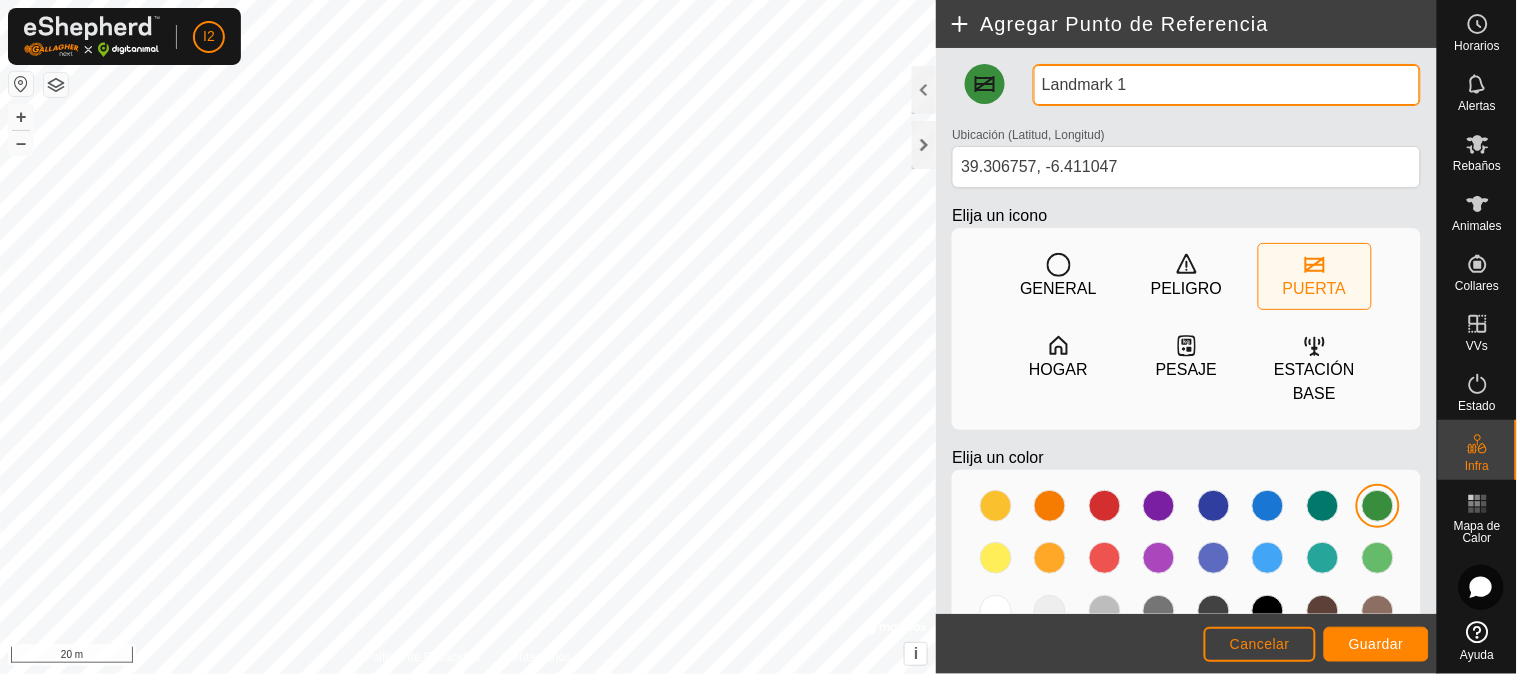 click on "Landmark 1" 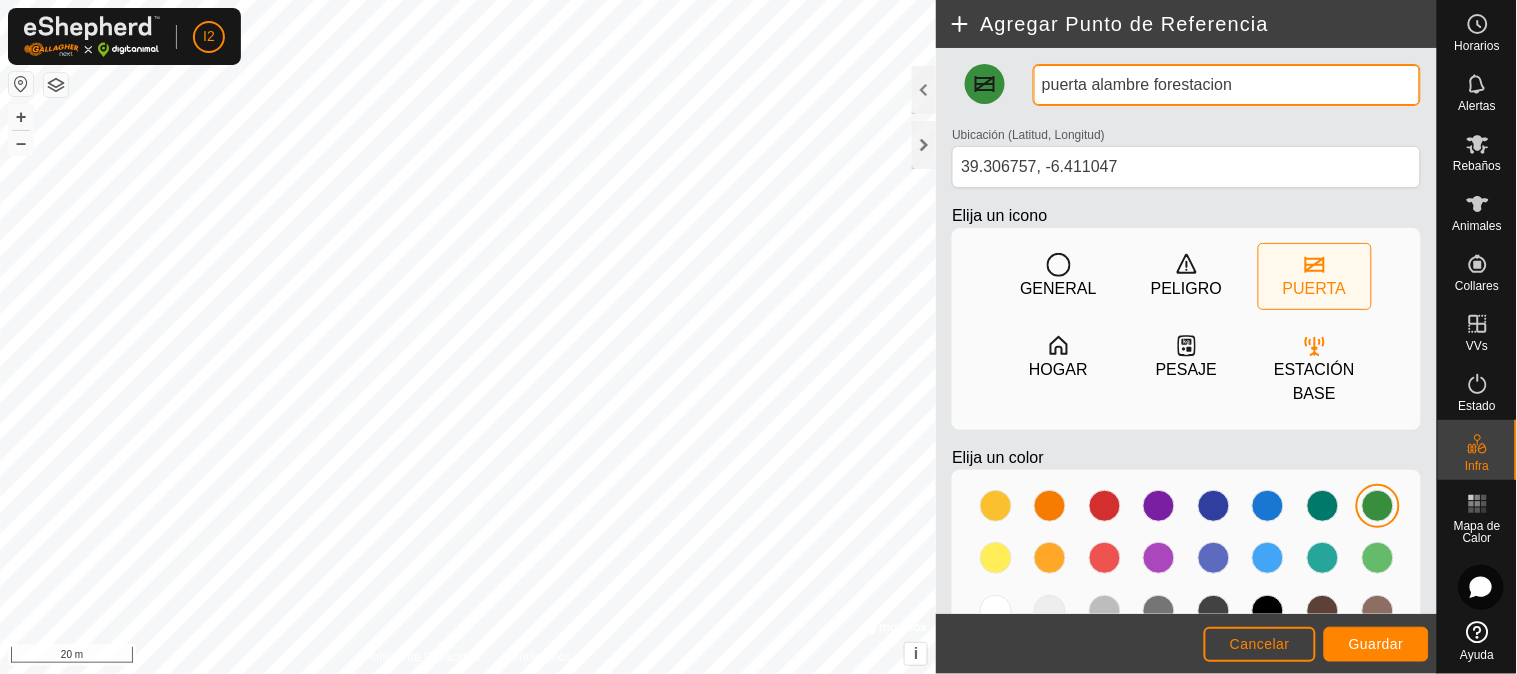 type on "puerta alambre forestacion" 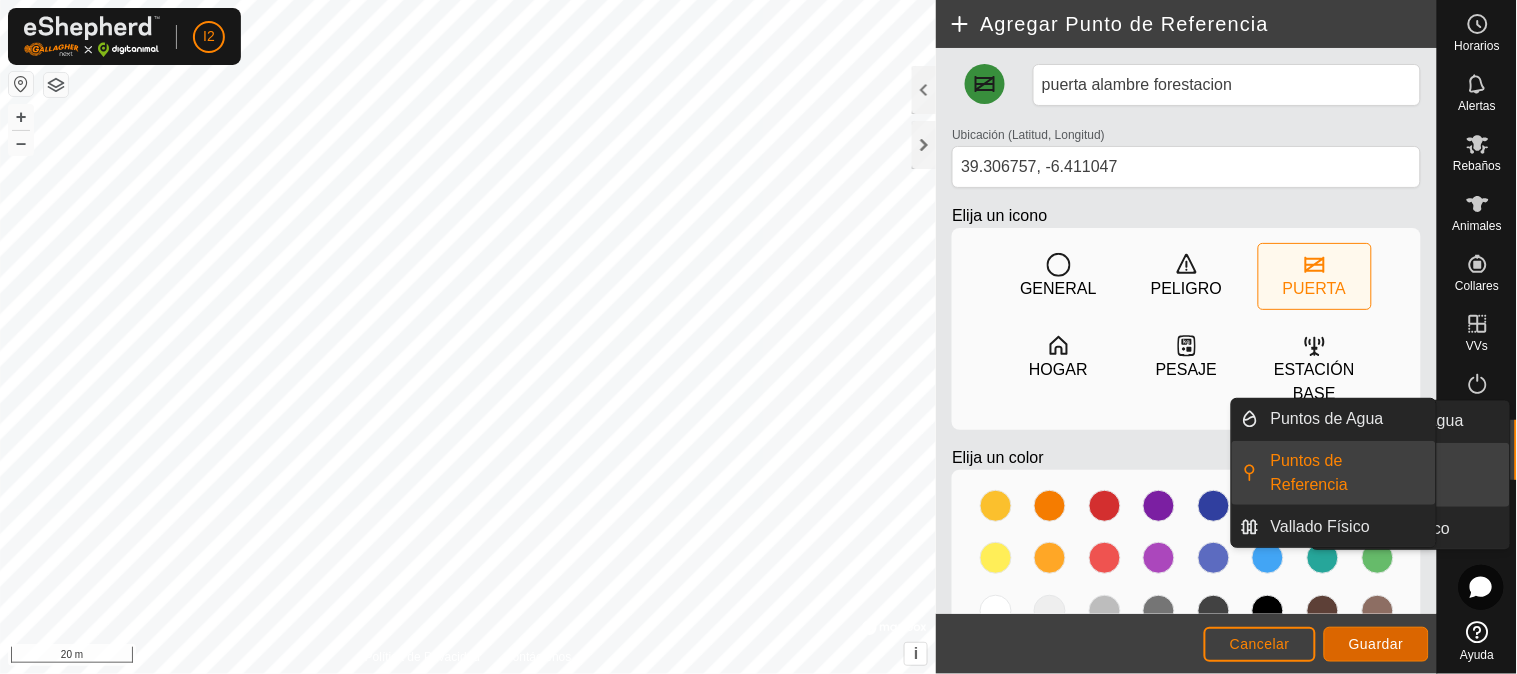 click on "Guardar" 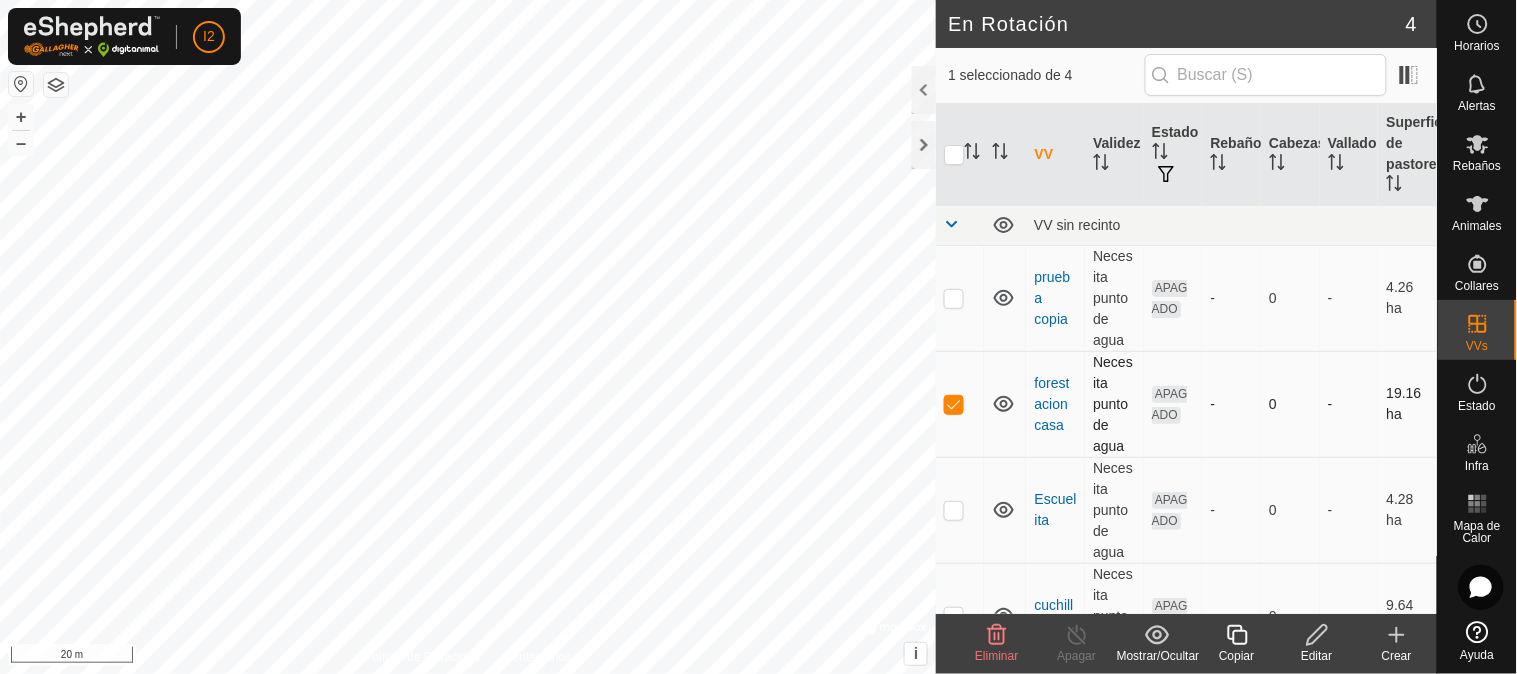 scroll, scrollTop: 56, scrollLeft: 0, axis: vertical 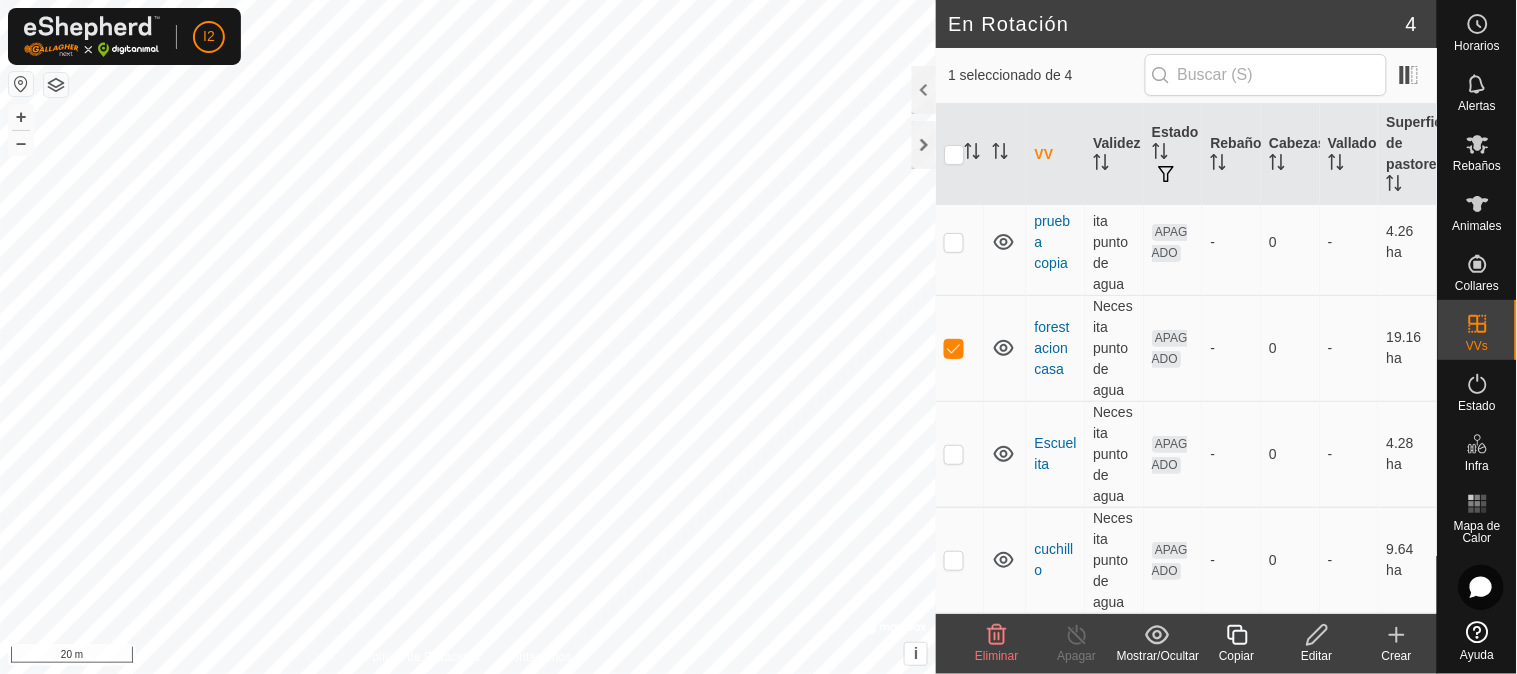 click 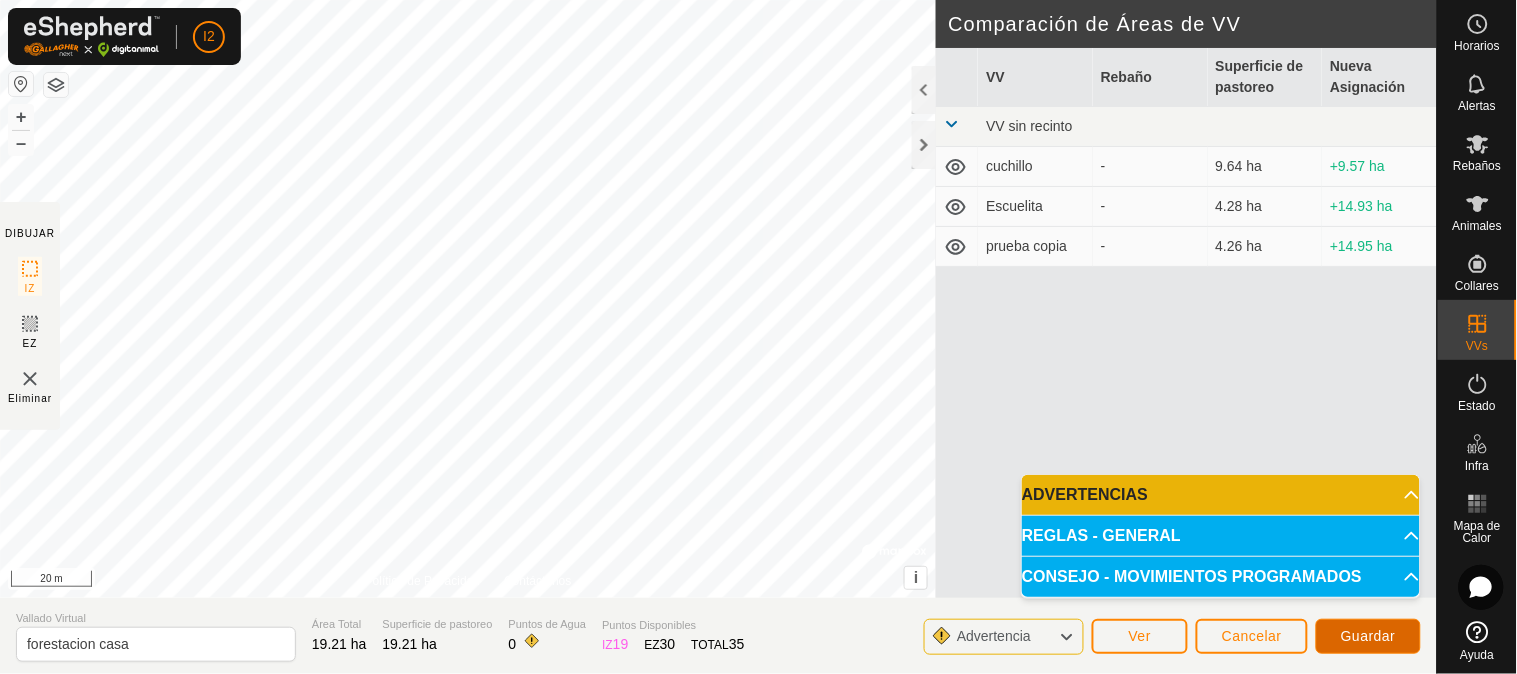 click on "Guardar" 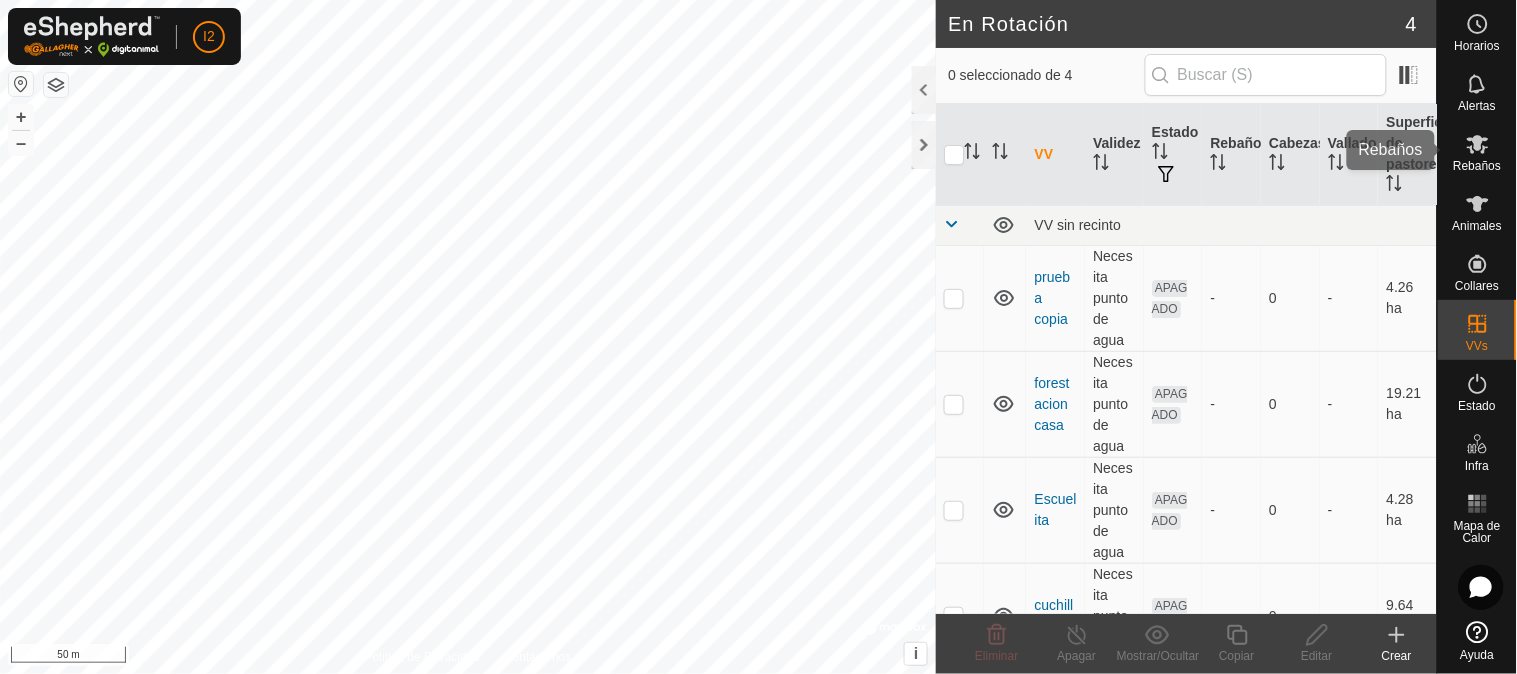 click 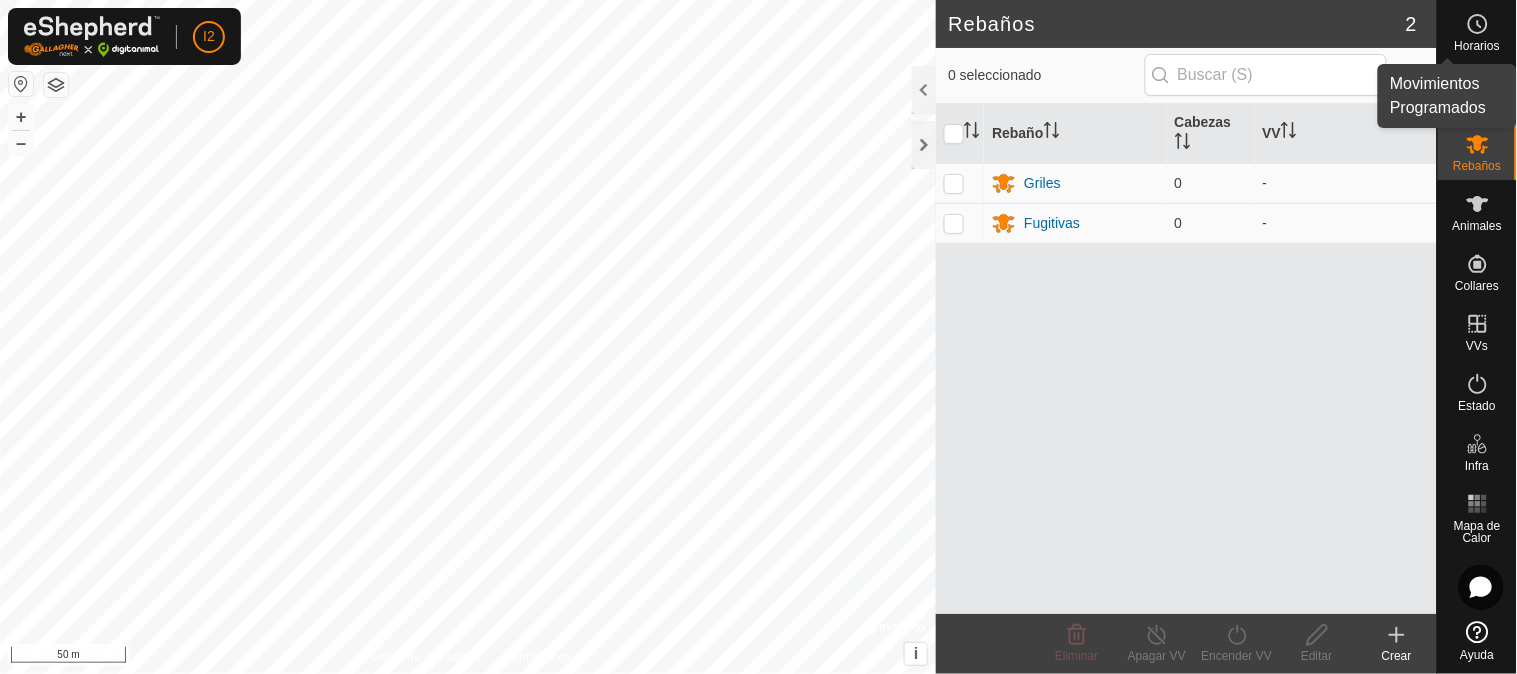 click 